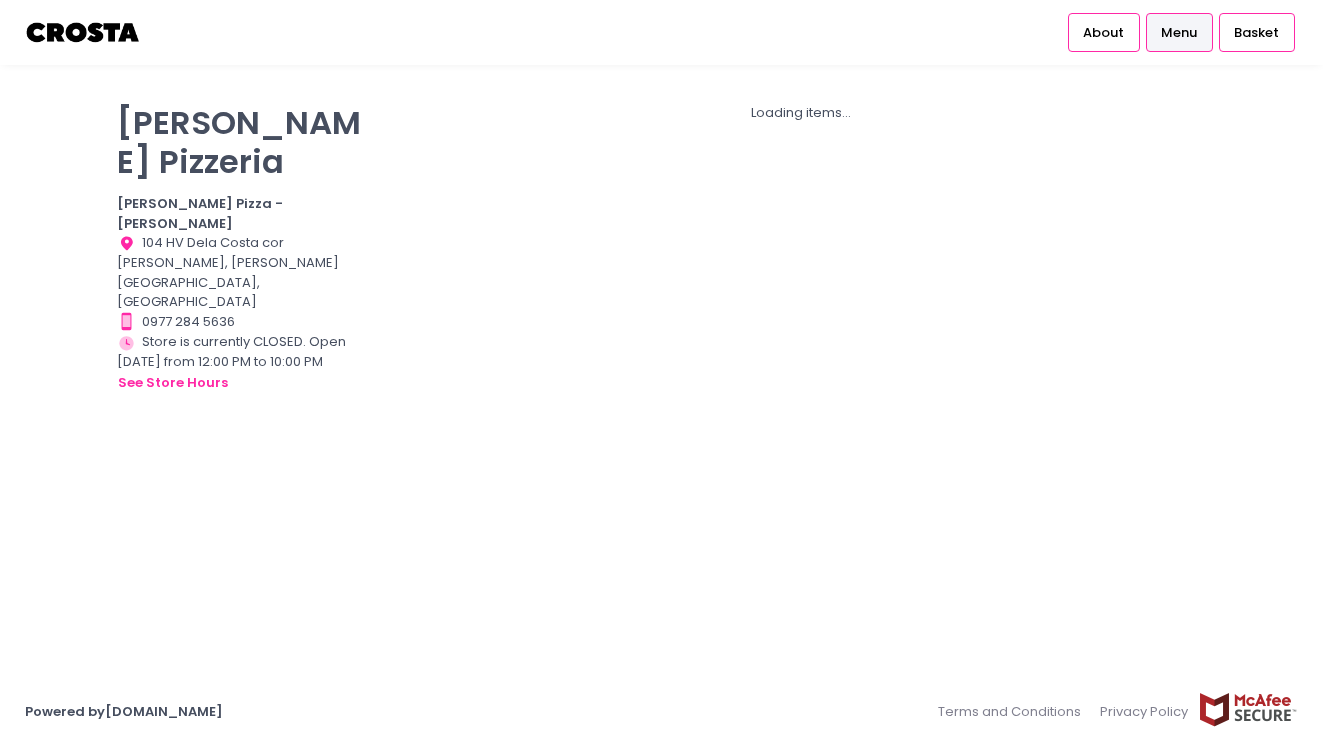 scroll, scrollTop: 0, scrollLeft: 0, axis: both 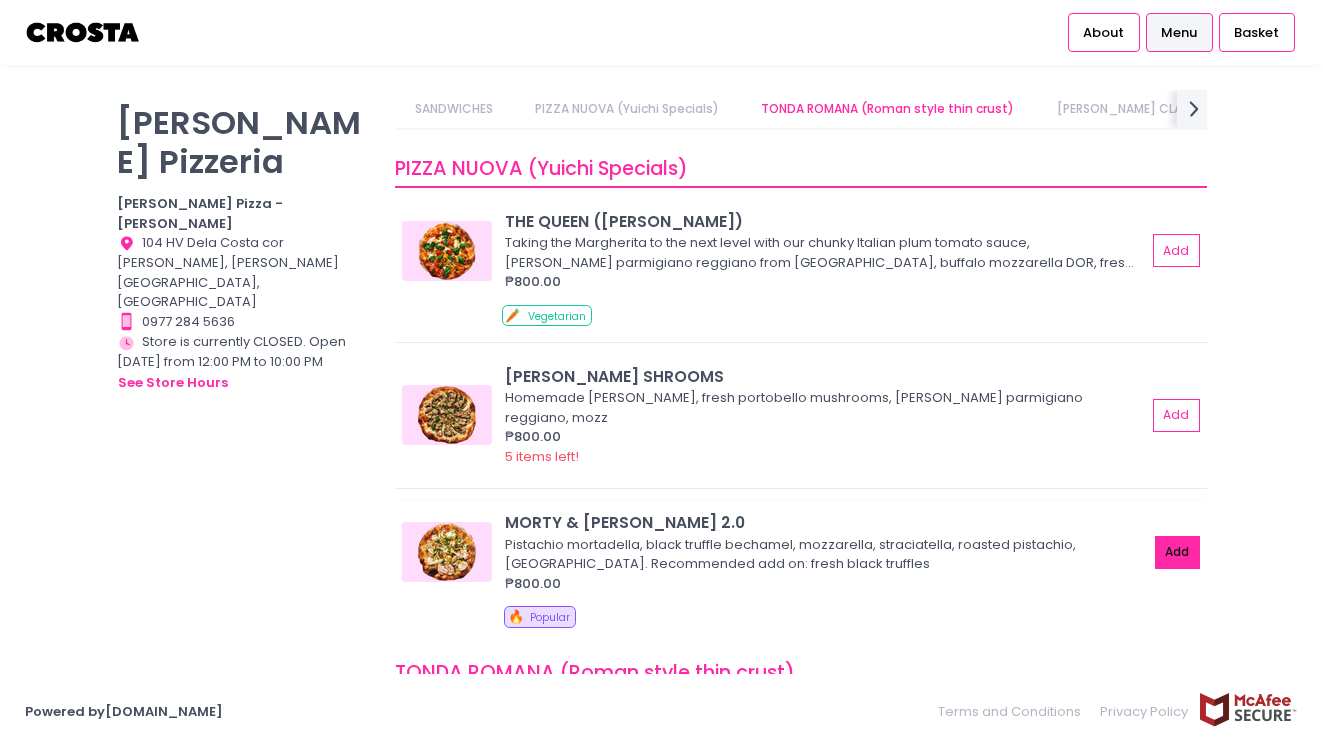 click on "Add" at bounding box center (1178, 552) 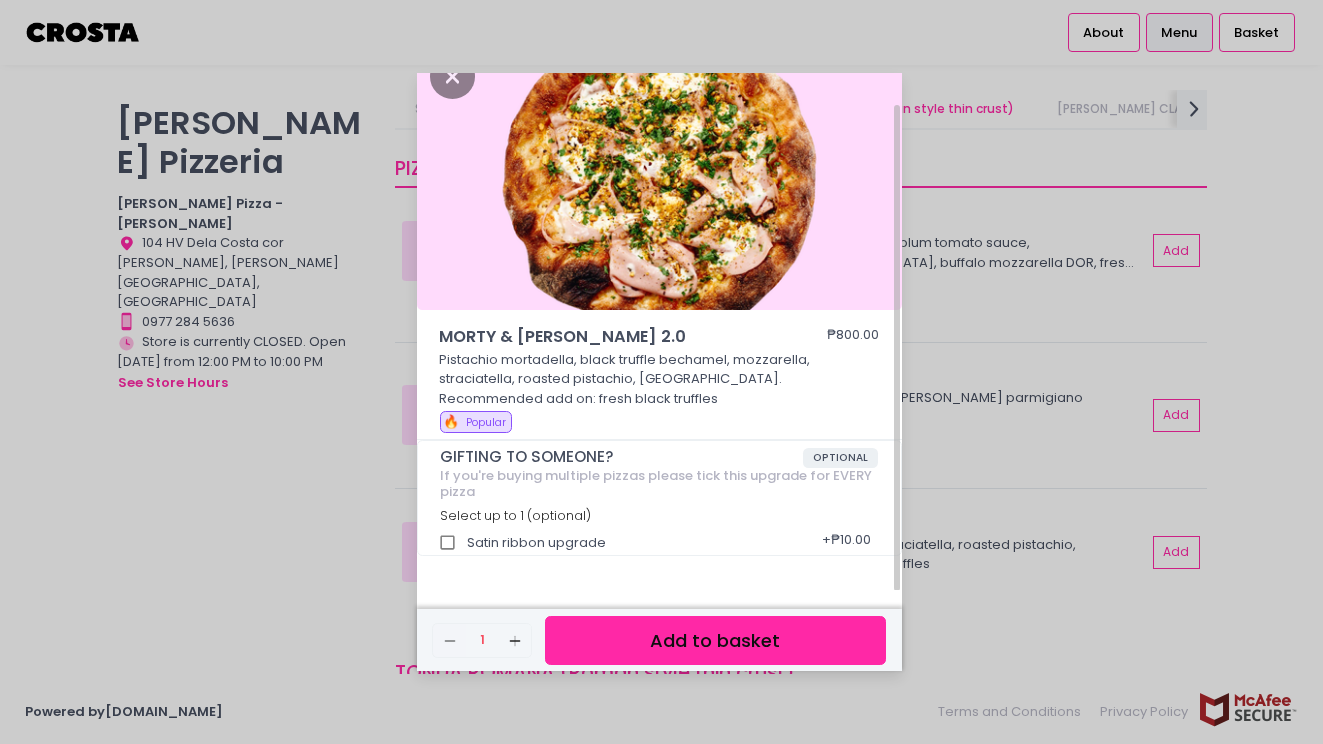 click on "Add to basket" at bounding box center (715, 640) 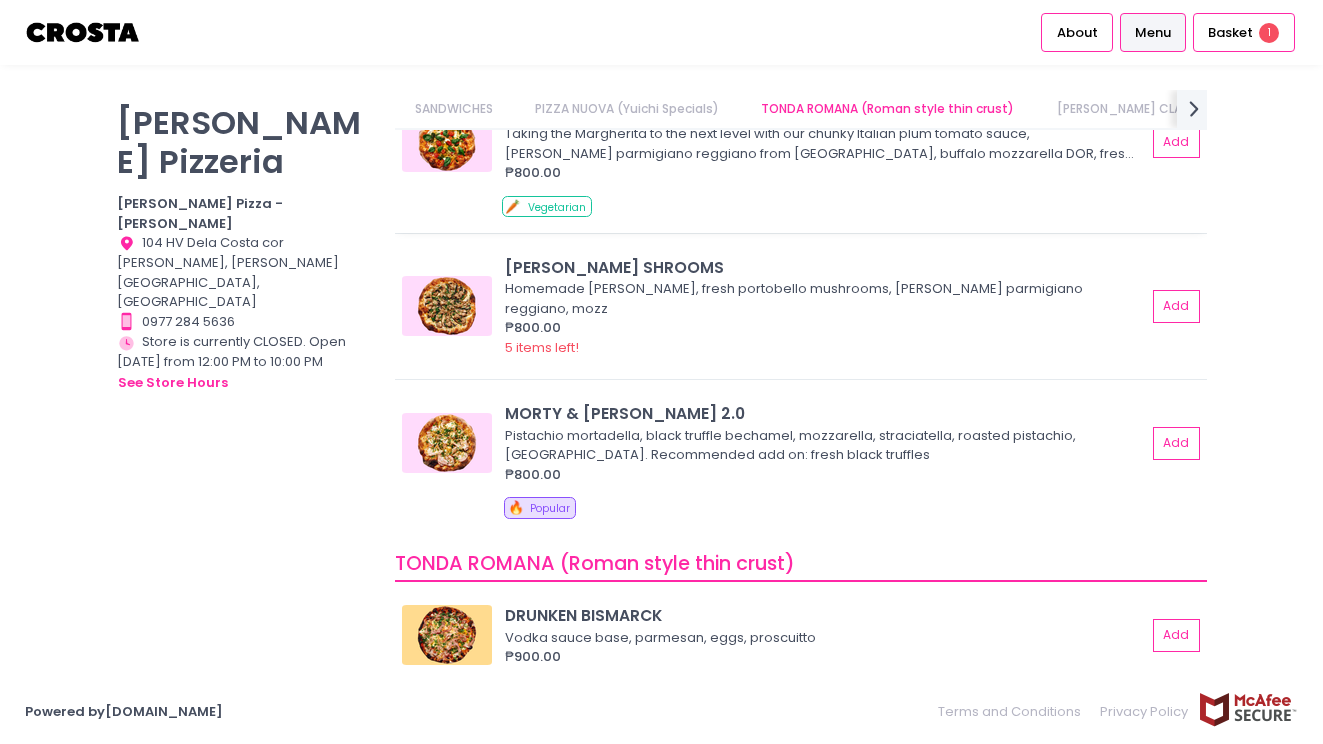 scroll, scrollTop: 335, scrollLeft: 0, axis: vertical 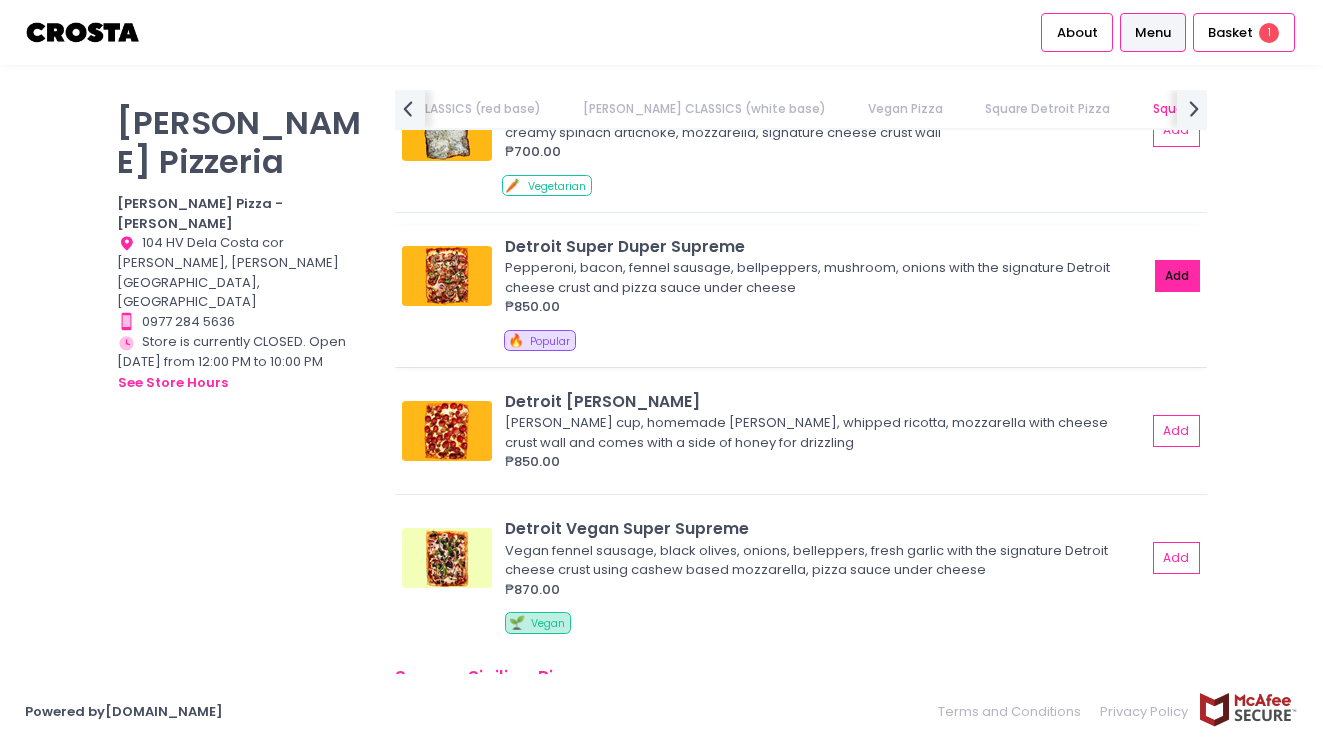 click on "Add" at bounding box center [1178, 276] 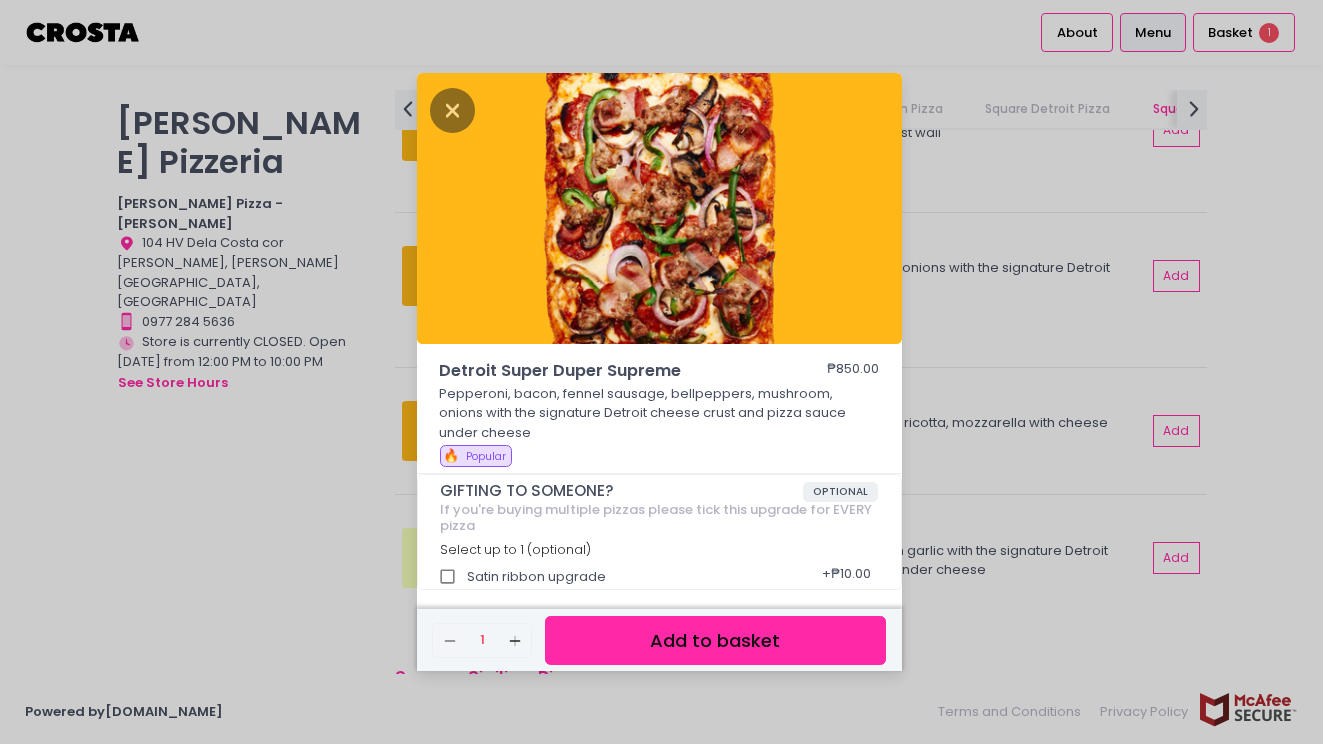 click on "Add to basket" at bounding box center (715, 640) 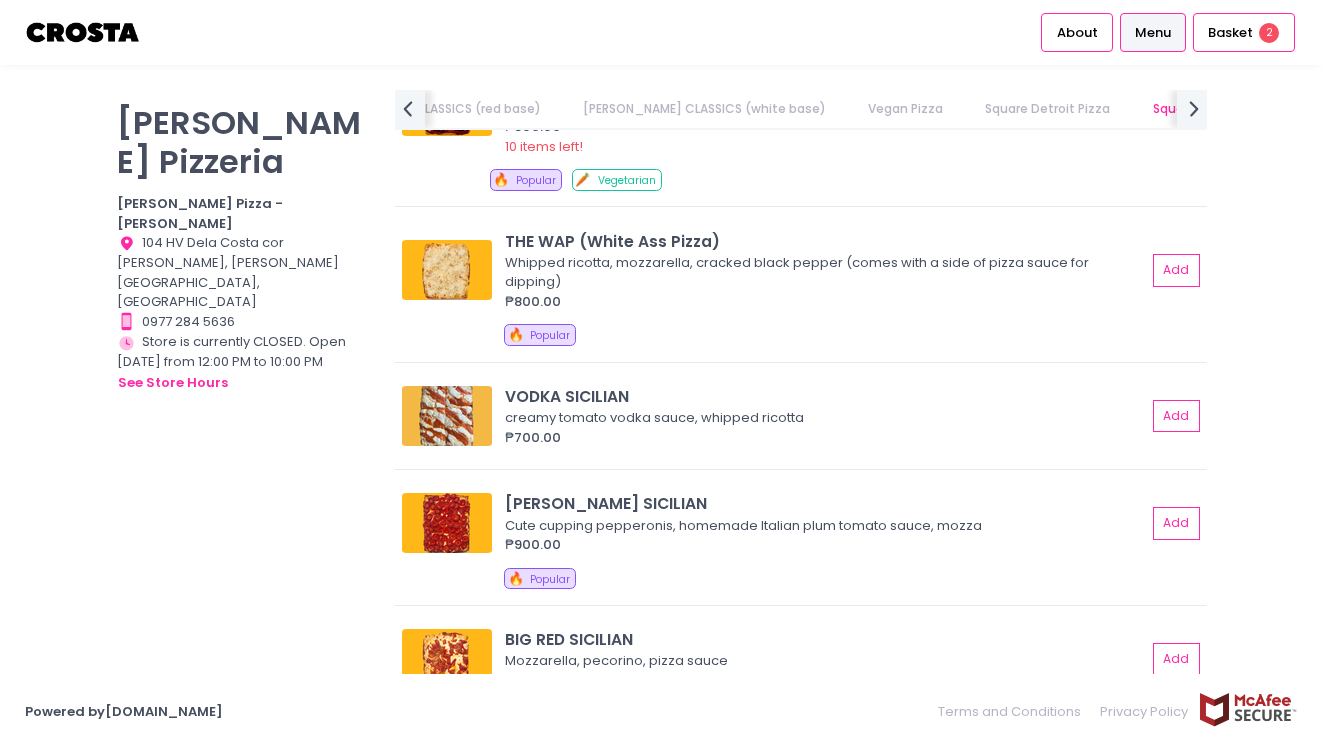 scroll, scrollTop: 3177, scrollLeft: 0, axis: vertical 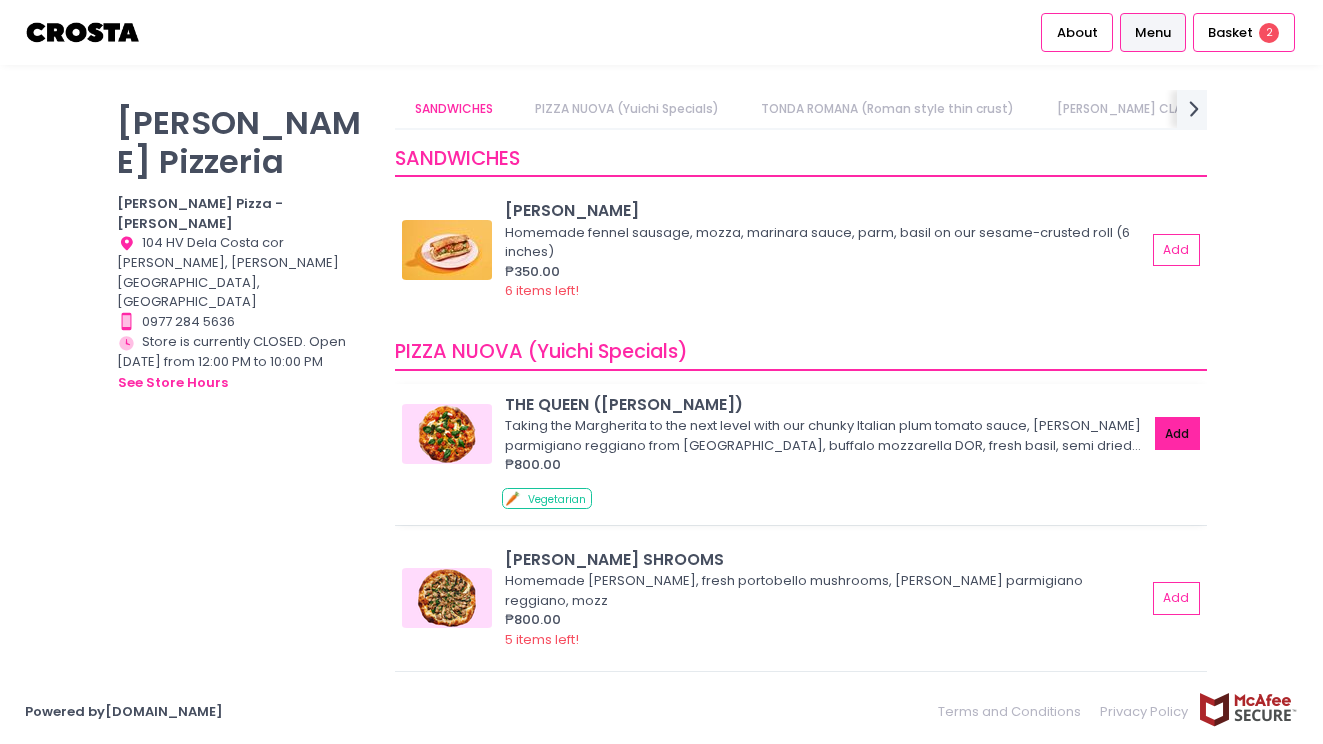 click on "Add" at bounding box center (1178, 433) 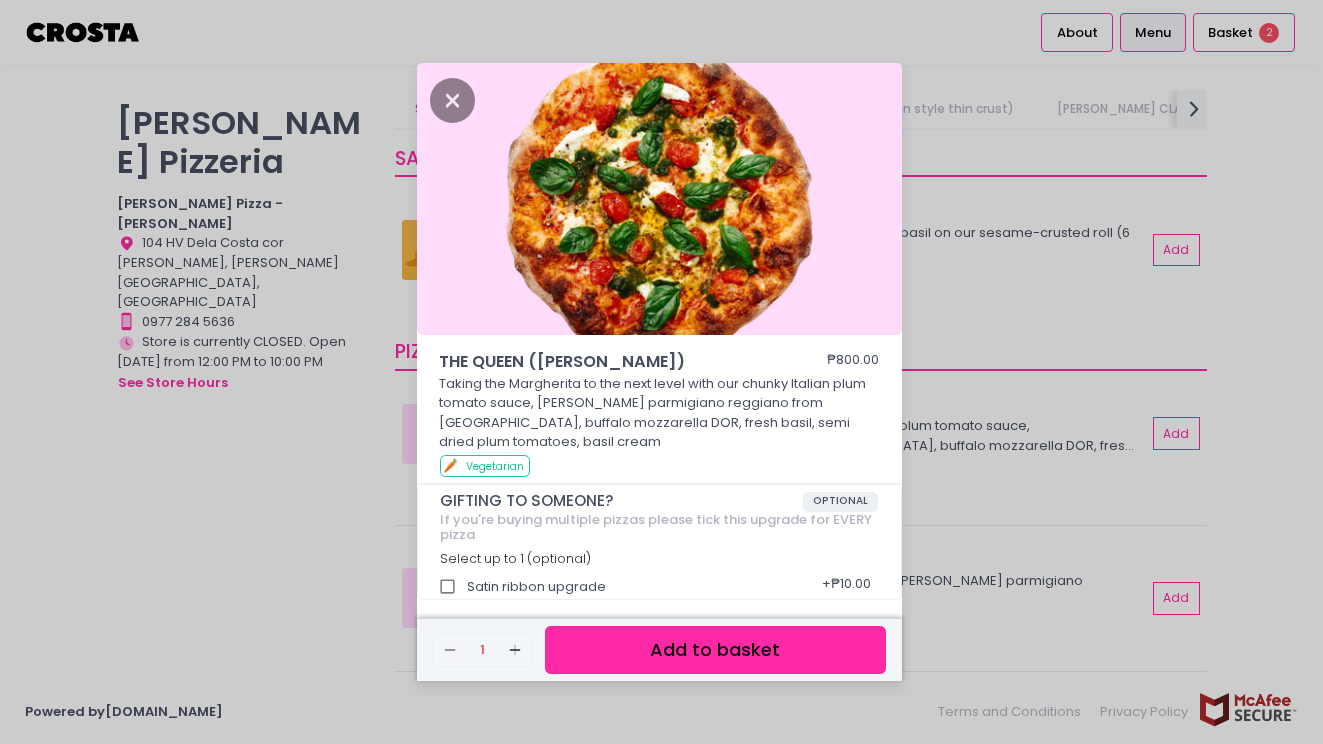 click on "Add to basket" at bounding box center (715, 650) 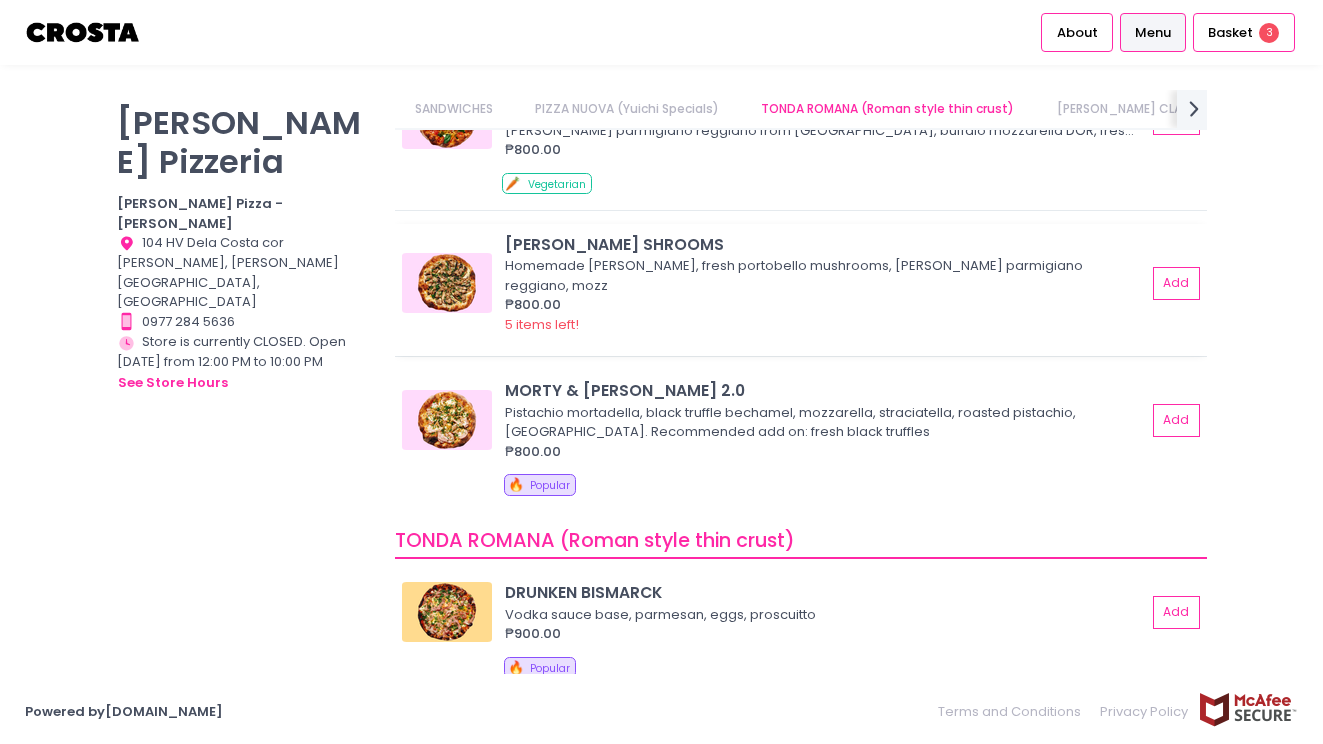 scroll, scrollTop: 420, scrollLeft: 0, axis: vertical 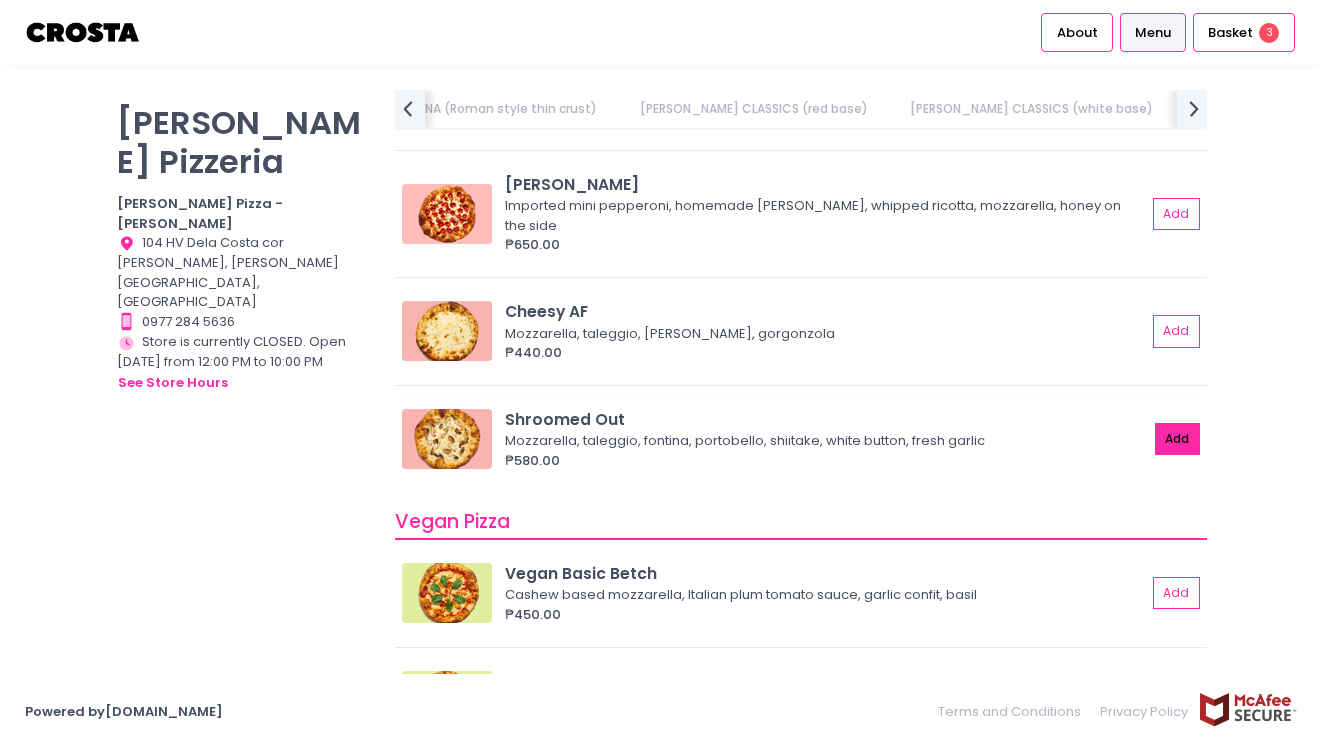click on "Add" at bounding box center [1178, 439] 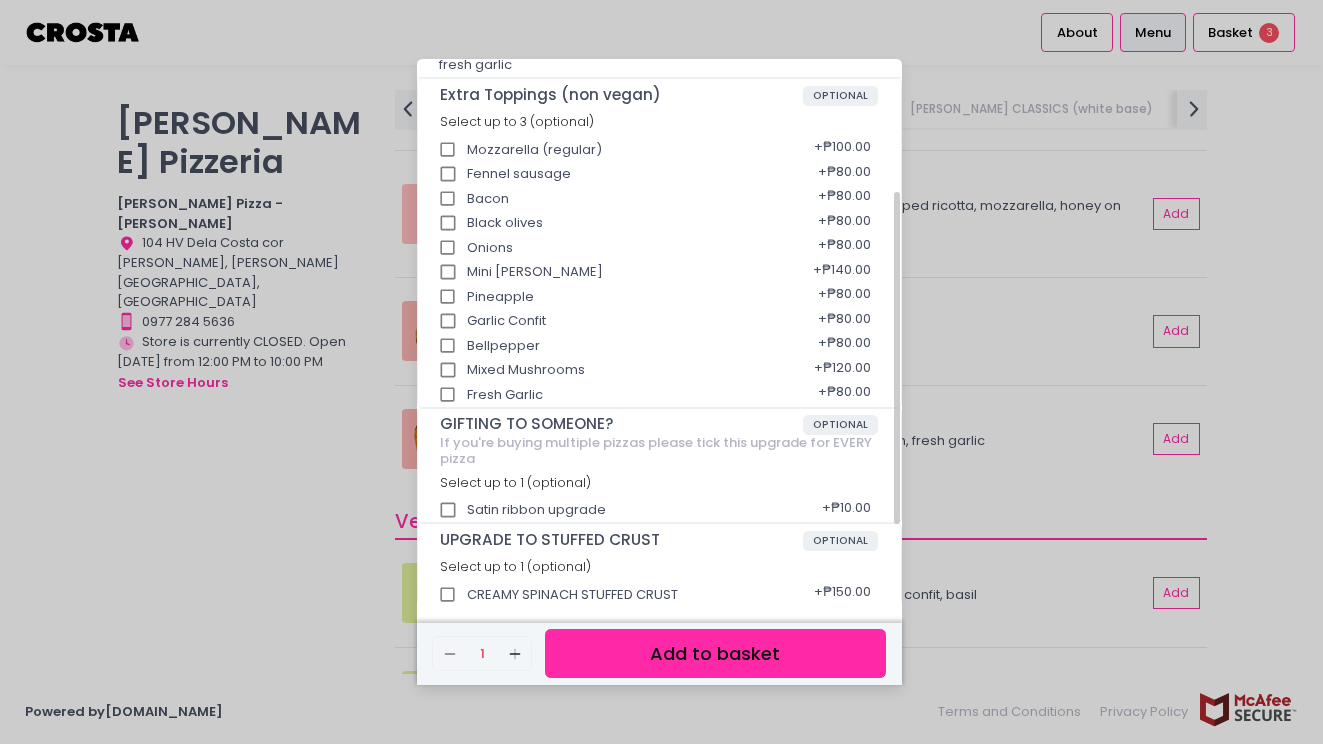 scroll, scrollTop: 345, scrollLeft: 0, axis: vertical 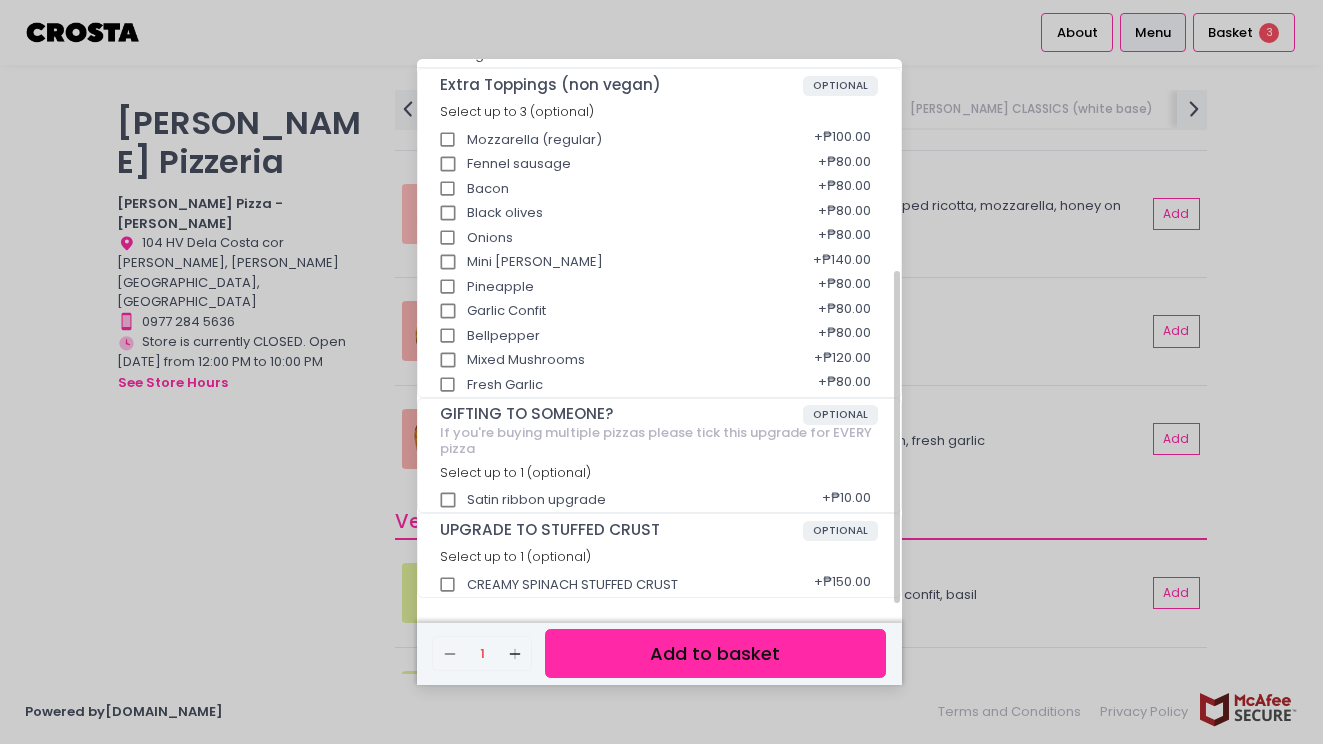 click on "CREAMY SPINACH STUFFED CRUST" at bounding box center (448, 585) 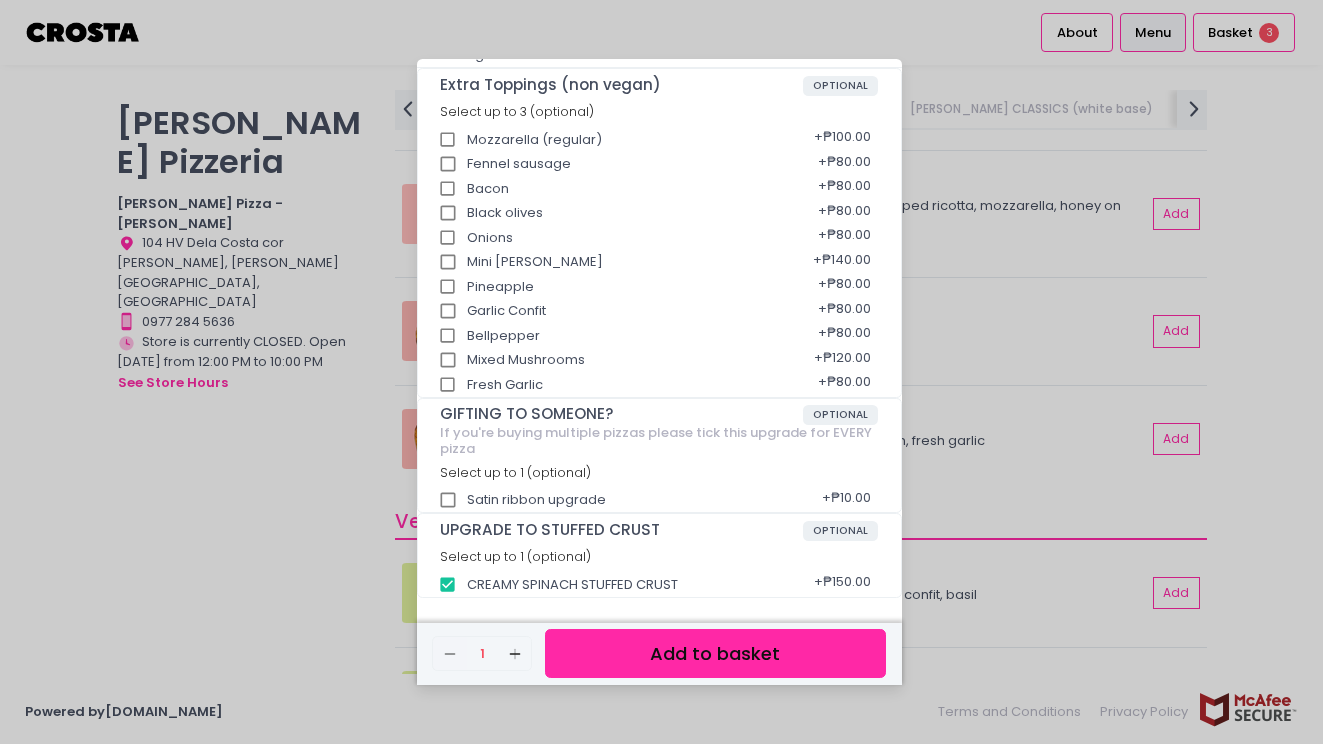 click on "Add to basket" at bounding box center [715, 653] 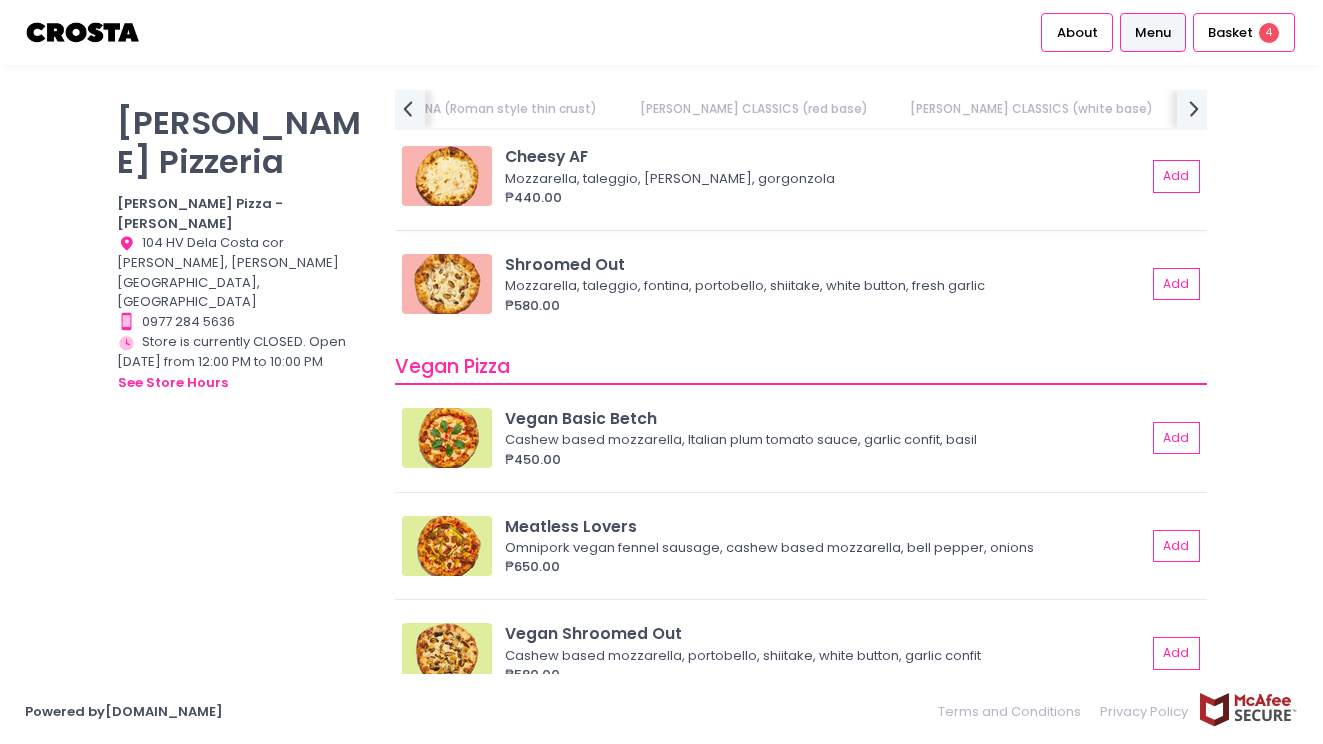 scroll, scrollTop: 1631, scrollLeft: 0, axis: vertical 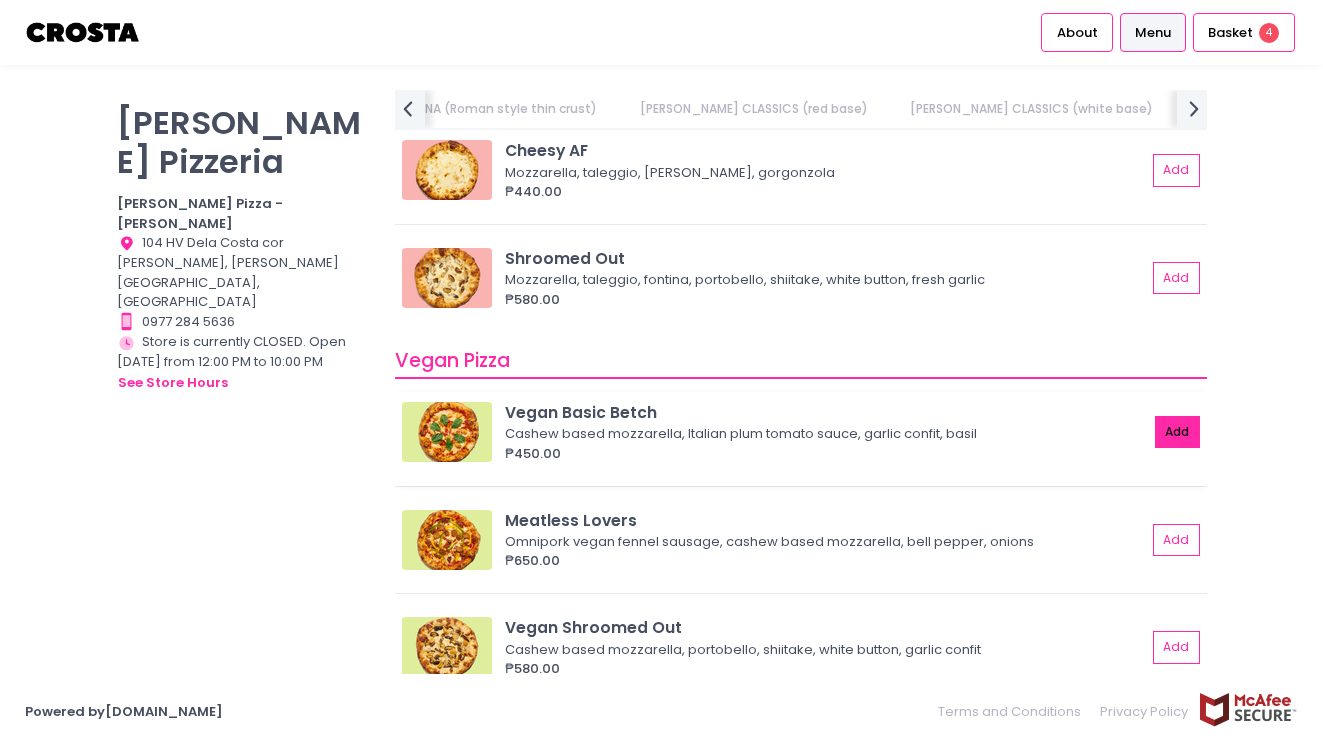 click on "Add" at bounding box center [1178, 432] 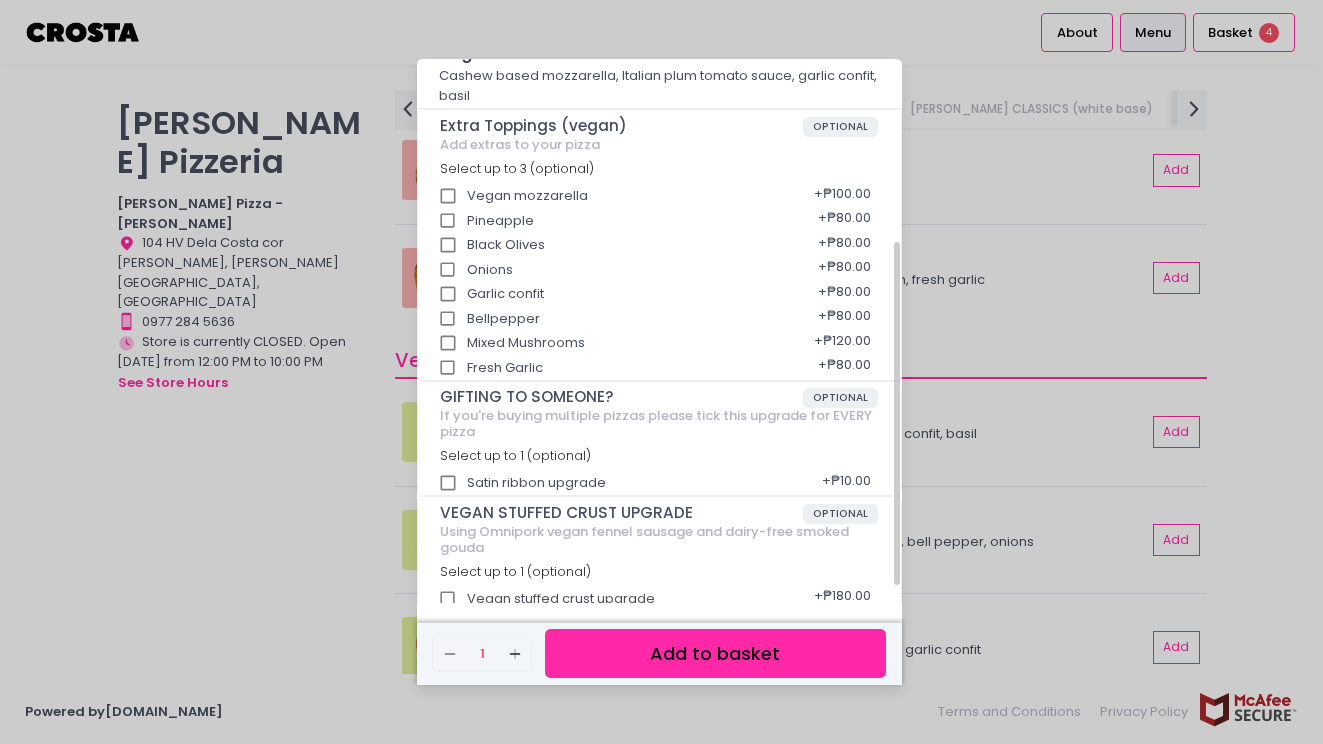 scroll, scrollTop: 298, scrollLeft: 0, axis: vertical 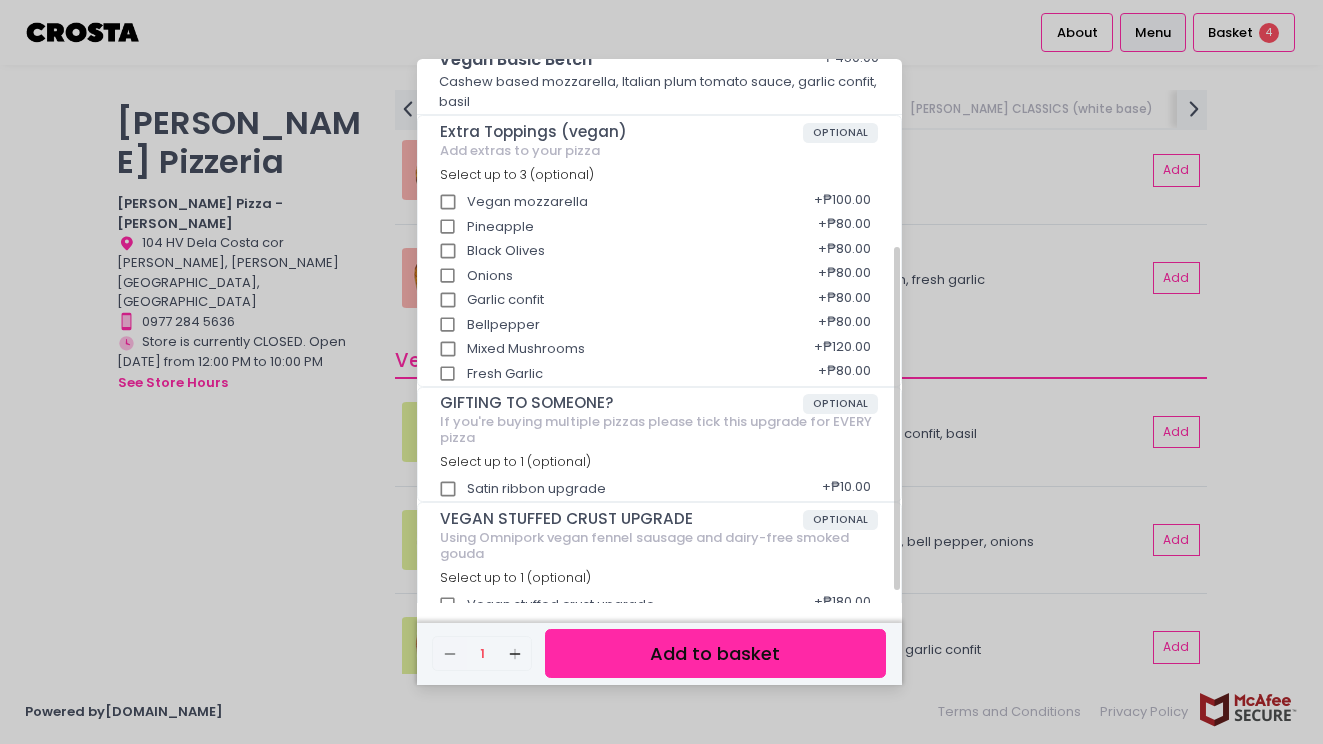 click on "Vegan Basic Betch   ₱450.00 Cashew based mozzarella, Italian plum tomato sauce, garlic confit, basil Extra Toppings (vegan) OPTIONAL Add extras to your pizza  Select up to    3 (optional) Vegan mozzarella   +  ₱100.00 Pineapple   +  ₱80.00 Black Olives   +  ₱80.00 Onions   +  ₱80.00 Garlic confit   +  ₱80.00 Bellpepper   +  ₱80.00 Mixed Mushrooms   +  ₱120.00 Fresh Garlic   +  ₱80.00 GIFTING TO SOMEONE? OPTIONAL If you're buying multiple pizzas please tick this upgrade for EVERY pizza  Select up to    1 (optional) Satin ribbon upgrade    +  ₱10.00 VEGAN STUFFED CRUST UPGRADE OPTIONAL Using Omnipork vegan fennel sausage and dairy-free smoked gouda Select up to    1 (optional) Vegan stuffed crust upgrade   +  ₱180.00 Remove Created with Sketch. 1 Add Created with Sketch. Add to basket" at bounding box center [661, 372] 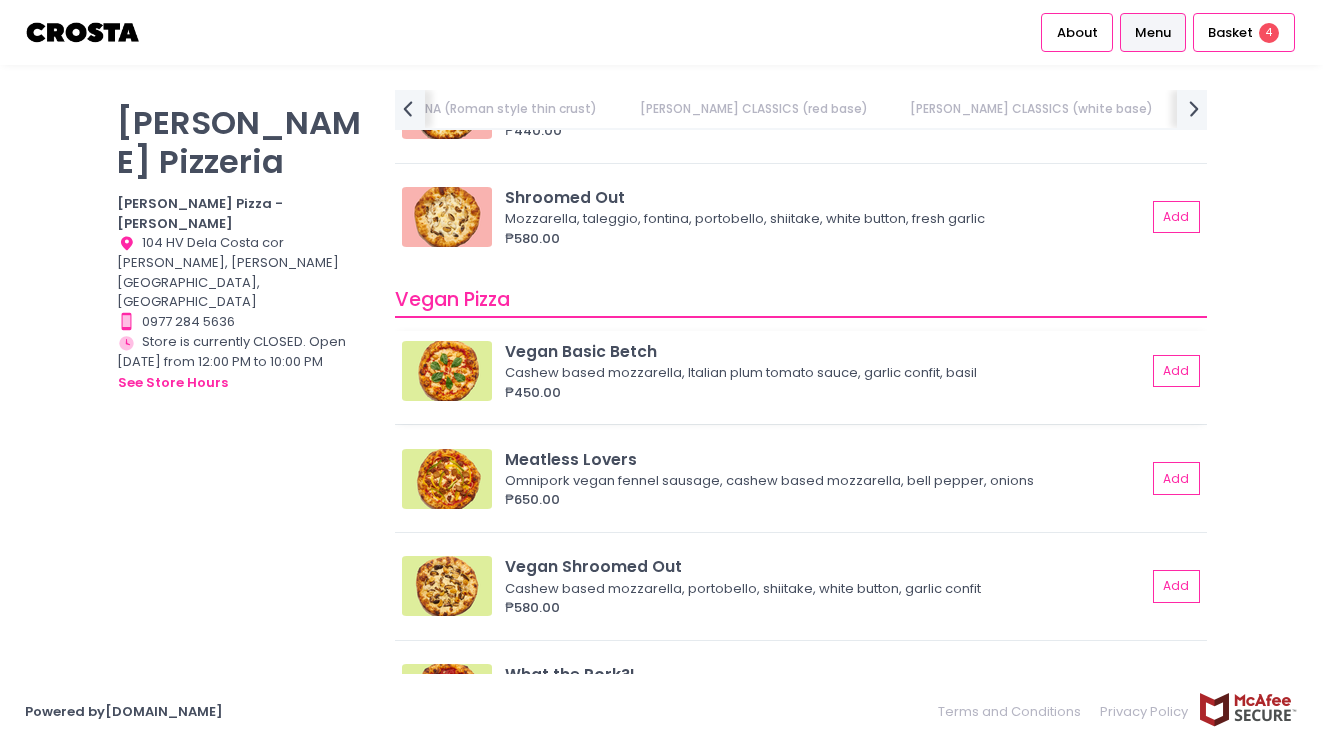 scroll, scrollTop: 1775, scrollLeft: 0, axis: vertical 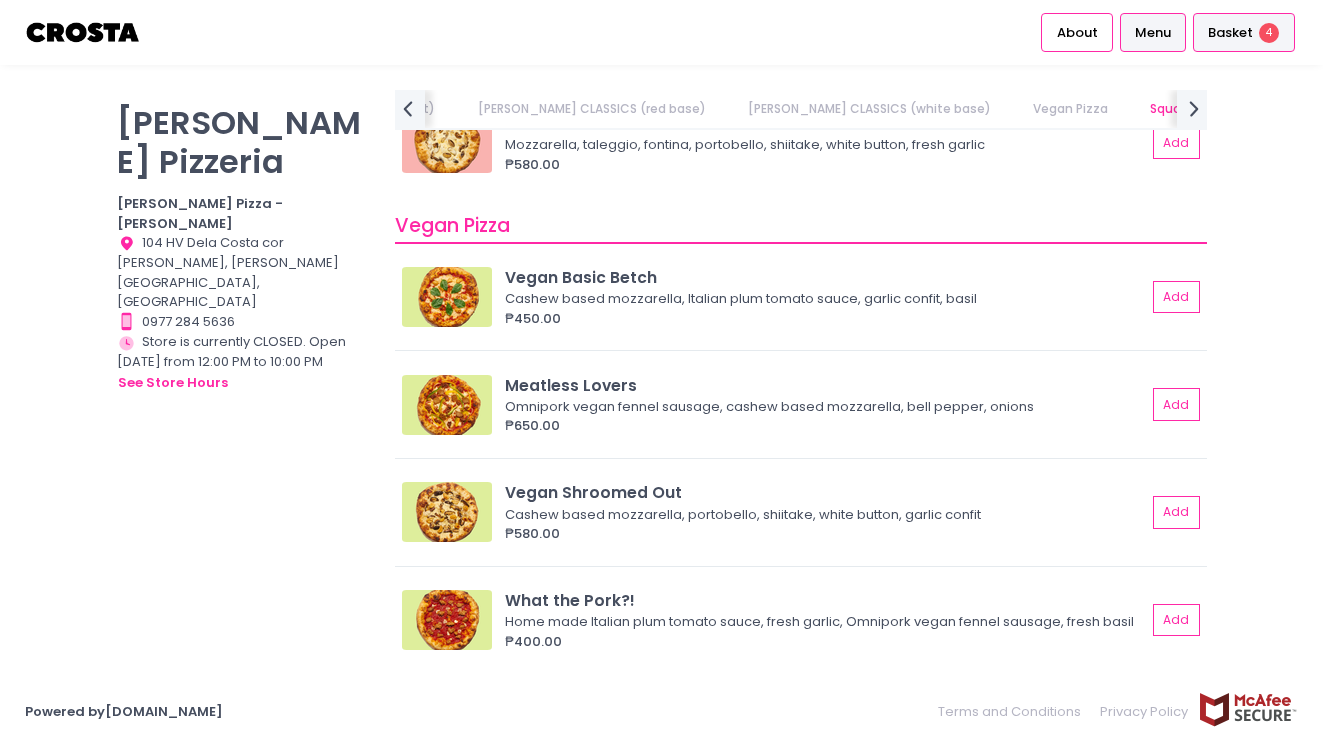 click on "Basket" at bounding box center [1230, 33] 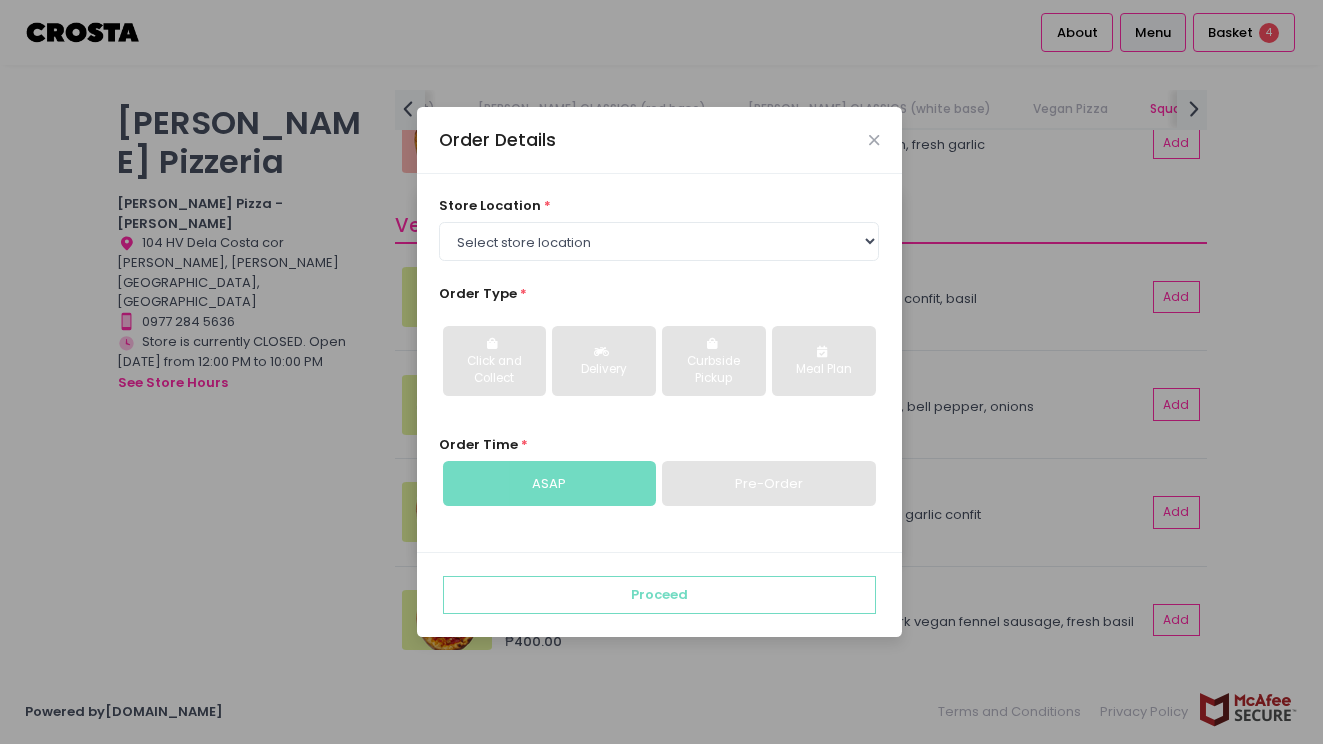 click on "store location   * Select store location Crosta Pizza - Salcedo  Crosta Pizza - San Juan  Order Type   *  Click and Collect   Delivery   Curbside Pickup   Meal Plan  Order Time   * ASAP Pre-Order" at bounding box center (659, 363) 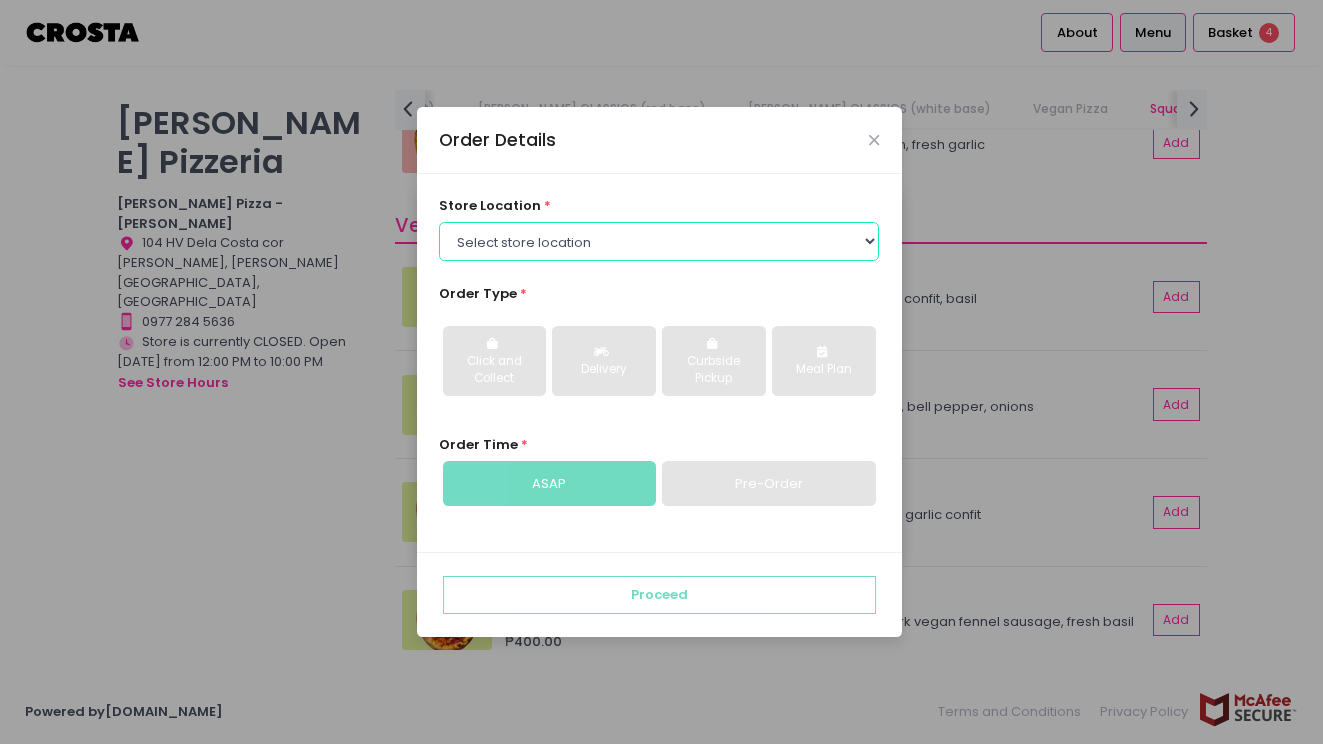 click on "Select store location [PERSON_NAME] Pizza - [PERSON_NAME] Pizza - [GEOGRAPHIC_DATA][PERSON_NAME]" at bounding box center (659, 241) 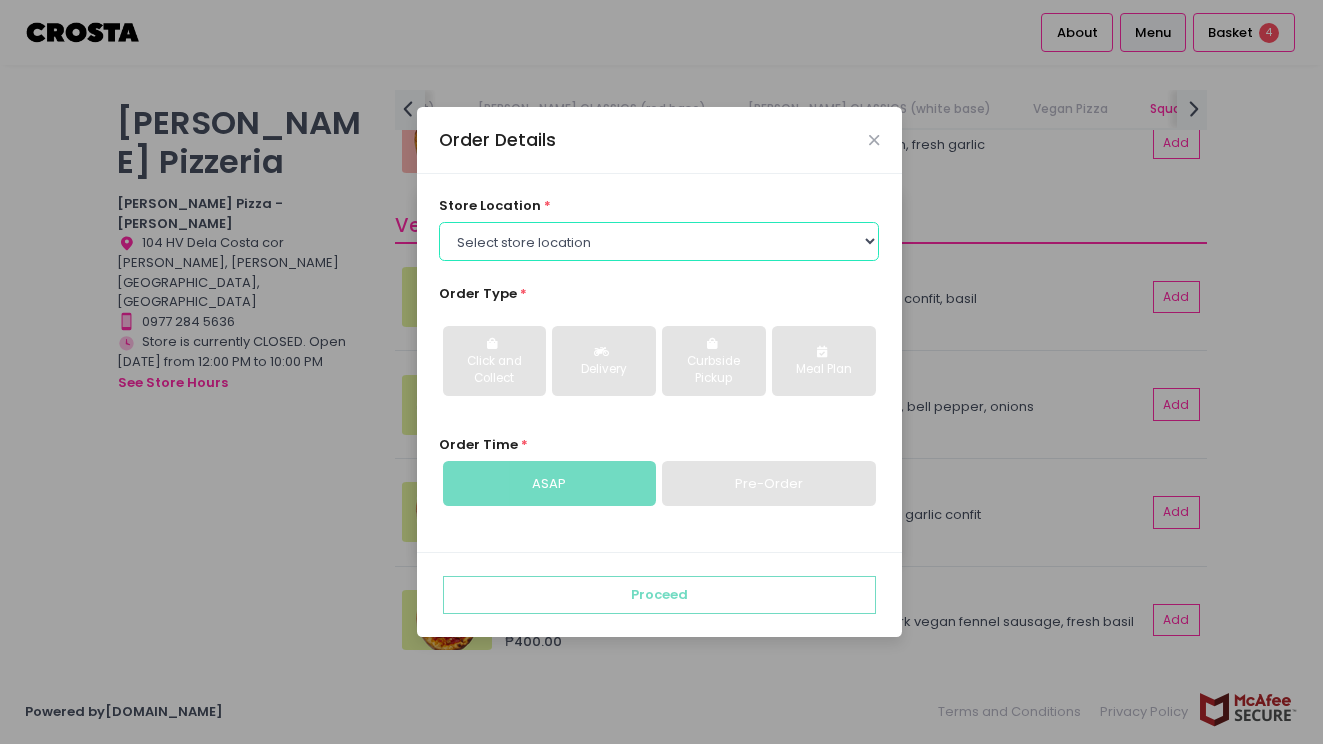 select on "5fabb2e53664a8677beaeb89" 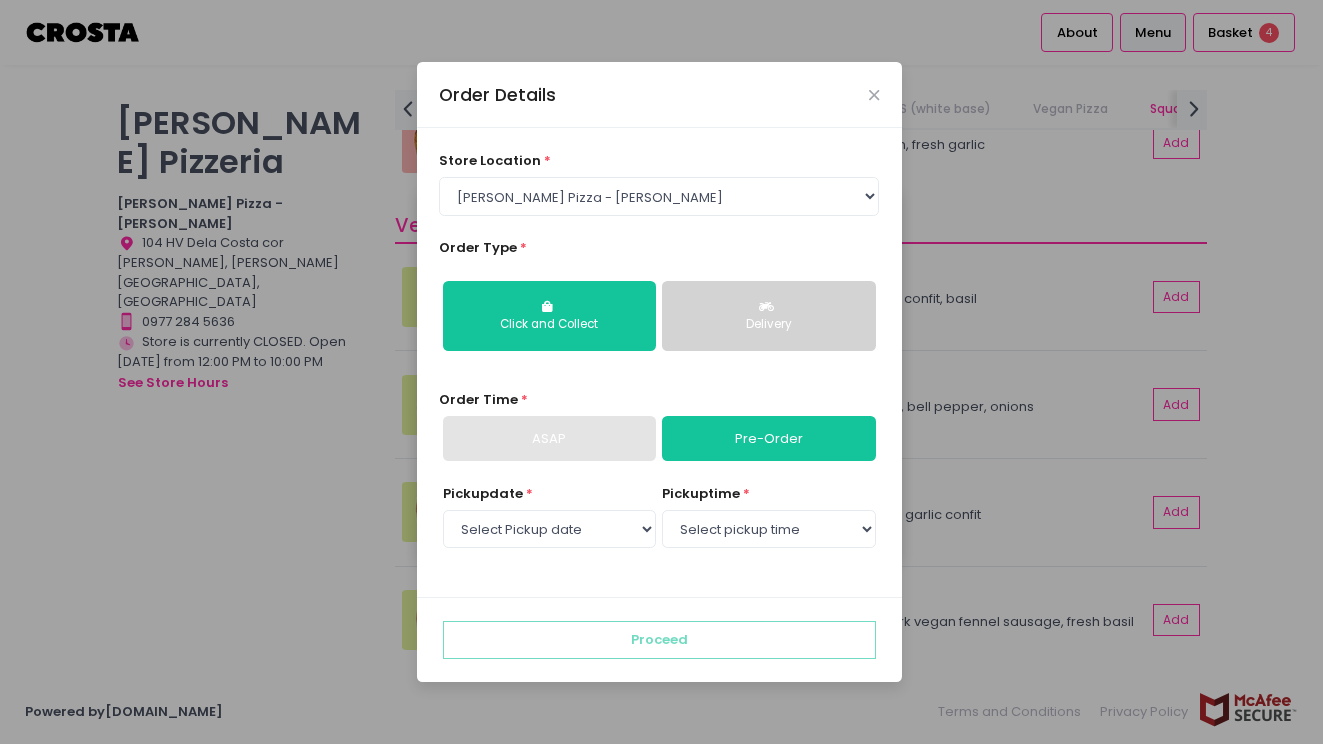 click on "Delivery" at bounding box center [768, 316] 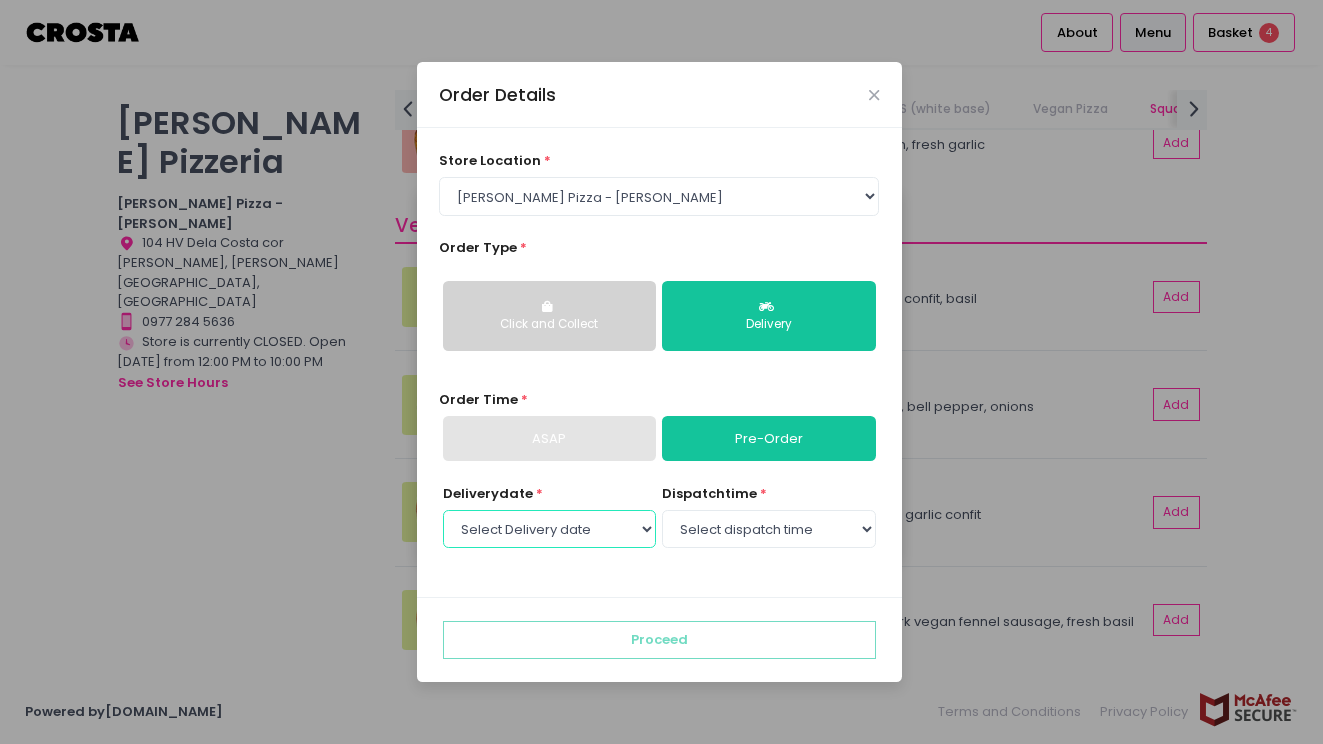 click on "Select Delivery date [DATE] [DATE] [DATE]" at bounding box center (549, 529) 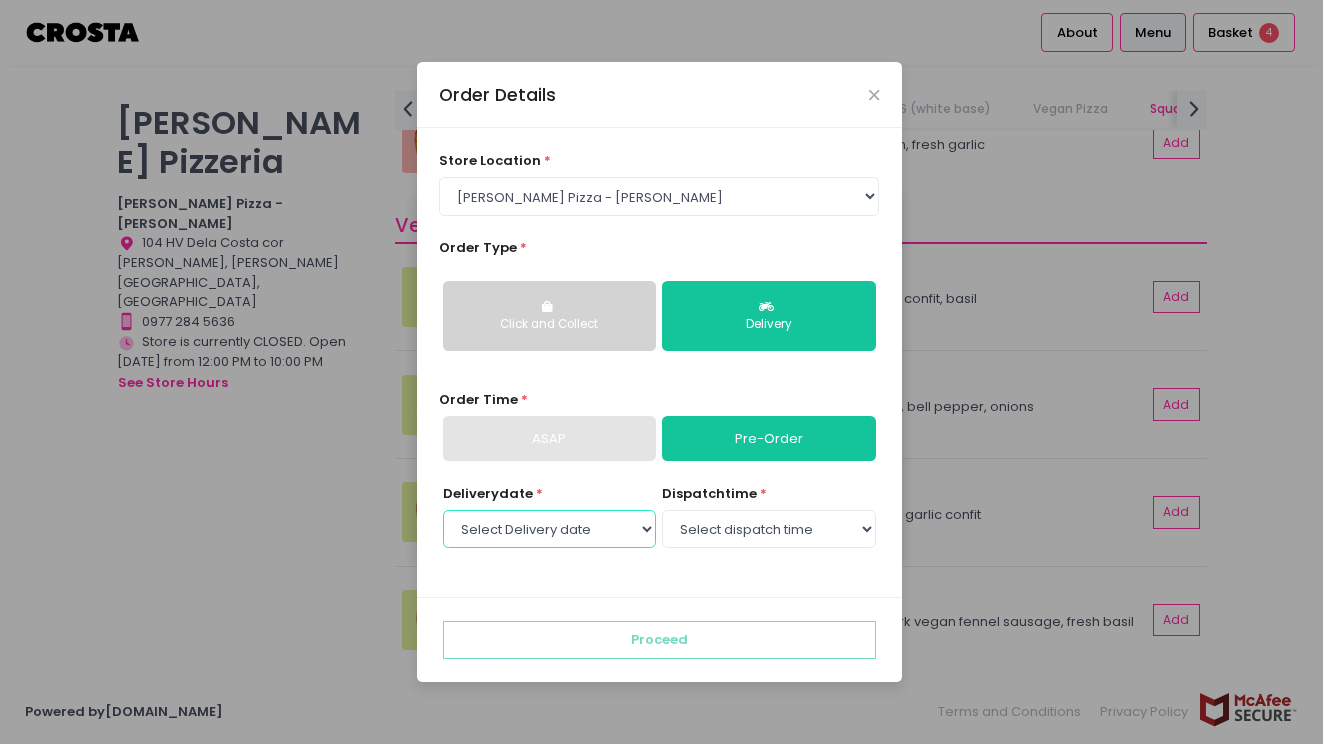 select on "[DATE]" 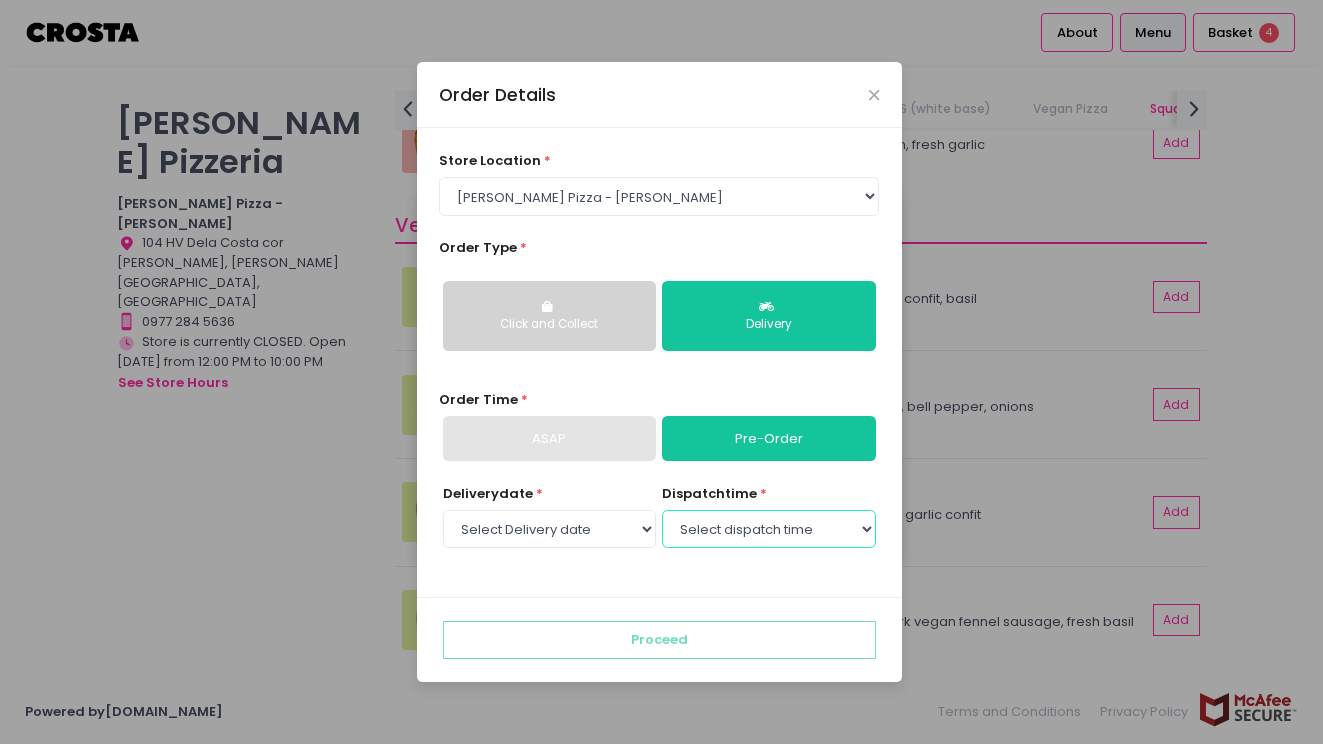 click on "Select dispatch time 12:00 PM - 12:30 PM 12:30 PM - 01:00 PM 01:00 PM - 01:30 PM 01:30 PM - 02:00 PM 02:00 PM - 02:30 PM 02:30 PM - 03:00 PM 03:00 PM - 03:30 PM 03:30 PM - 04:00 PM 04:00 PM - 04:30 PM 04:30 PM - 05:00 PM 05:00 PM - 05:30 PM 05:30 PM - 06:00 PM 06:00 PM - 06:30 PM 06:30 PM - 07:00 PM 07:00 PM - 07:30 PM 07:30 PM - 08:00 PM 08:00 PM - 08:30 PM 08:30 PM - 09:00 PM 09:00 PM - 09:30 PM 09:30 PM - 10:00 PM" at bounding box center (768, 529) 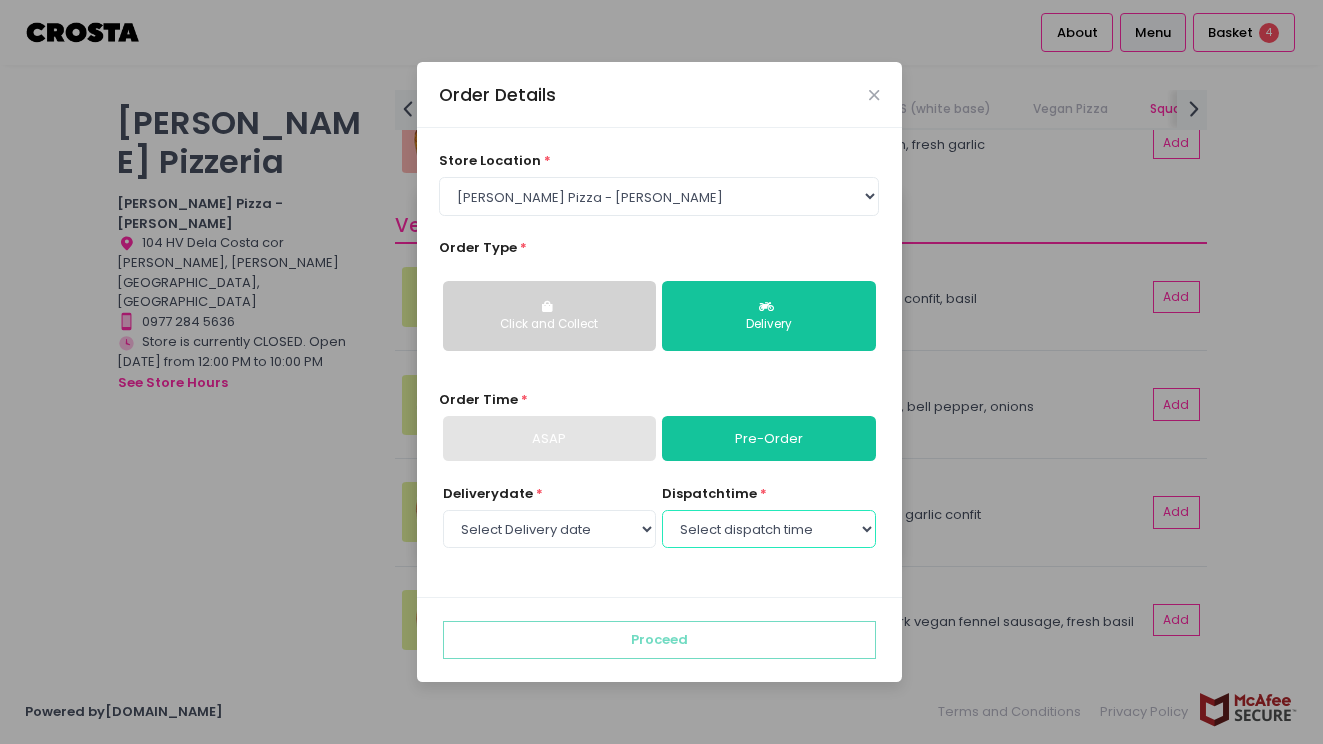 select on "16:00" 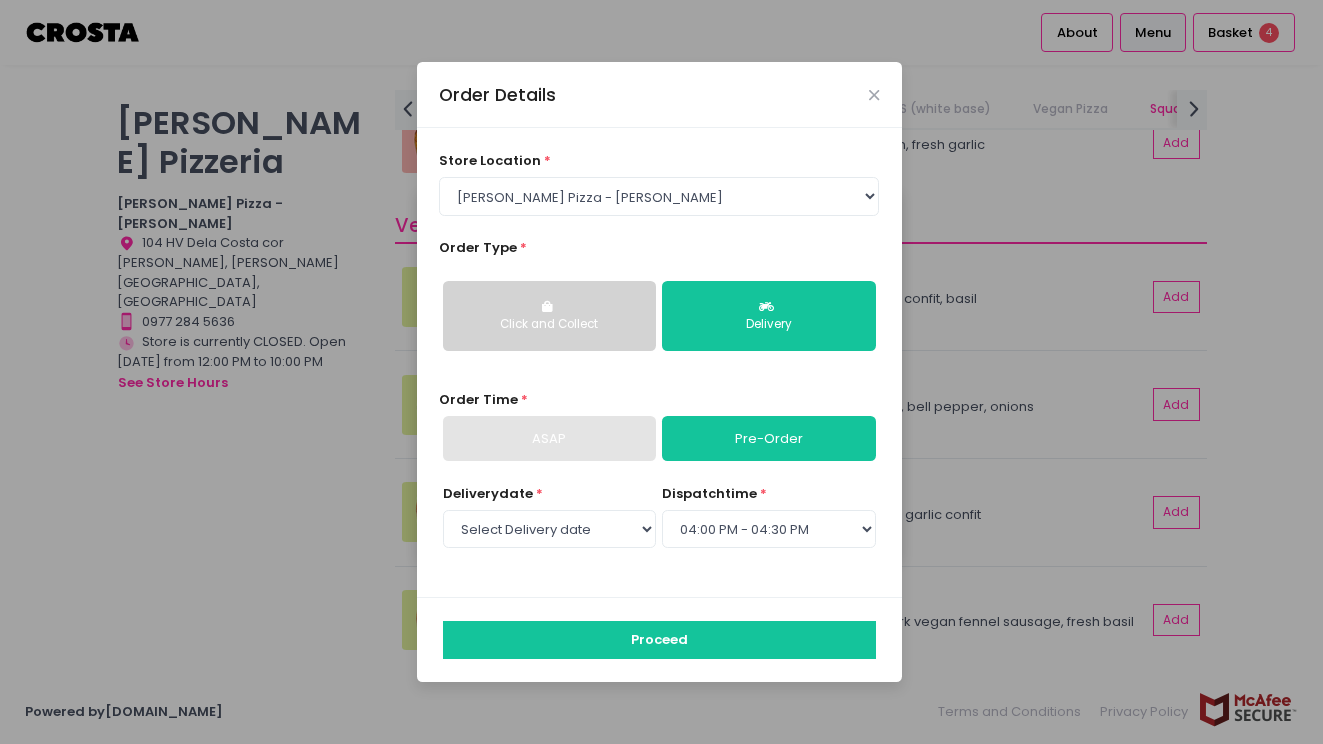 click on "Proceed" at bounding box center (659, 640) 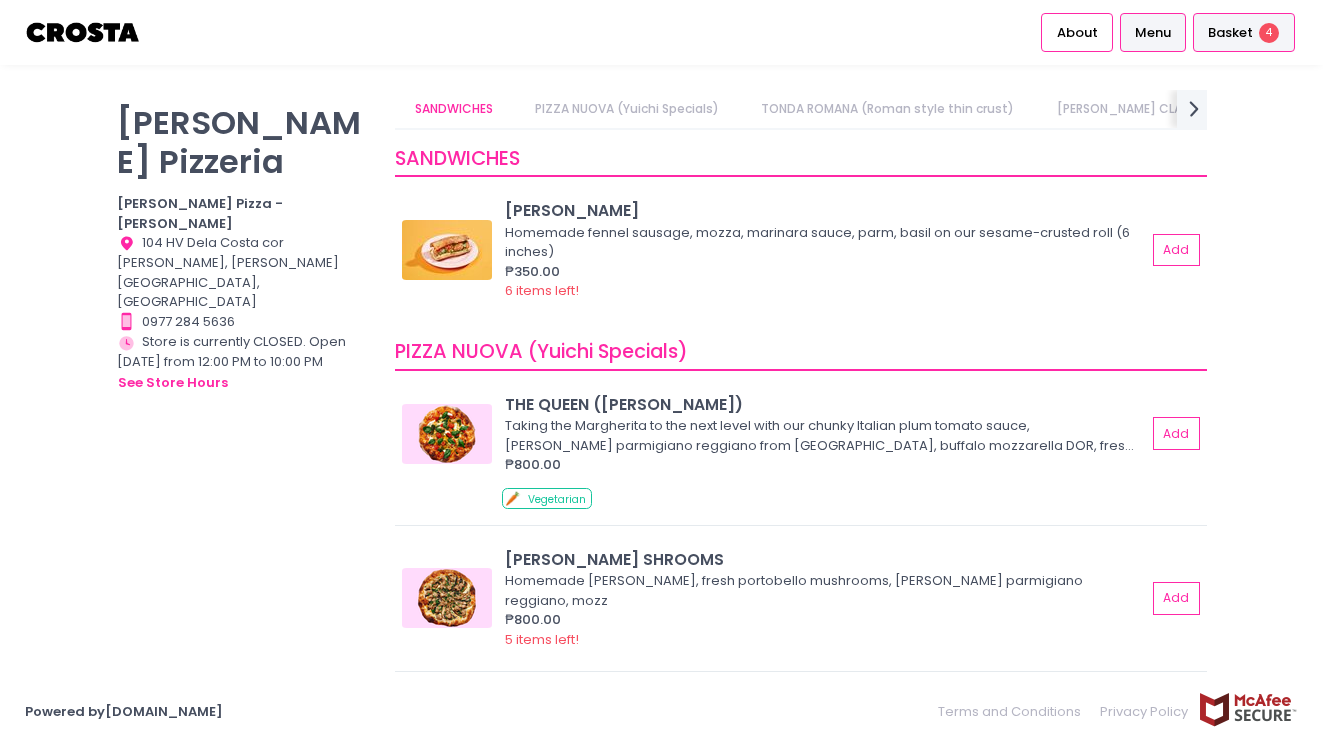 click on "Basket" at bounding box center [1230, 33] 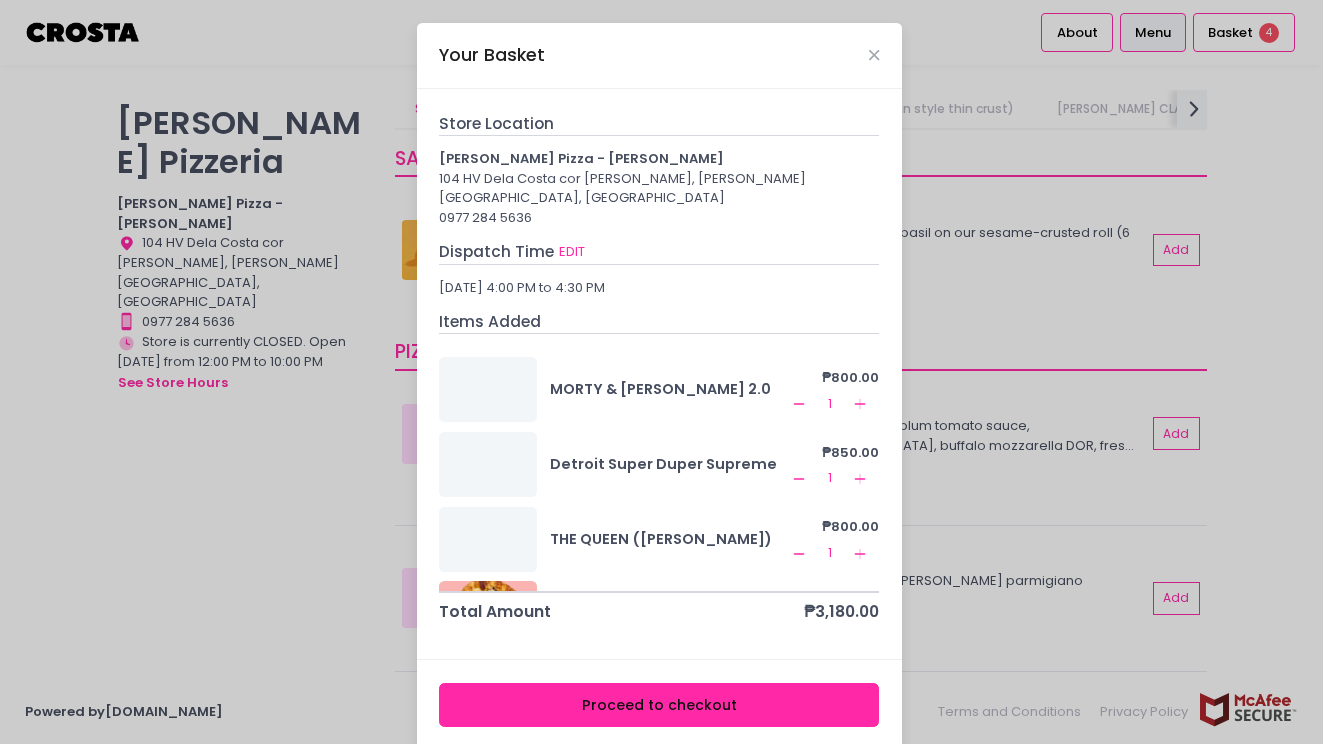 scroll, scrollTop: 9, scrollLeft: 0, axis: vertical 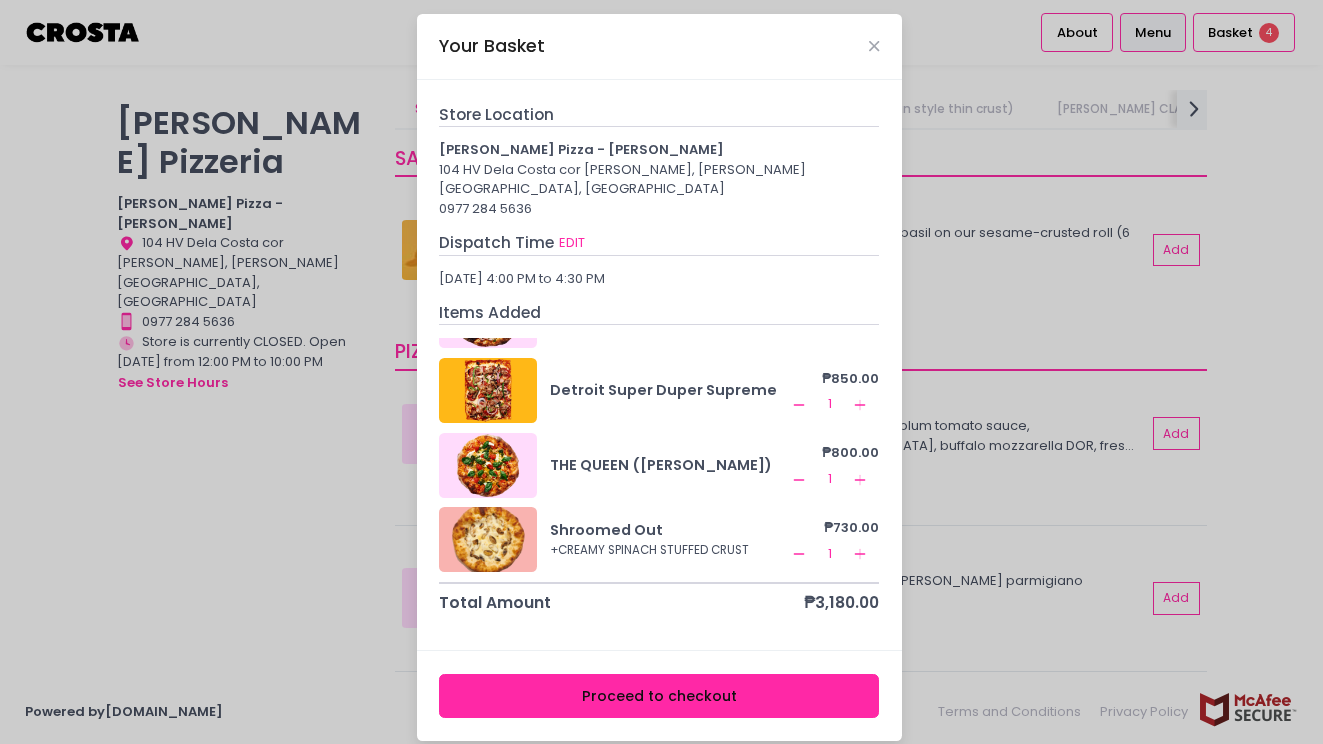 click on "Remove Created with Sketch." 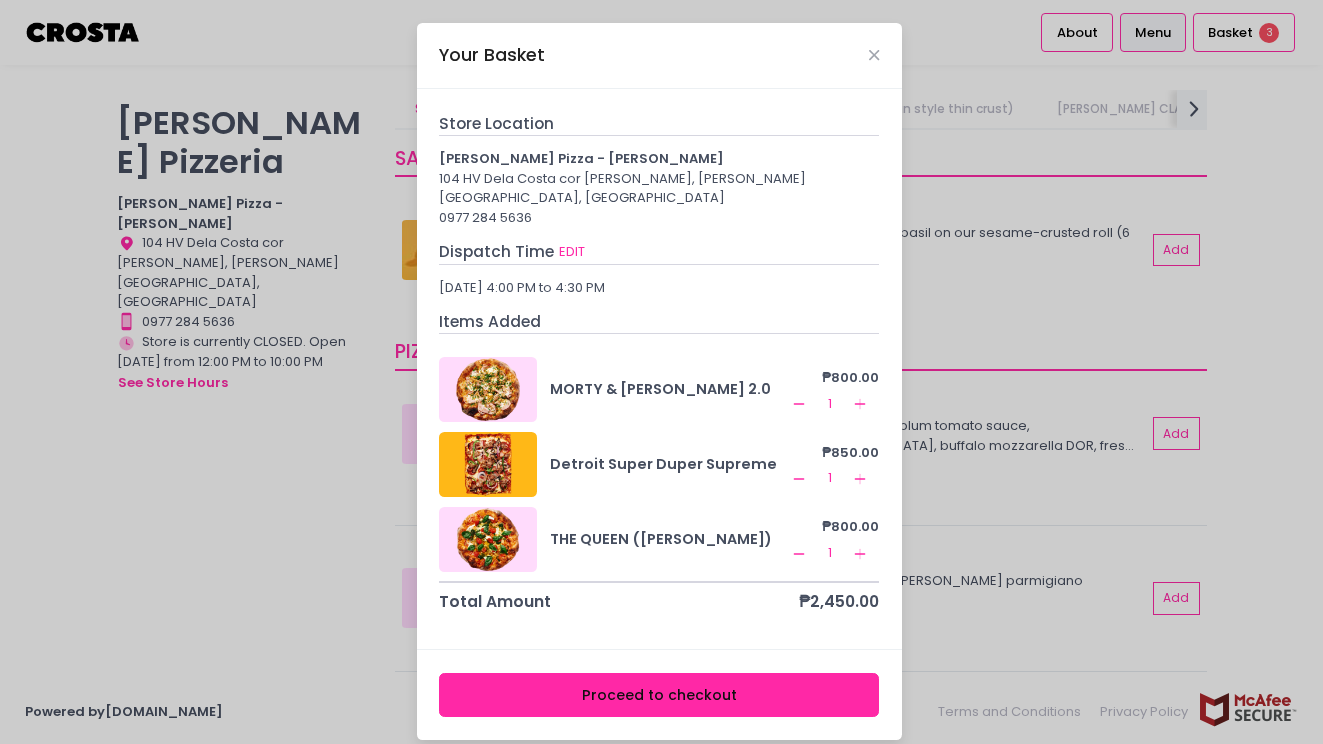 click on "Remove Created with Sketch." 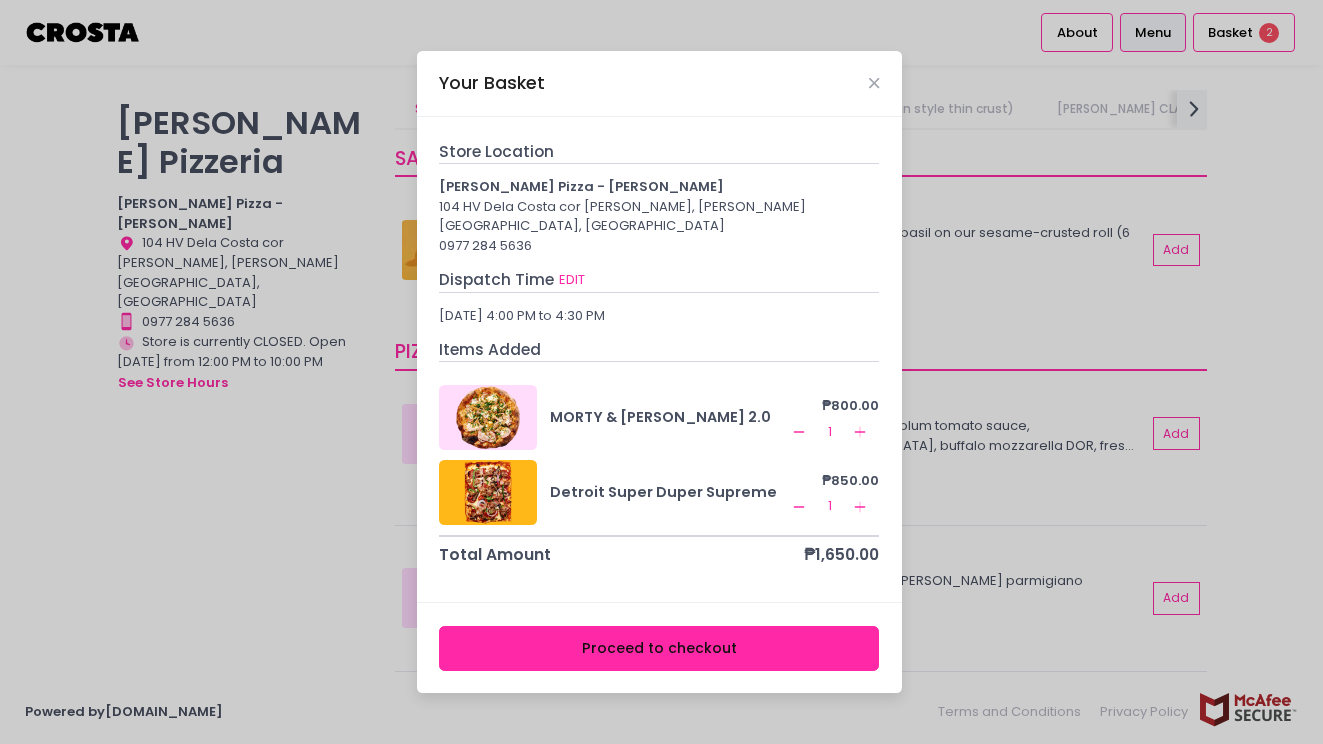 click on "Your Basket" at bounding box center (659, 84) 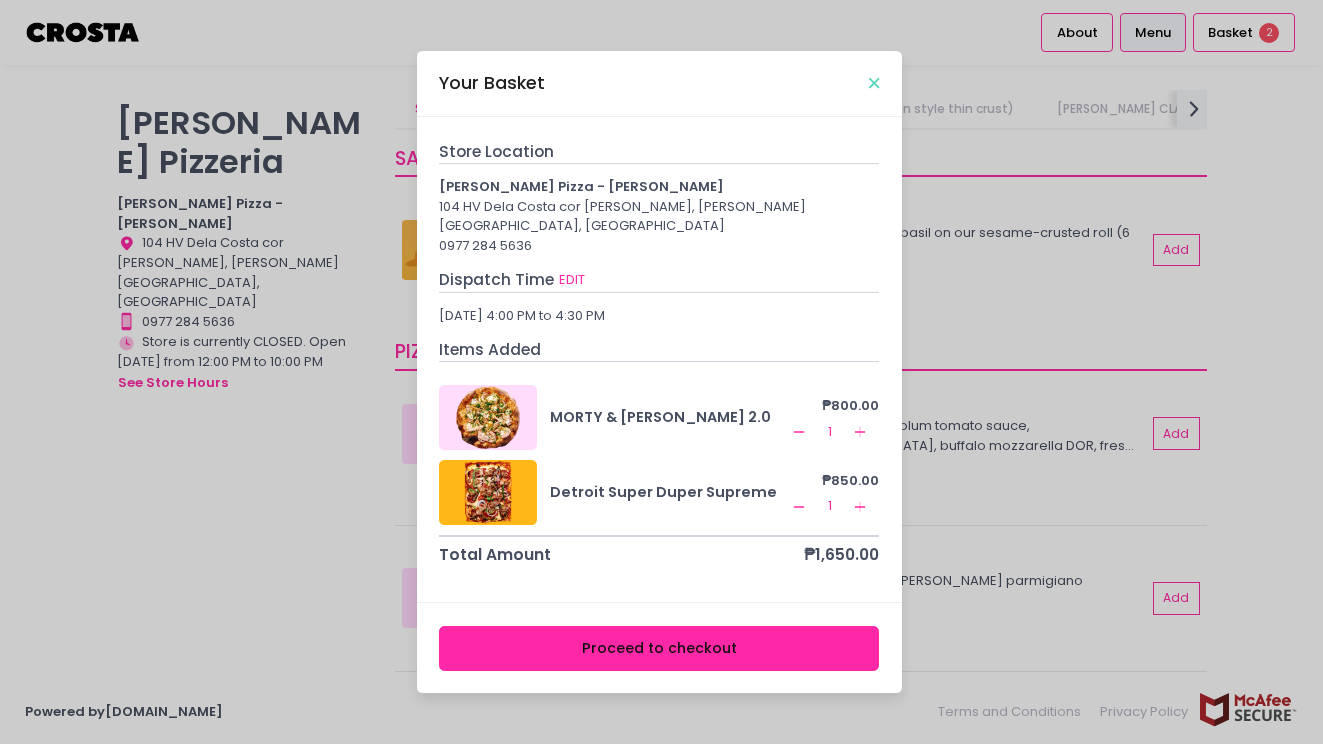 click at bounding box center (874, 83) 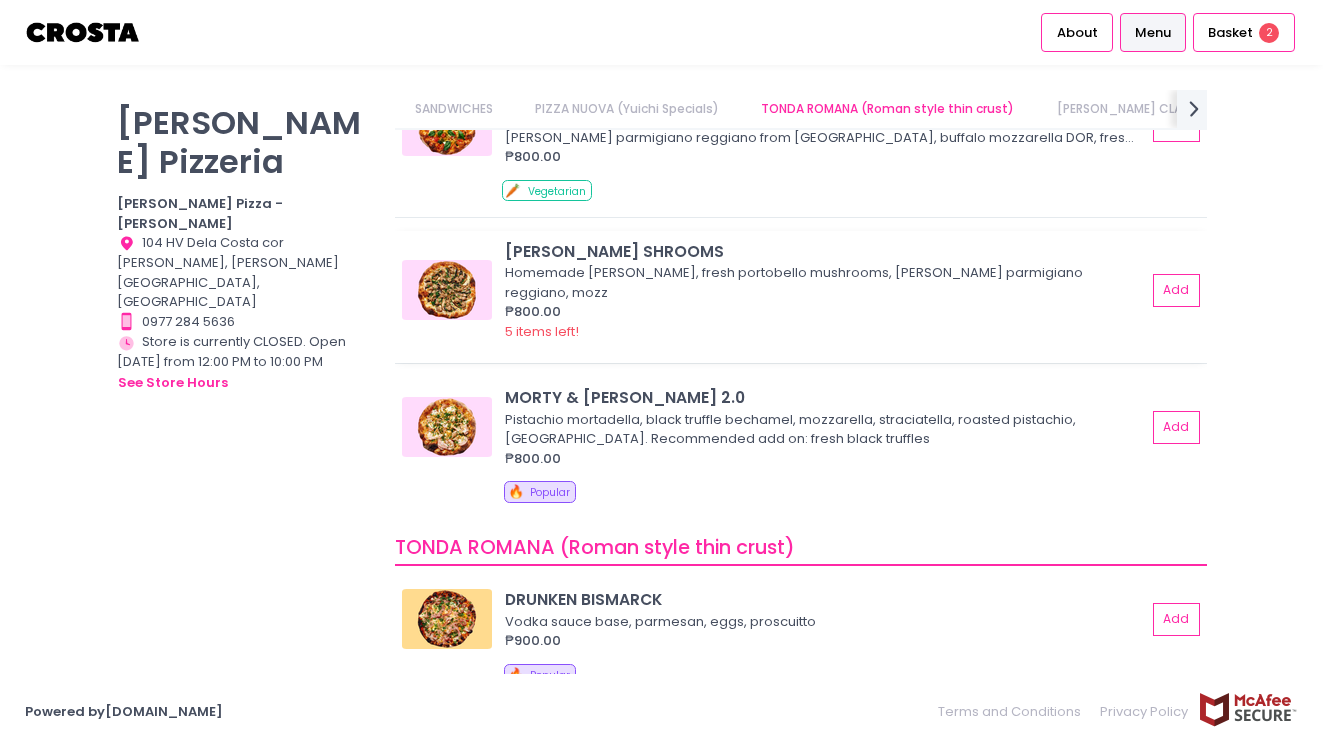 scroll, scrollTop: 317, scrollLeft: 0, axis: vertical 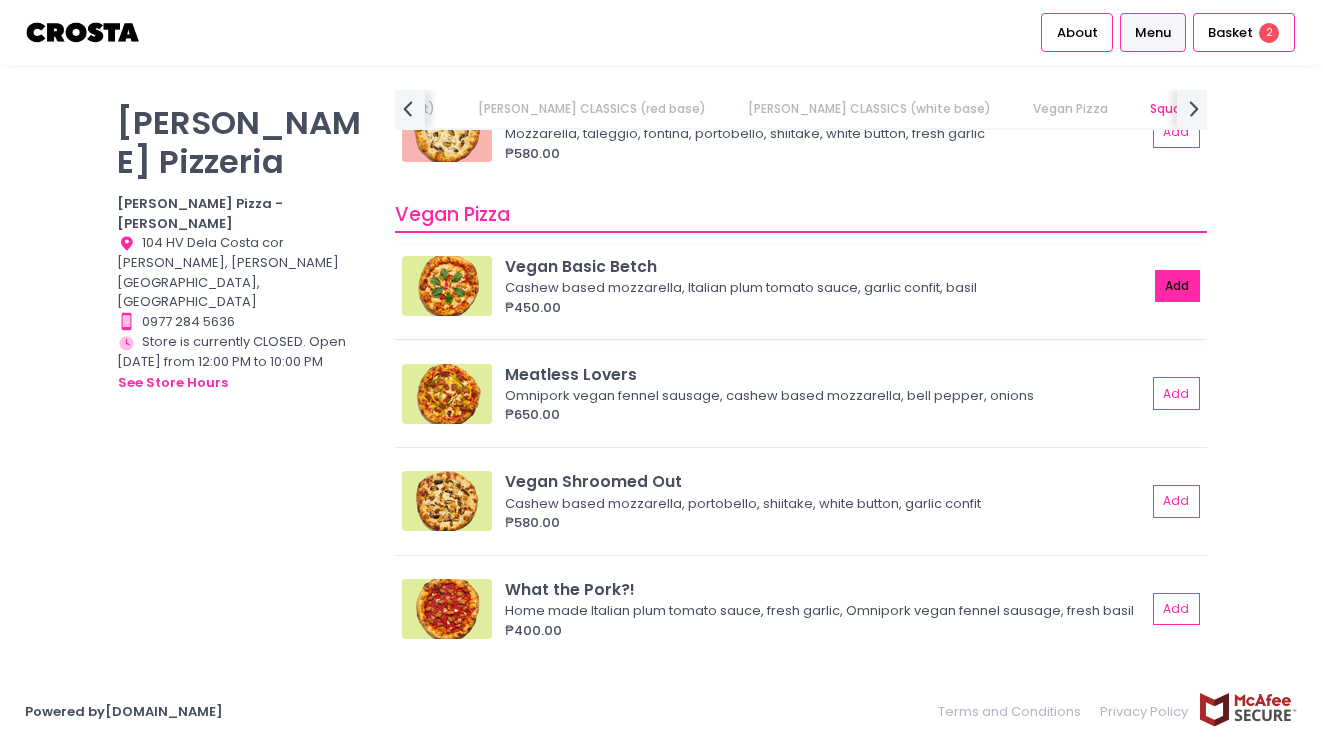 click on "Add" at bounding box center [1178, 286] 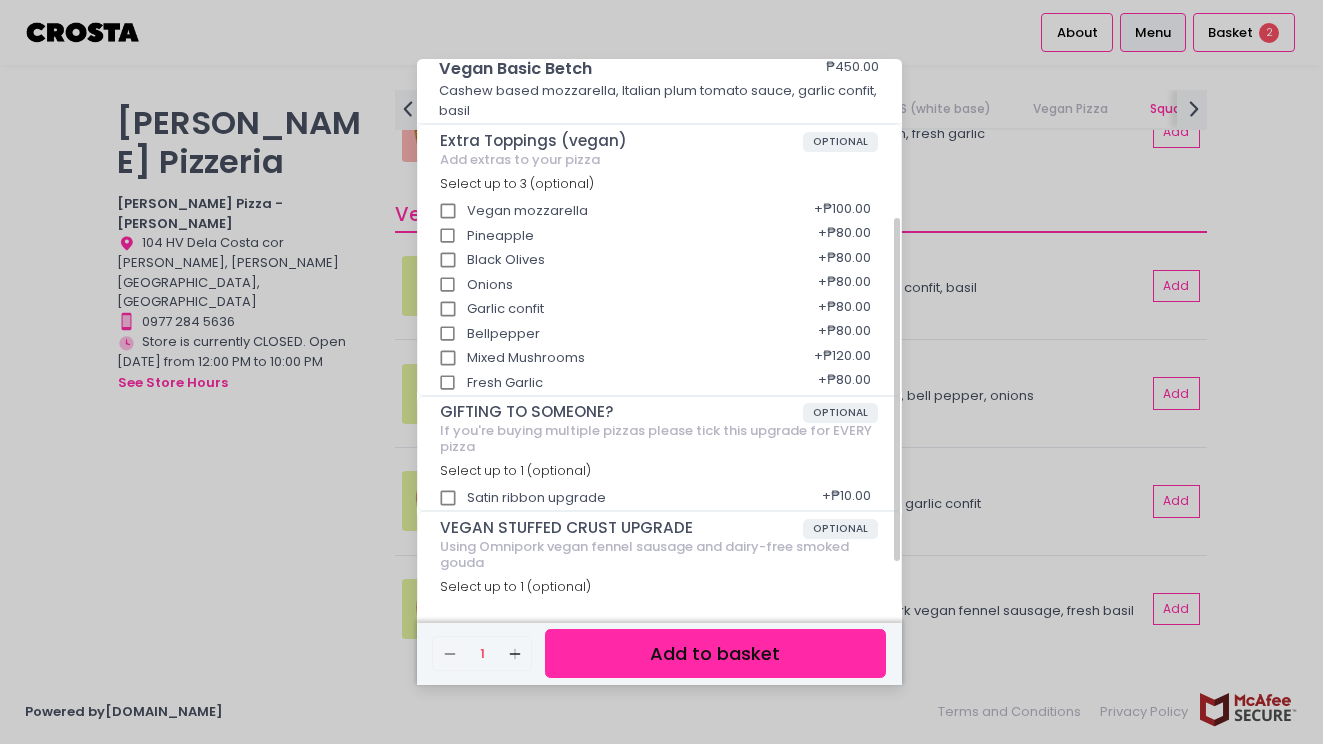 scroll, scrollTop: 318, scrollLeft: 0, axis: vertical 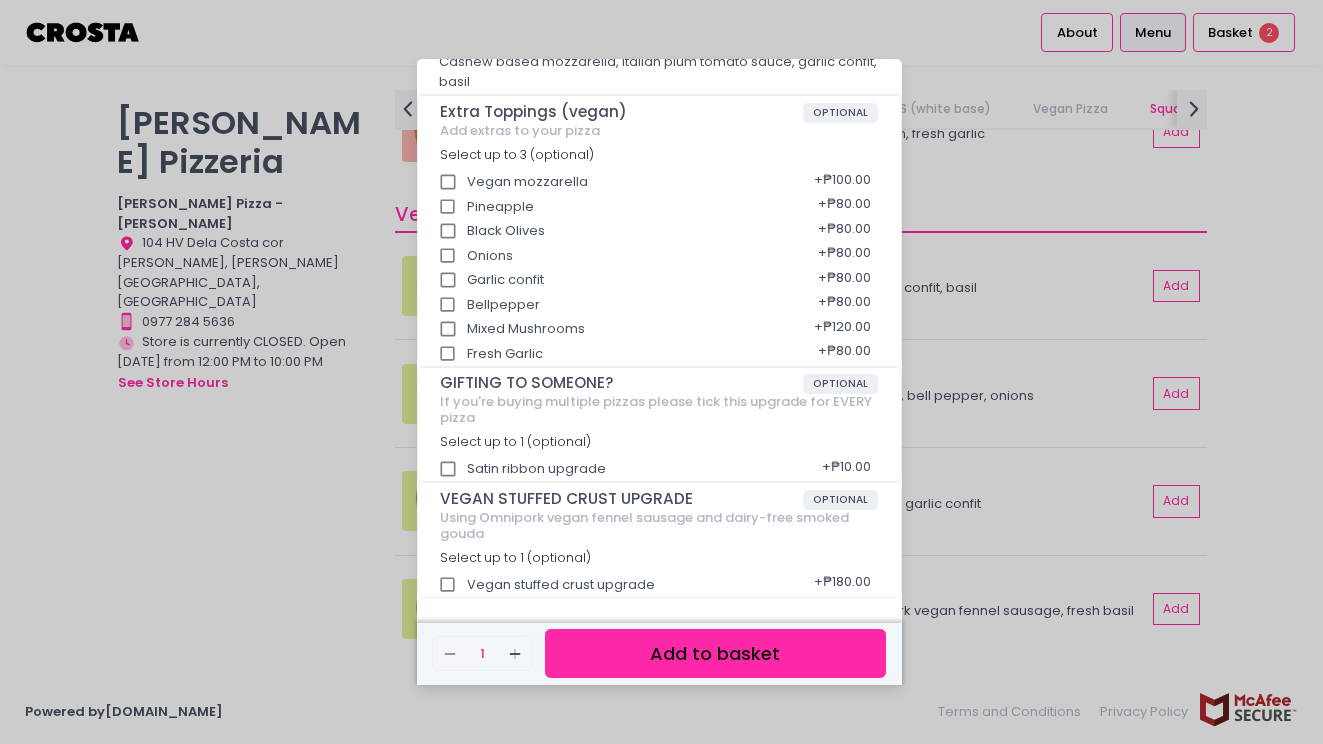 click on "Add to basket" at bounding box center [715, 653] 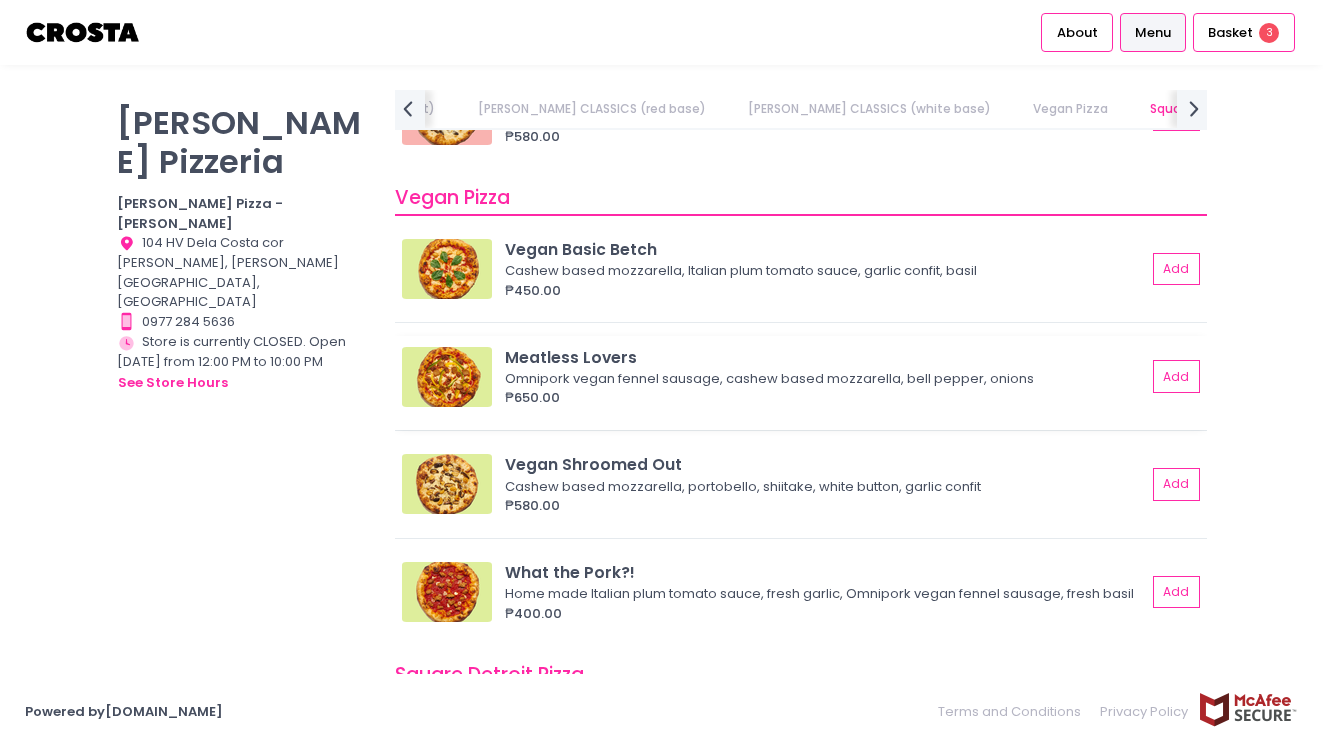 scroll, scrollTop: 1796, scrollLeft: 0, axis: vertical 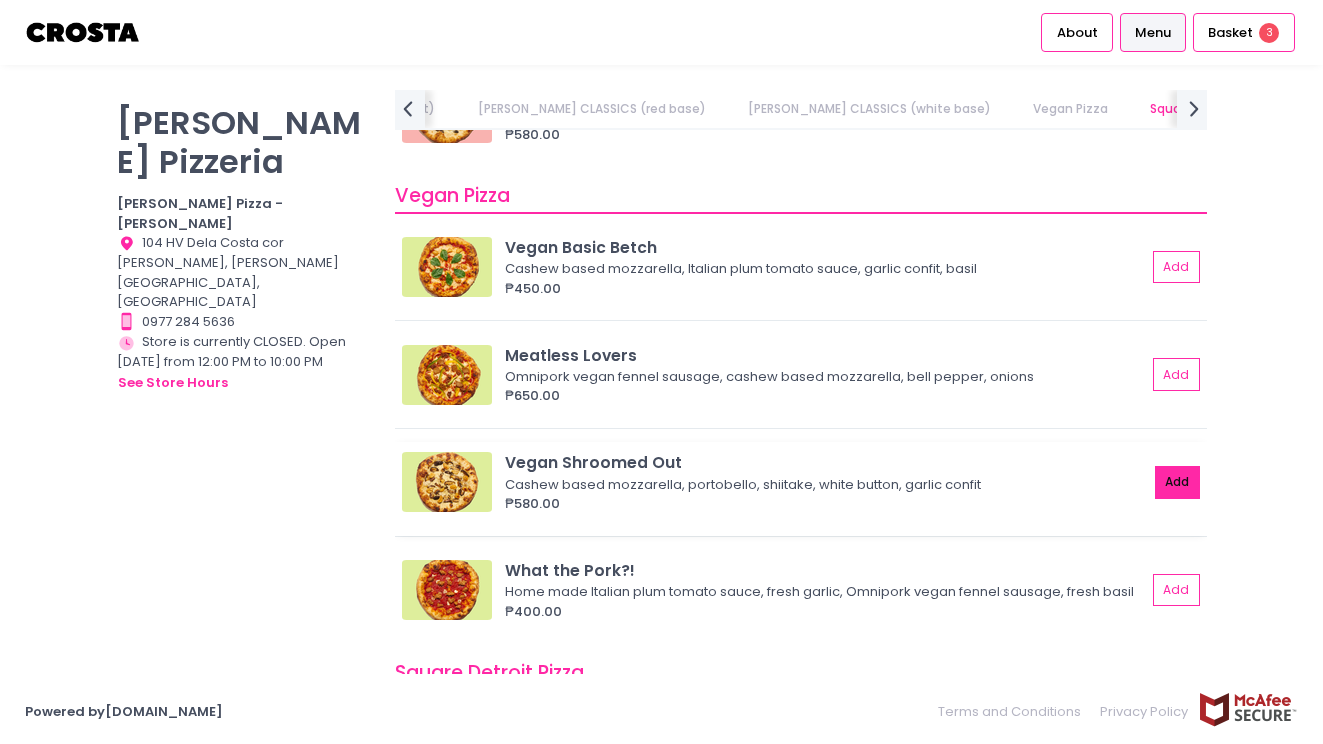 click on "Add" at bounding box center [1178, 482] 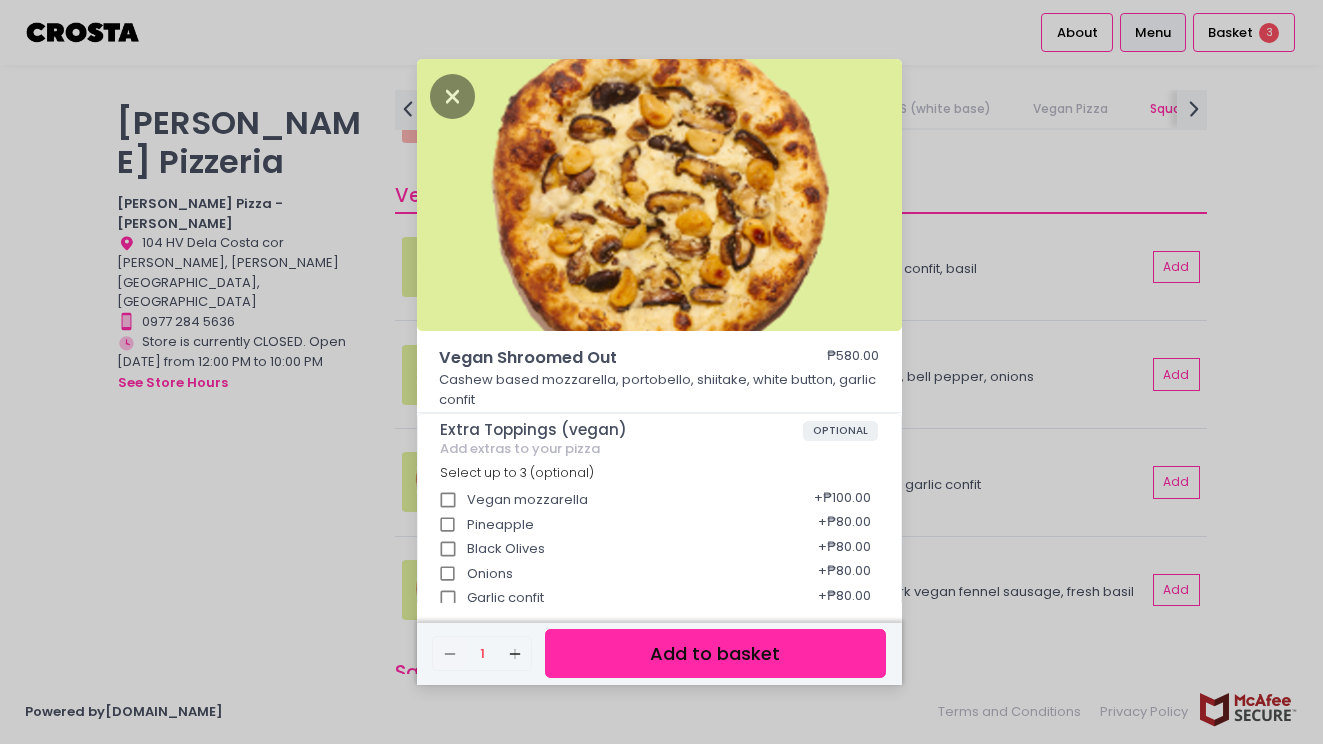 click on "Add to basket" at bounding box center (715, 653) 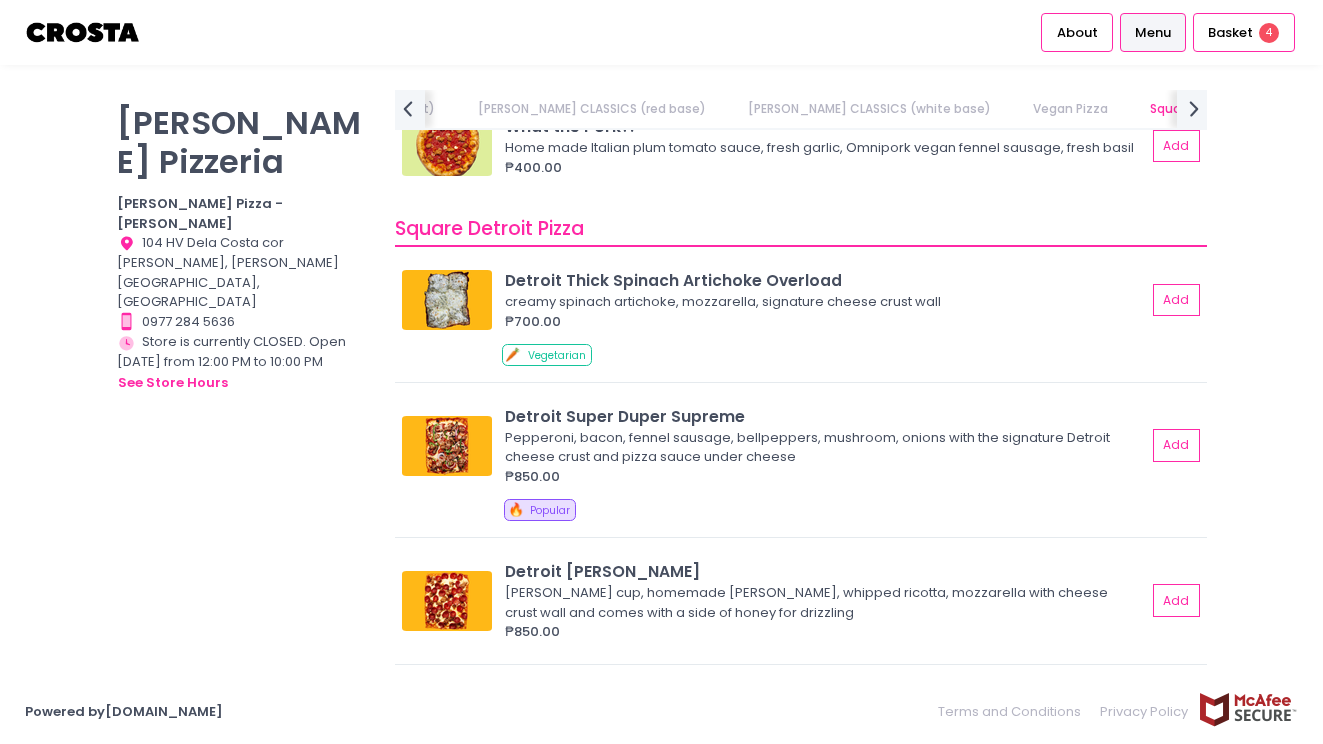 scroll, scrollTop: 2248, scrollLeft: 0, axis: vertical 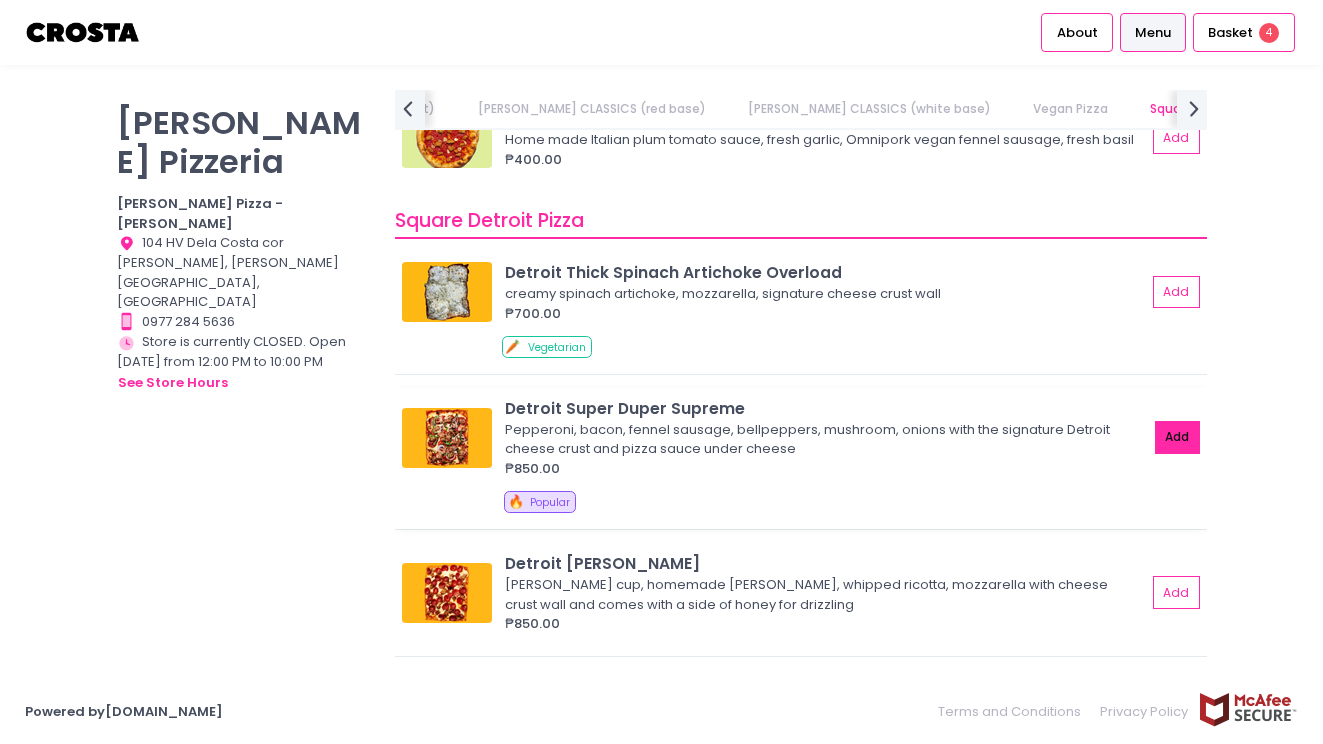 click on "Add" at bounding box center [1178, 437] 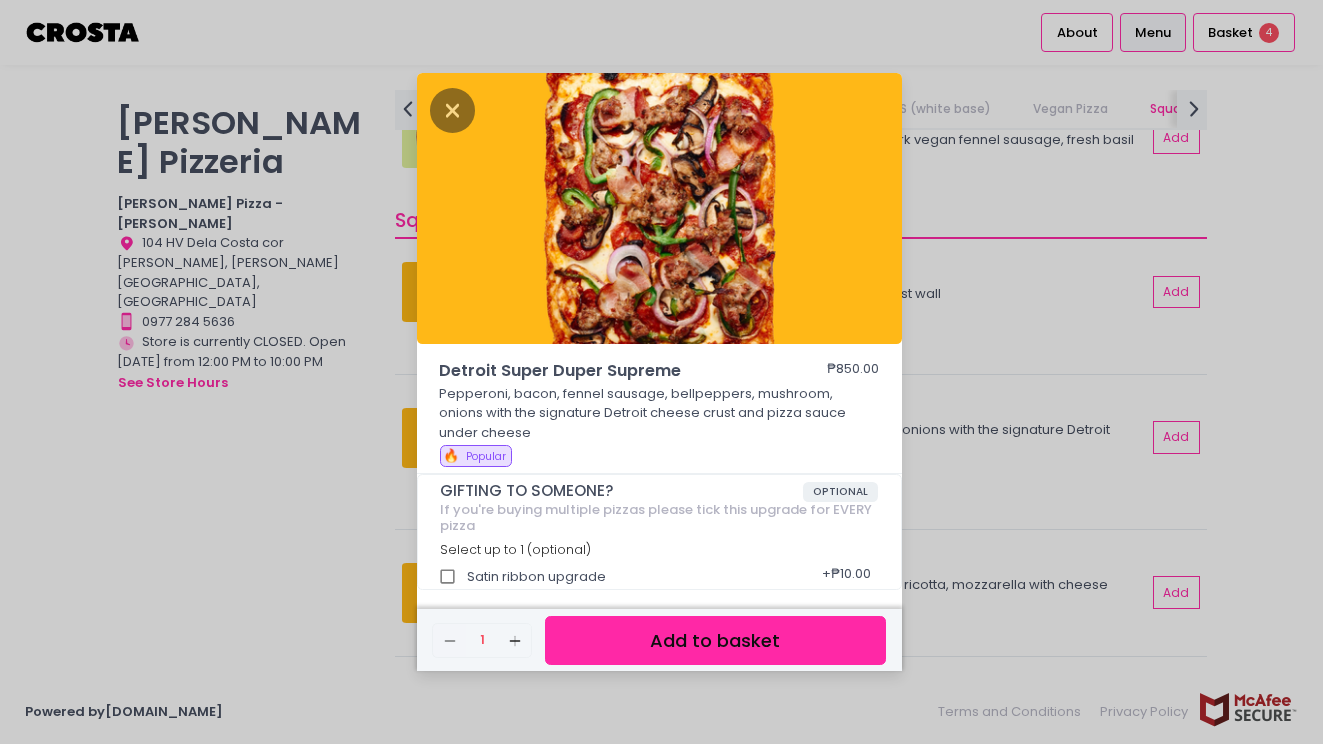 click on "Add to basket" at bounding box center (715, 640) 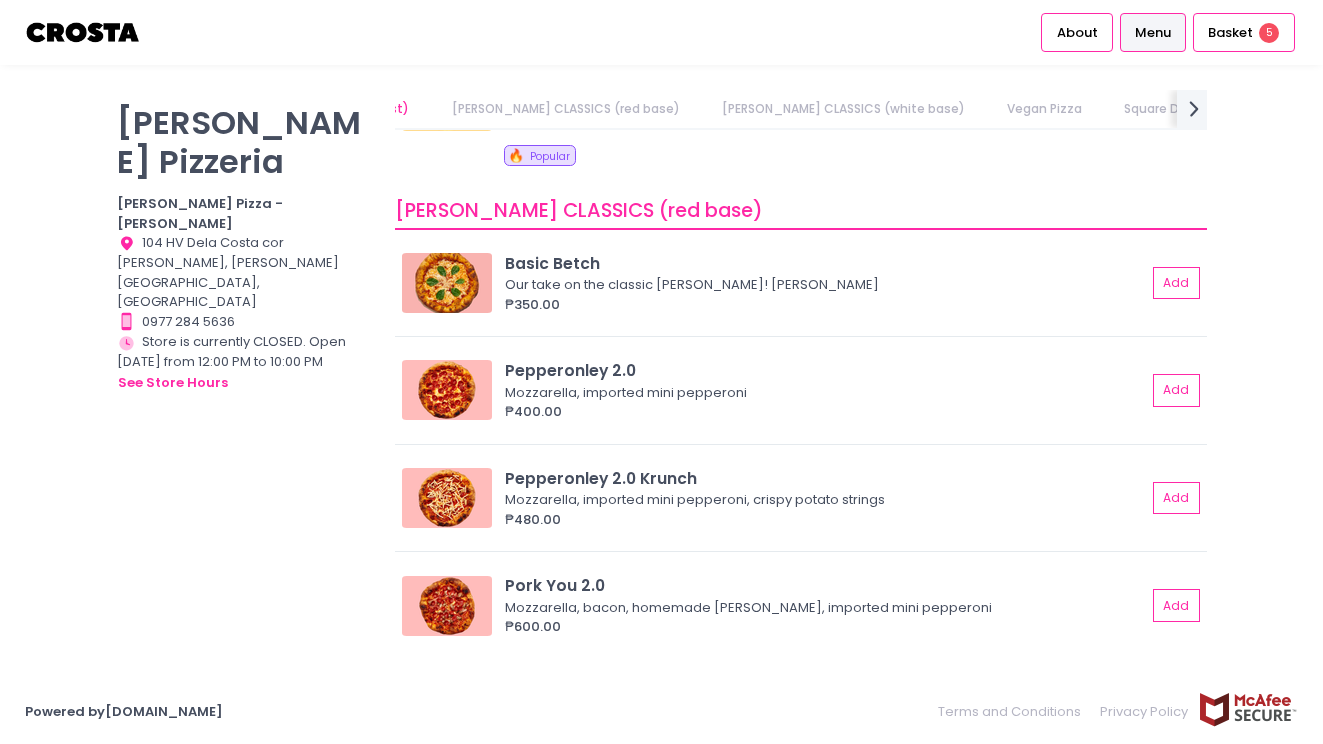 scroll, scrollTop: 701, scrollLeft: 0, axis: vertical 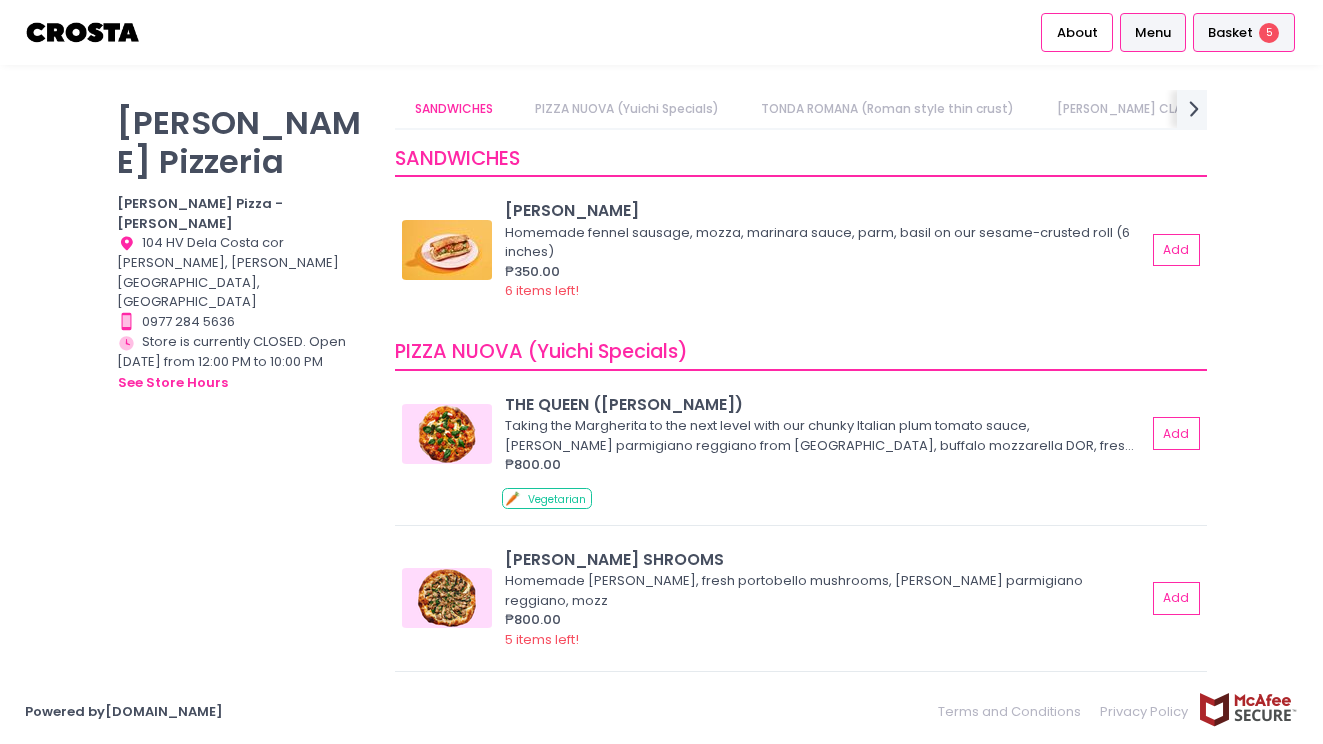 click on "Basket" at bounding box center (1230, 33) 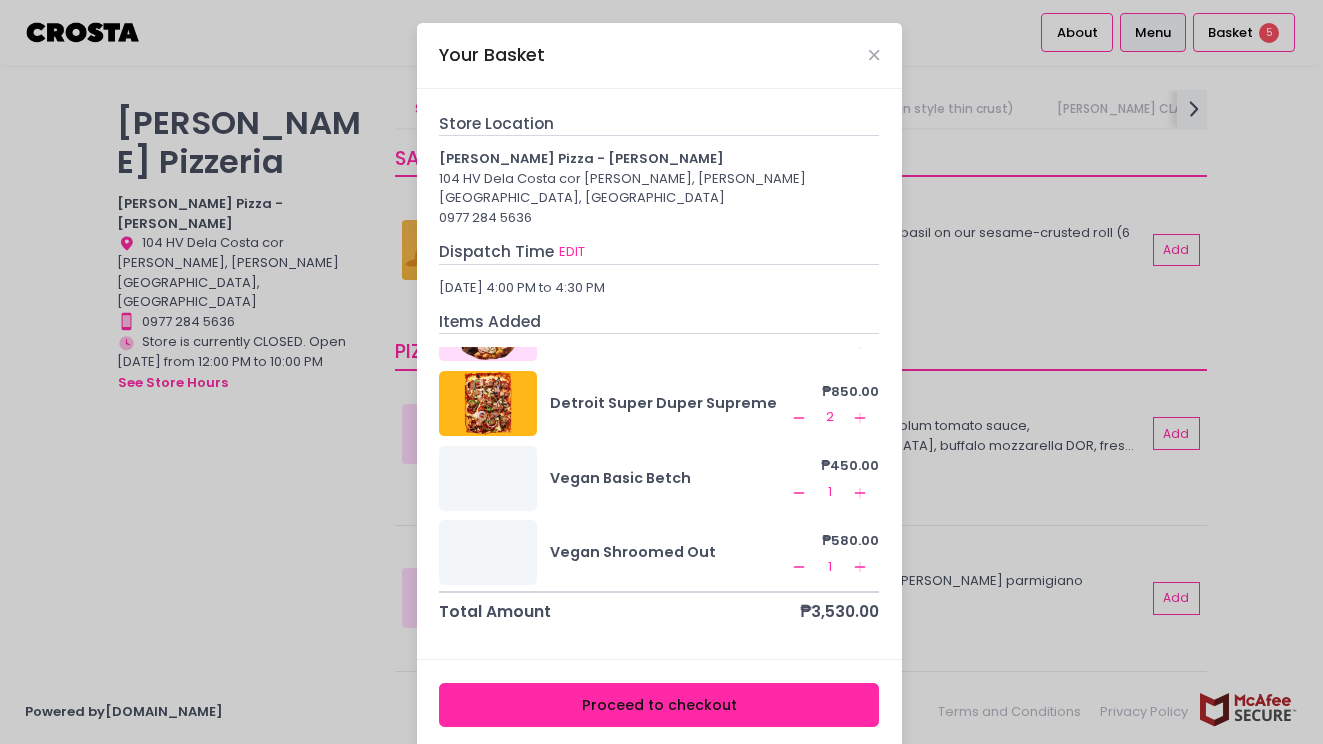 scroll, scrollTop: 65, scrollLeft: 0, axis: vertical 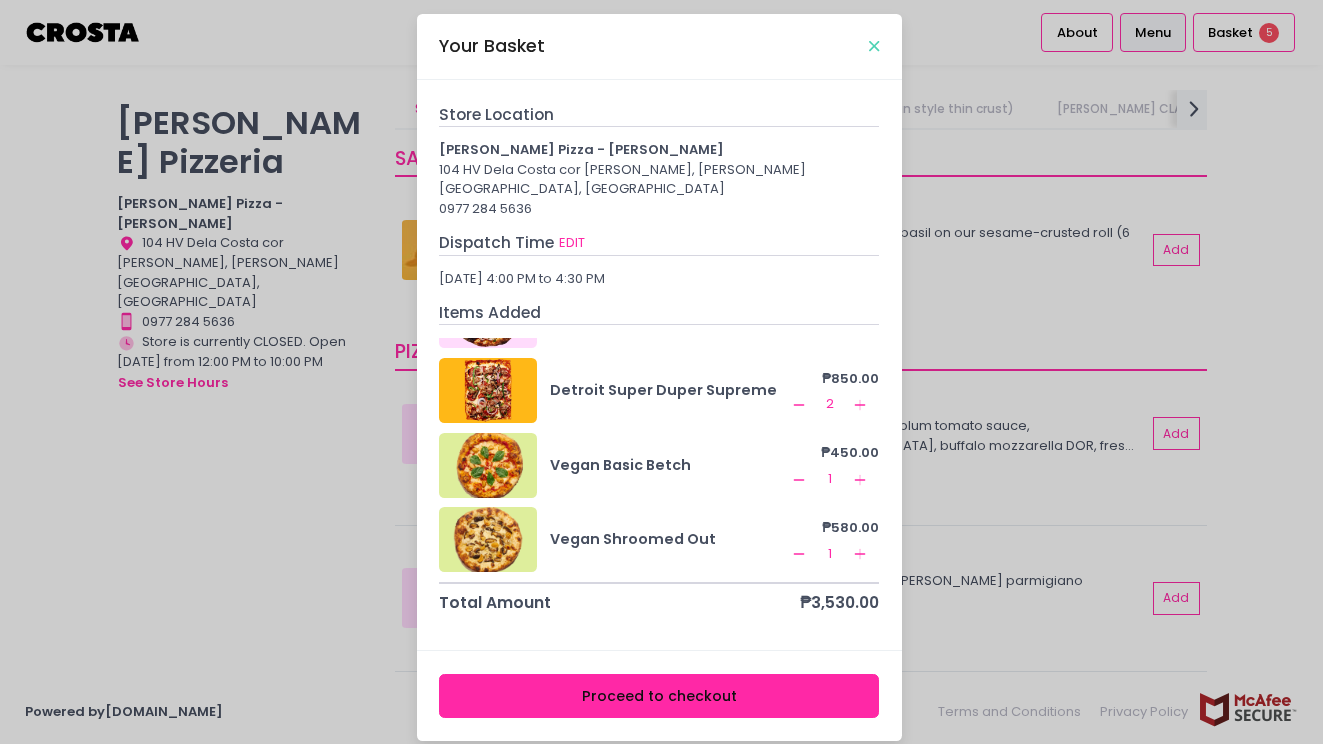 click at bounding box center [874, 46] 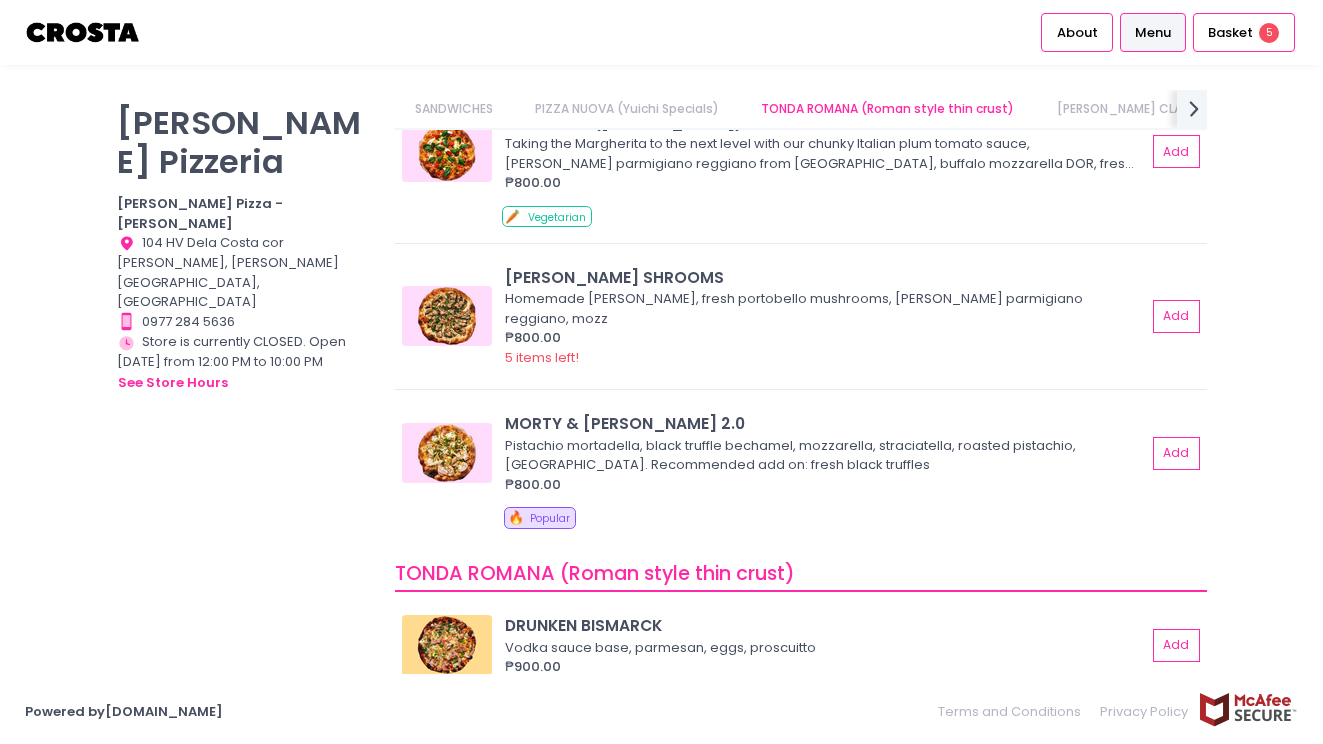 scroll, scrollTop: 316, scrollLeft: 0, axis: vertical 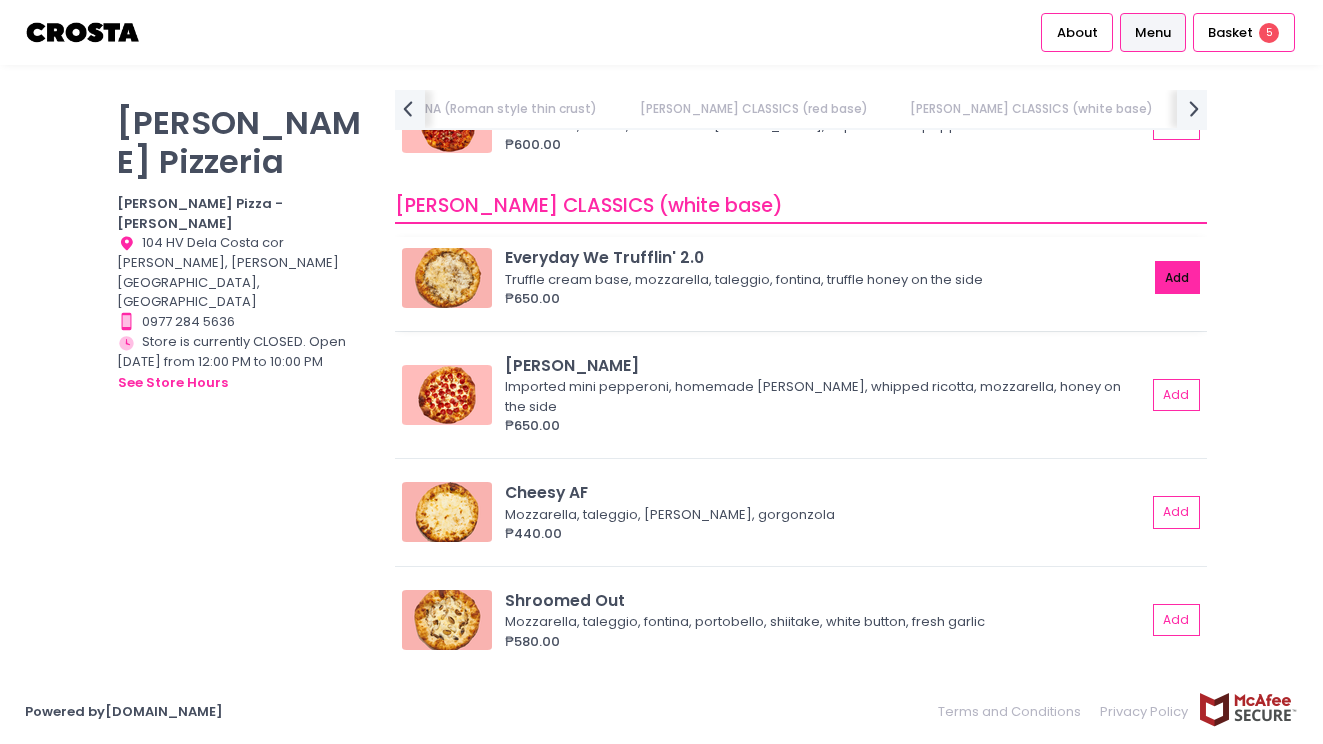 click on "Add" at bounding box center [1178, 277] 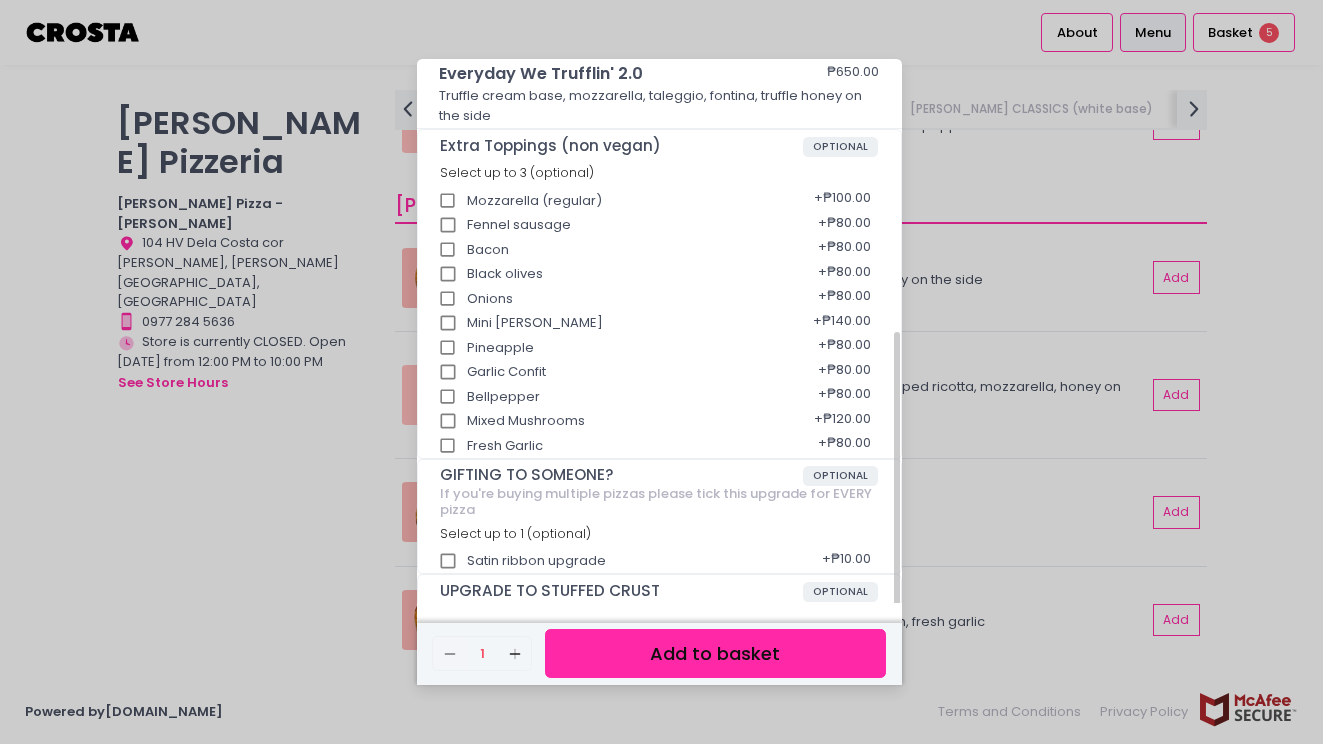 scroll, scrollTop: 345, scrollLeft: 0, axis: vertical 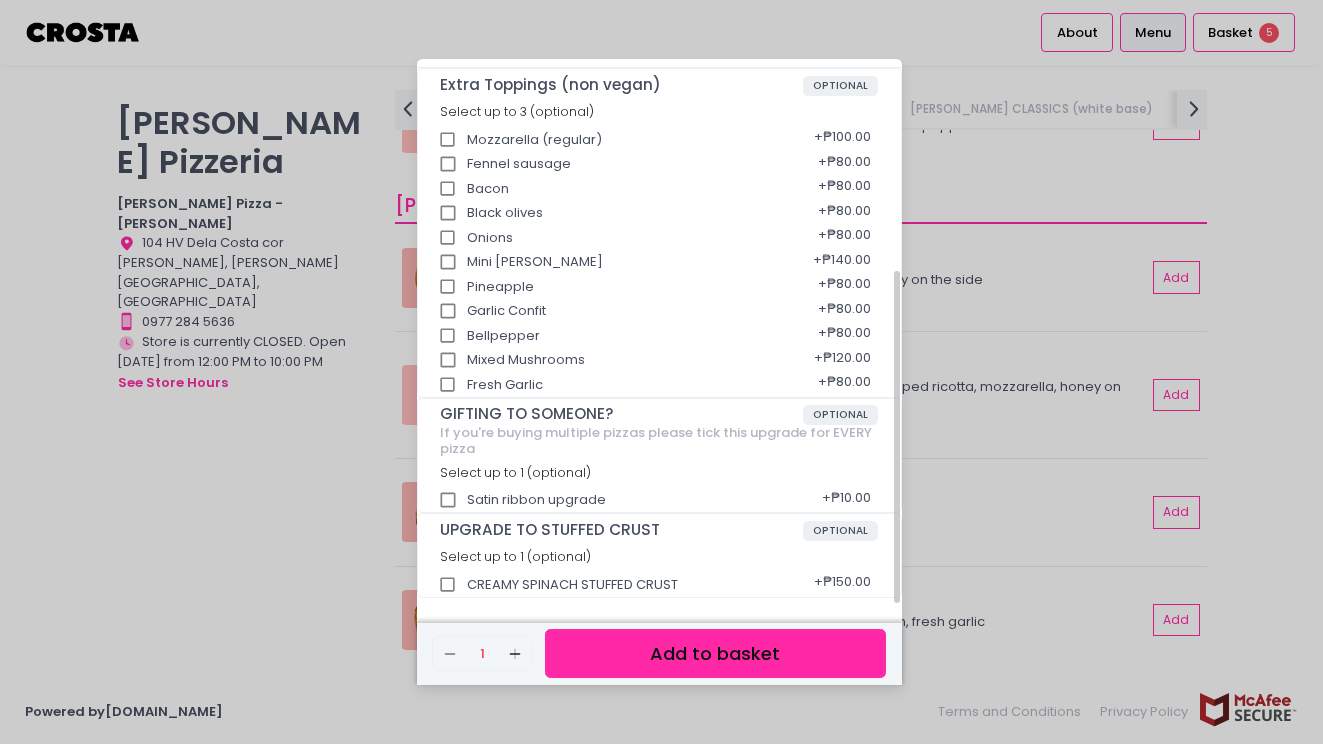 click on "CREAMY SPINACH STUFFED CRUST" at bounding box center [448, 585] 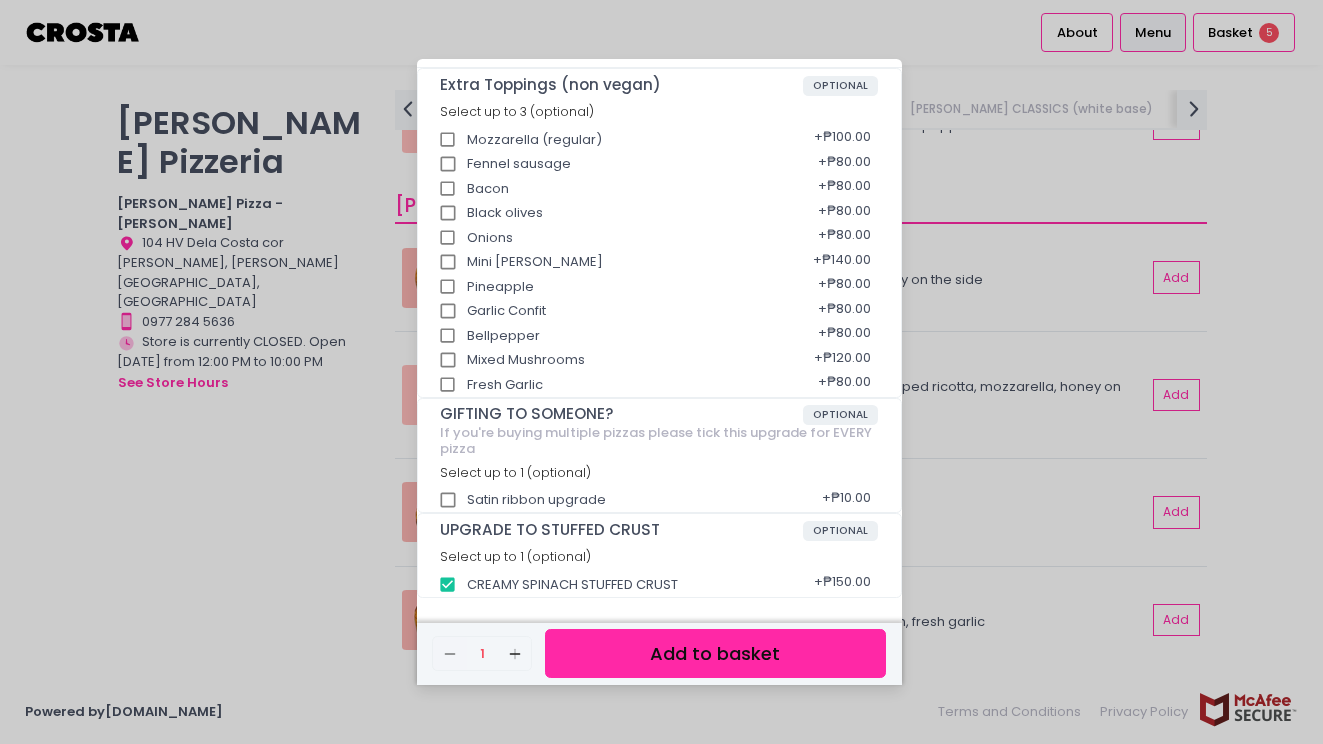 click on "Add to basket" at bounding box center (715, 653) 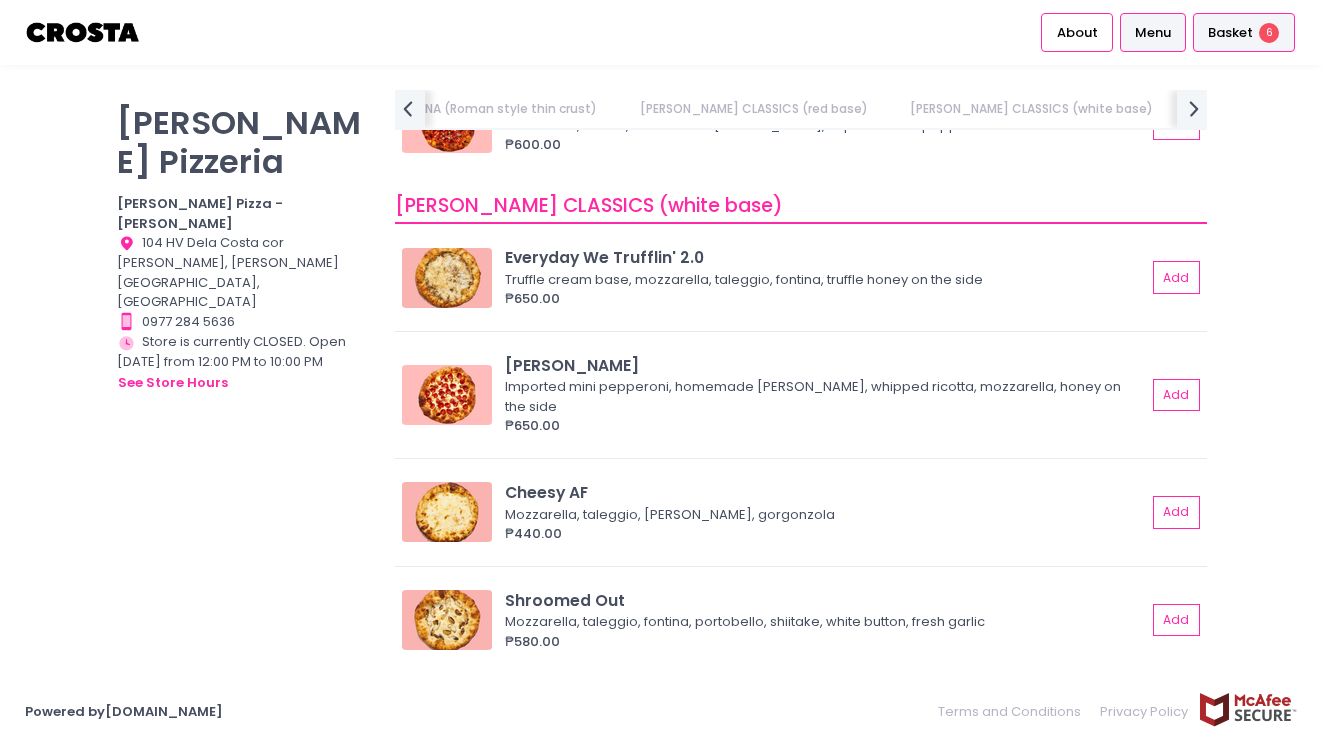 click on "Basket" at bounding box center (1230, 33) 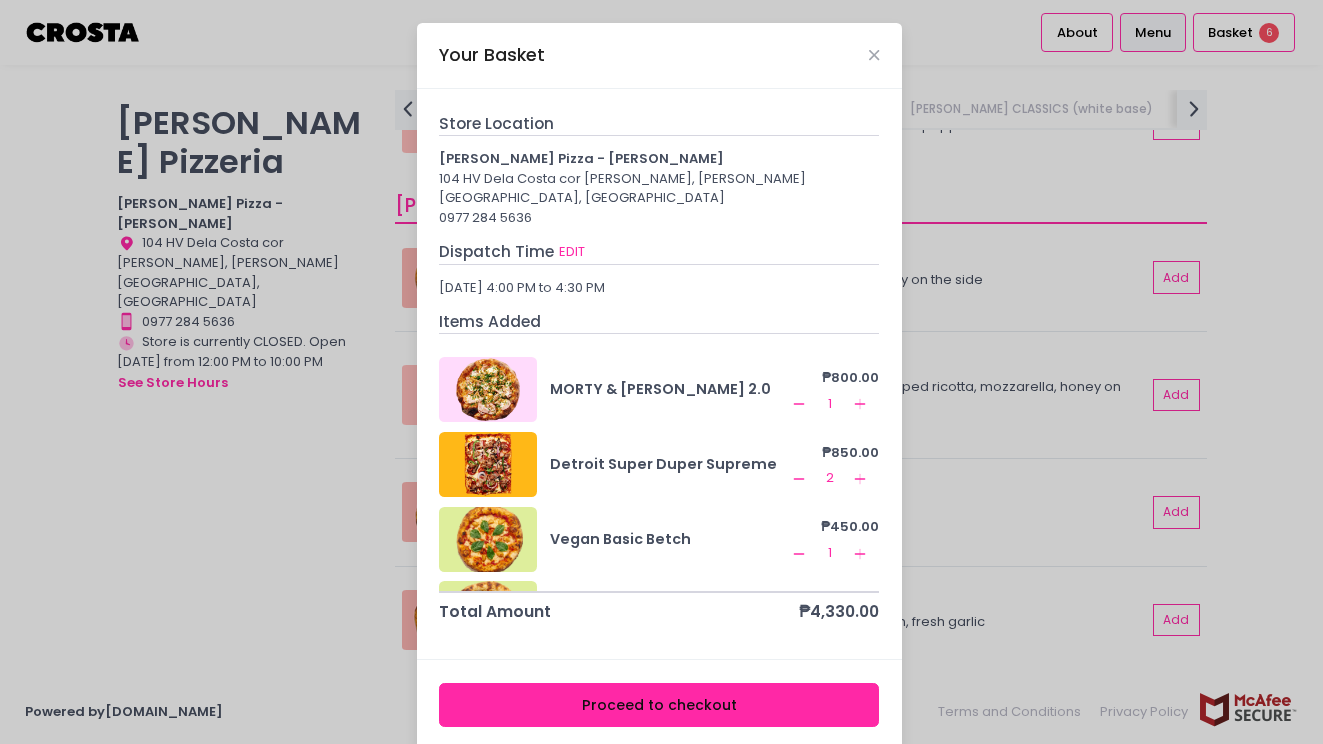 scroll, scrollTop: 9, scrollLeft: 0, axis: vertical 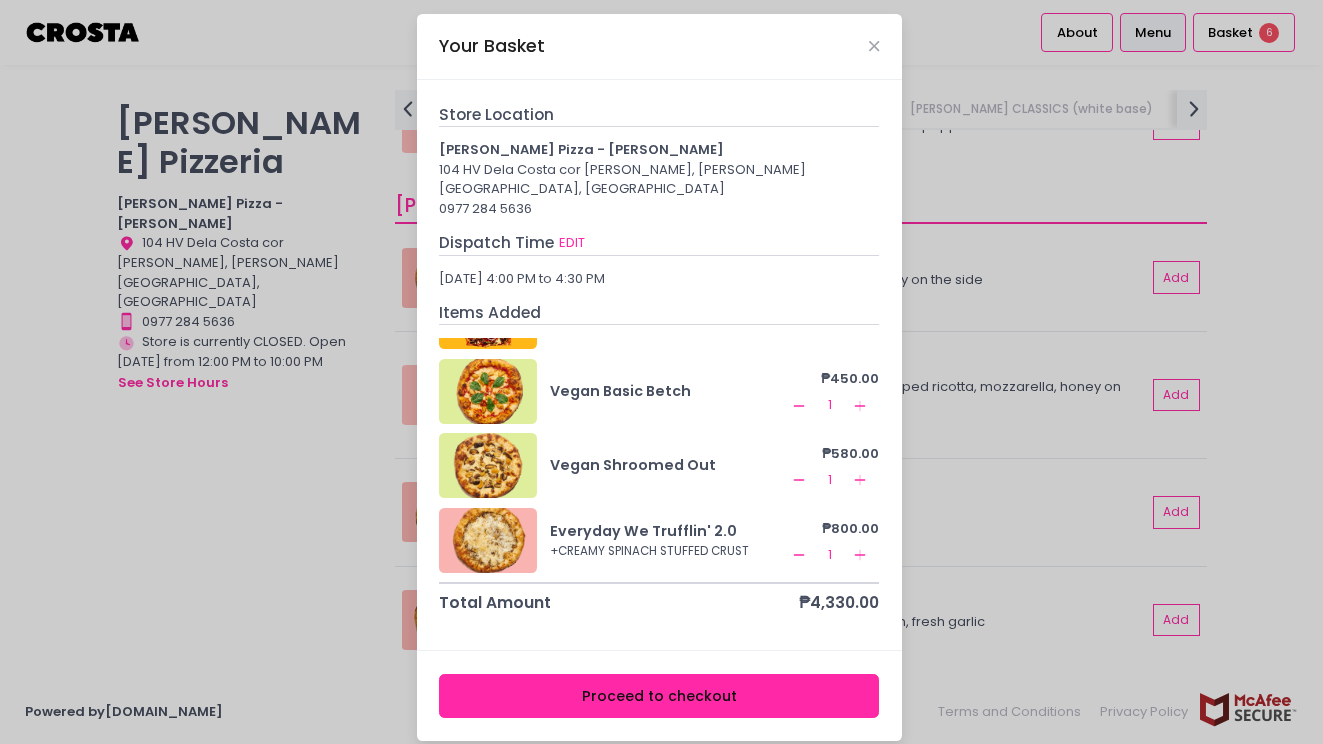 click on "Proceed to checkout" at bounding box center [659, 696] 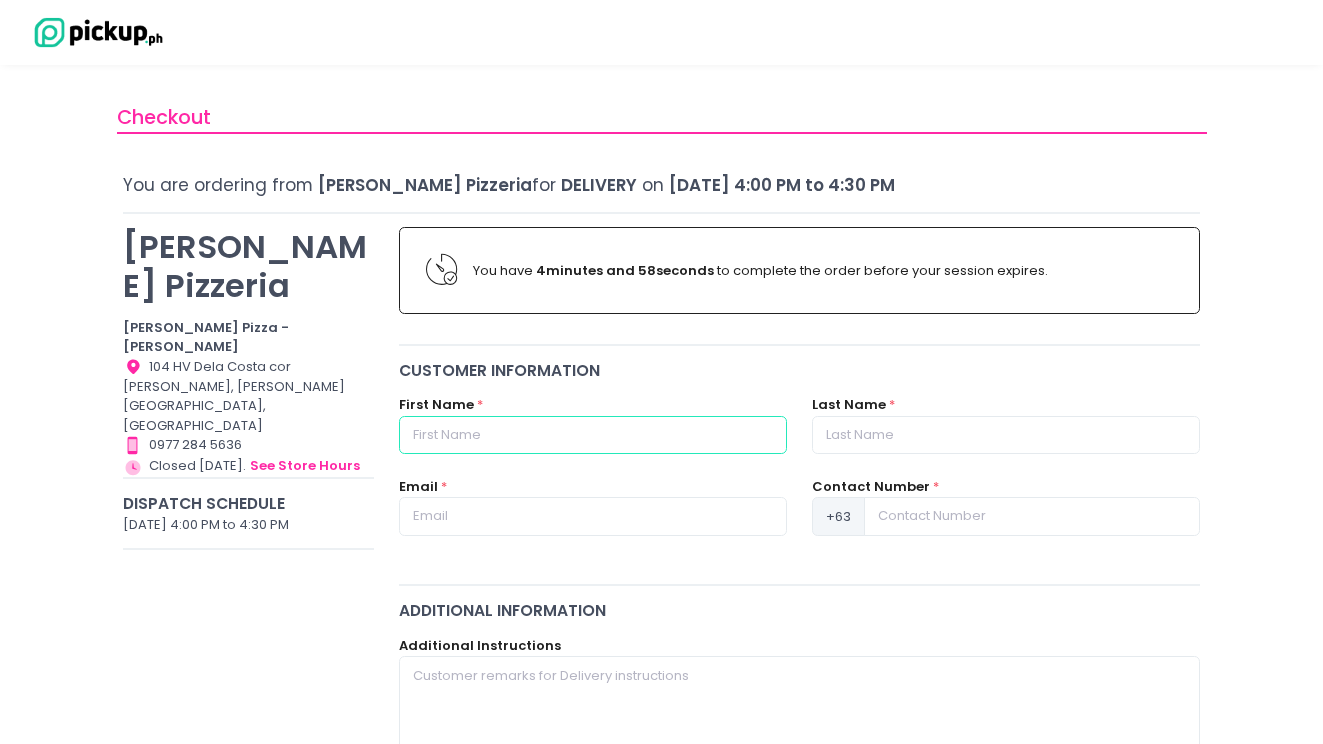 click at bounding box center (593, 435) 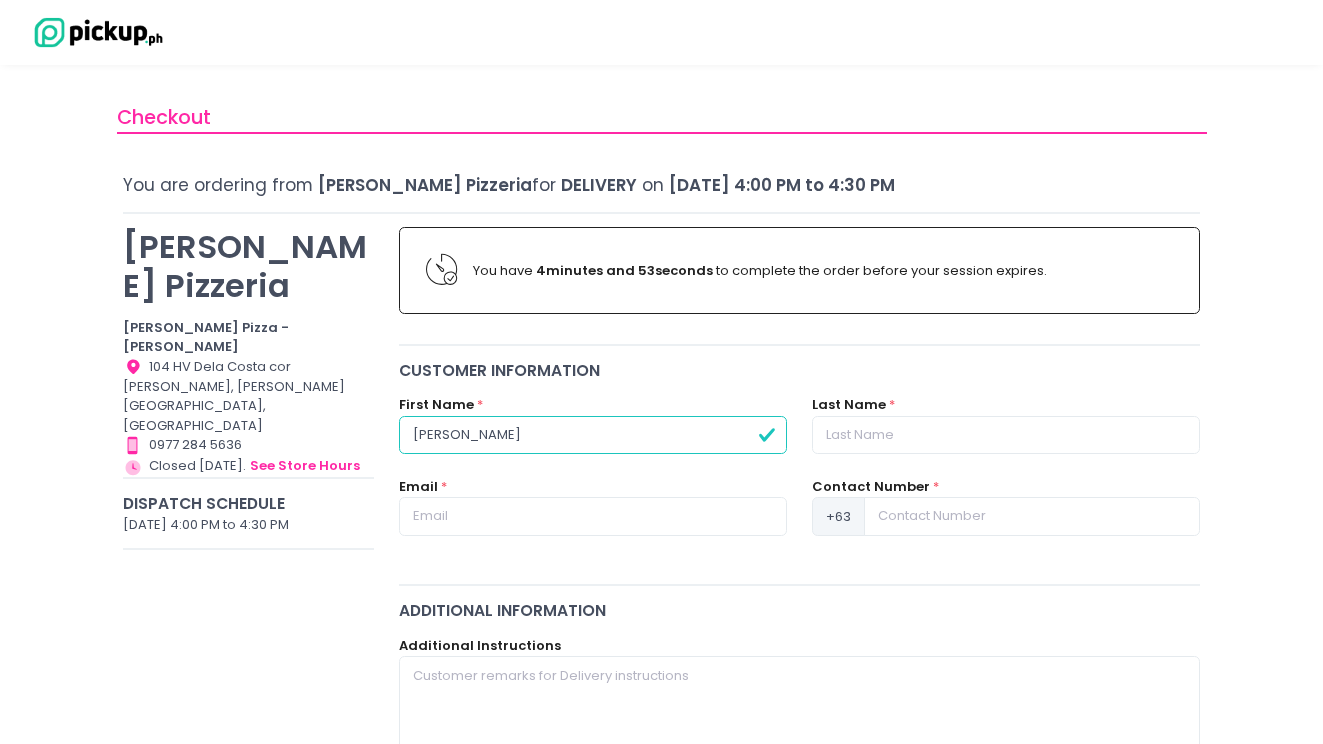 type on "Julian" 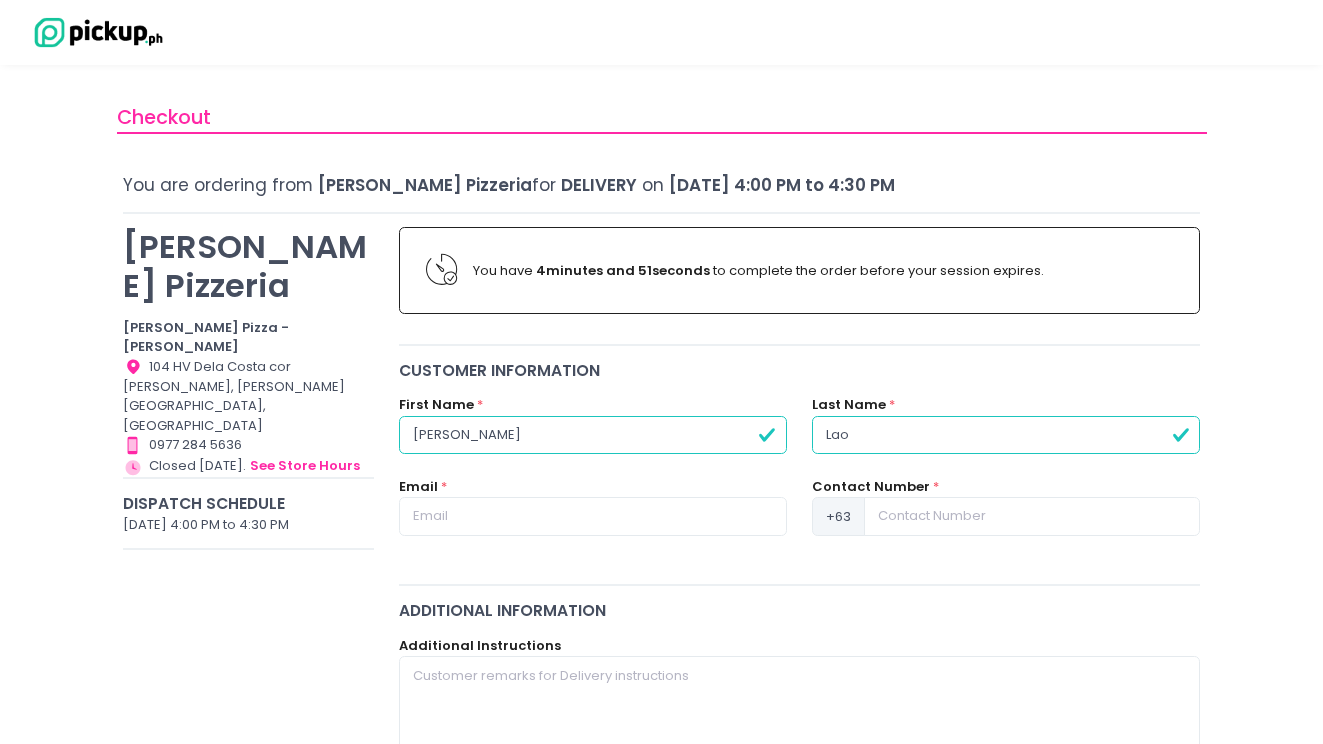 type on "Lao" 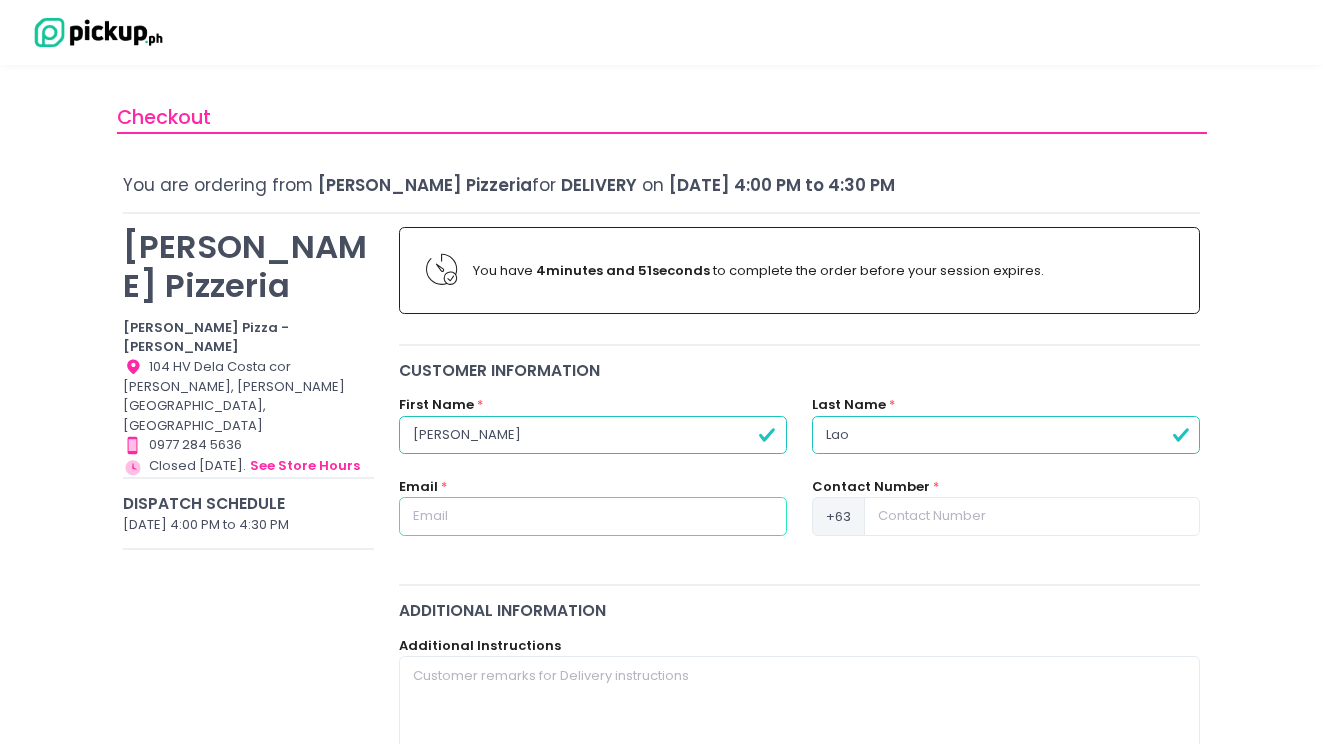 click at bounding box center (593, 516) 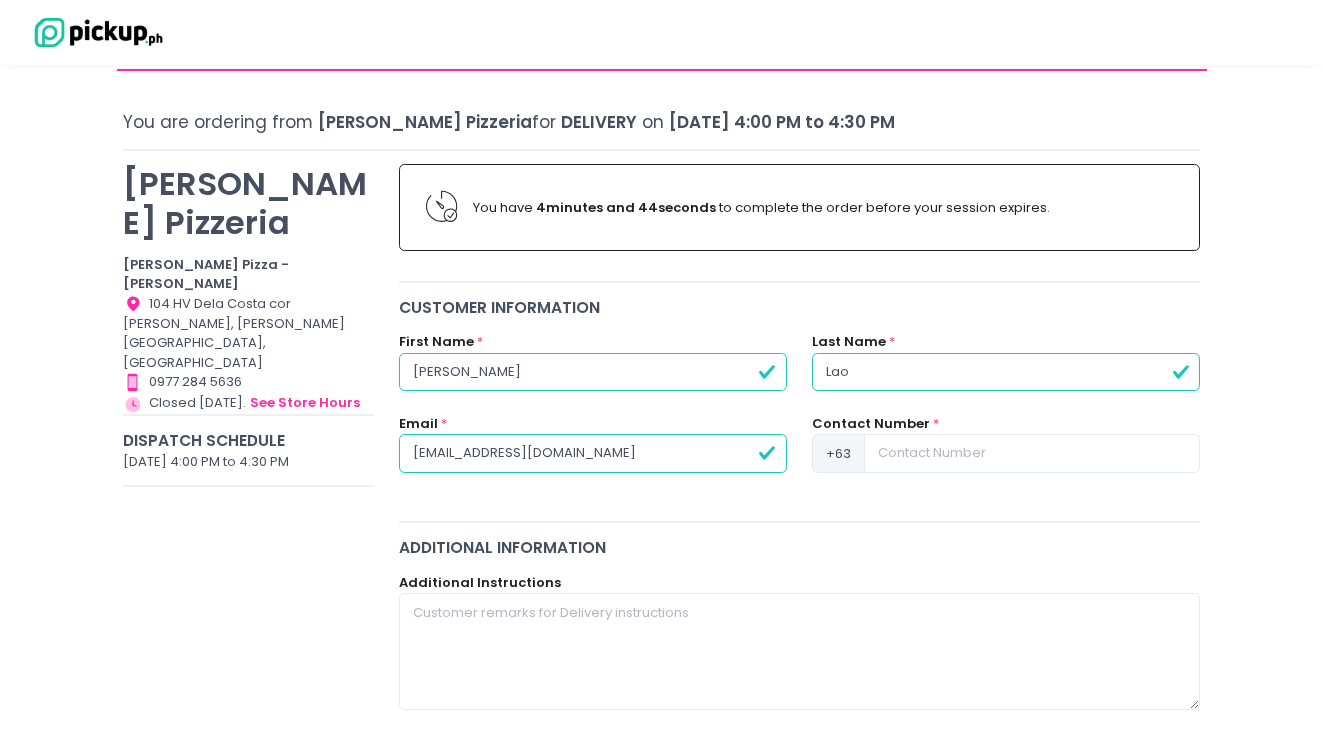 scroll, scrollTop: 0, scrollLeft: 0, axis: both 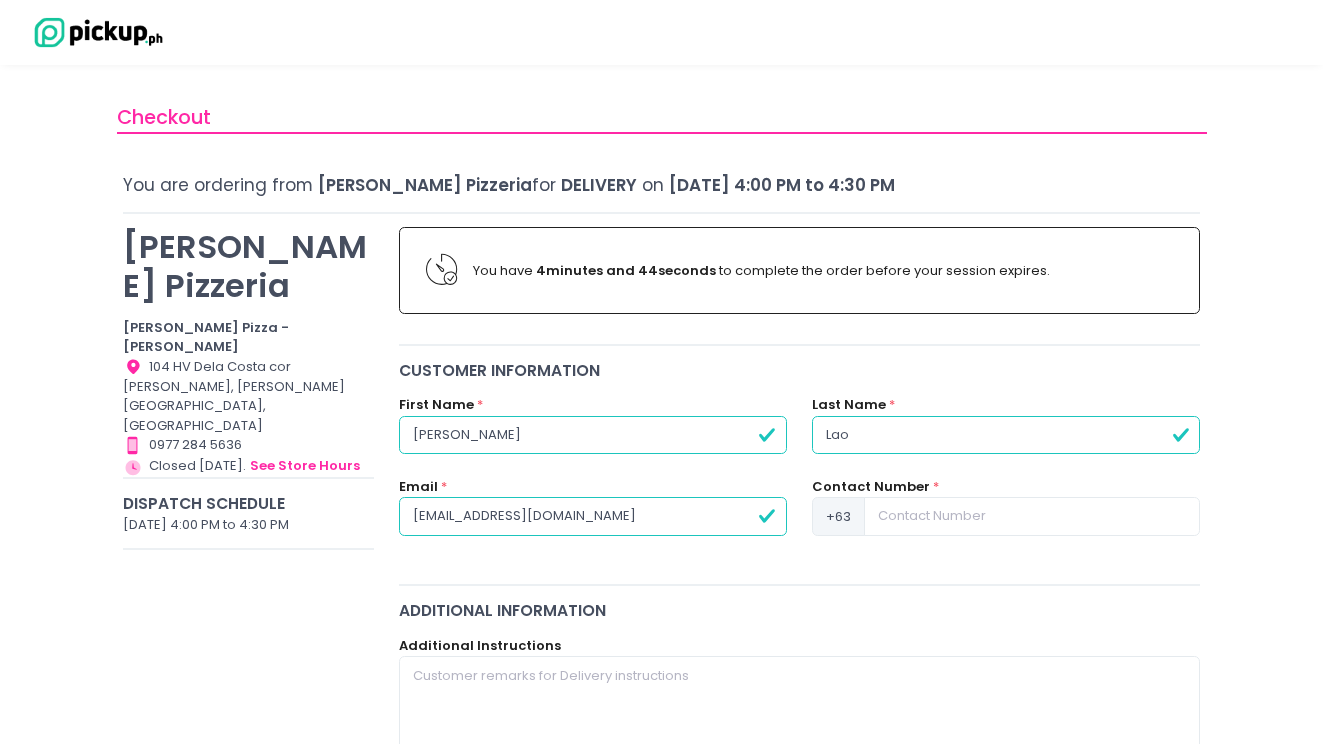 type on "erikalao89@gmail.com" 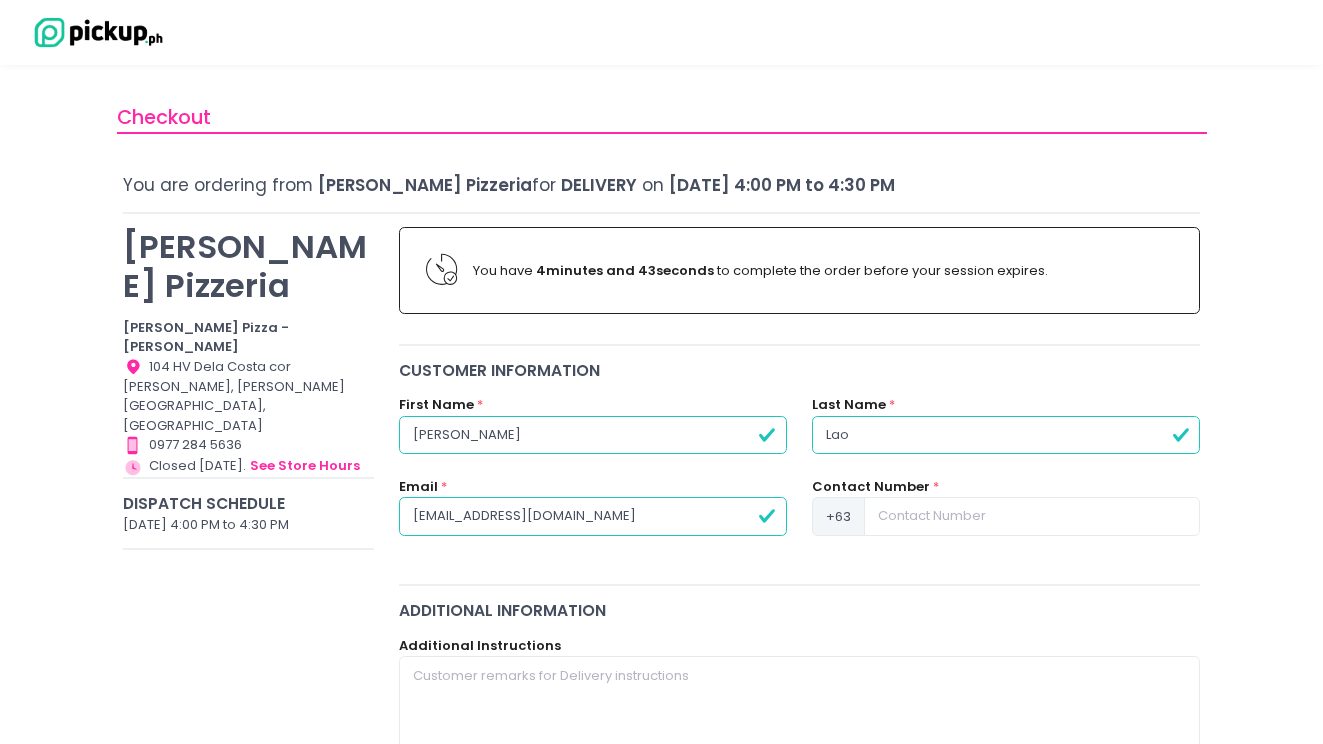 click on "Julian" at bounding box center [593, 435] 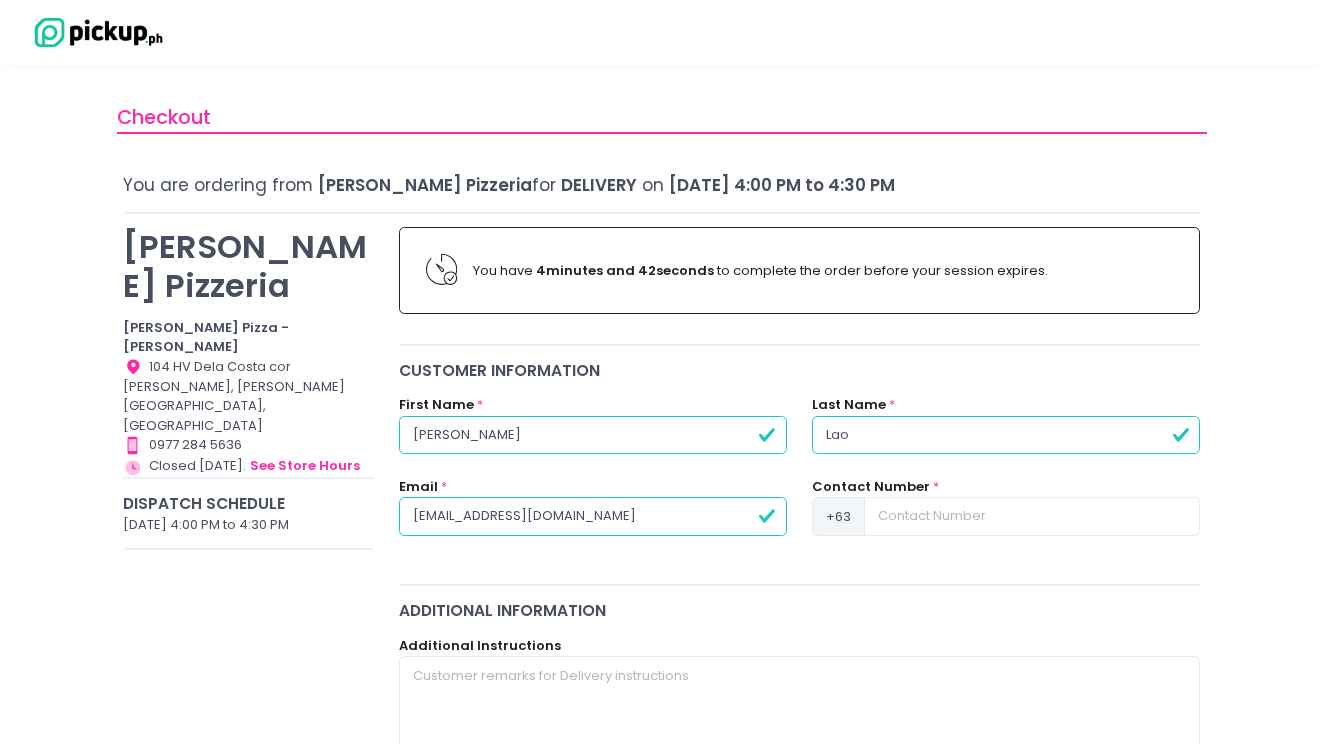 type on "Erika" 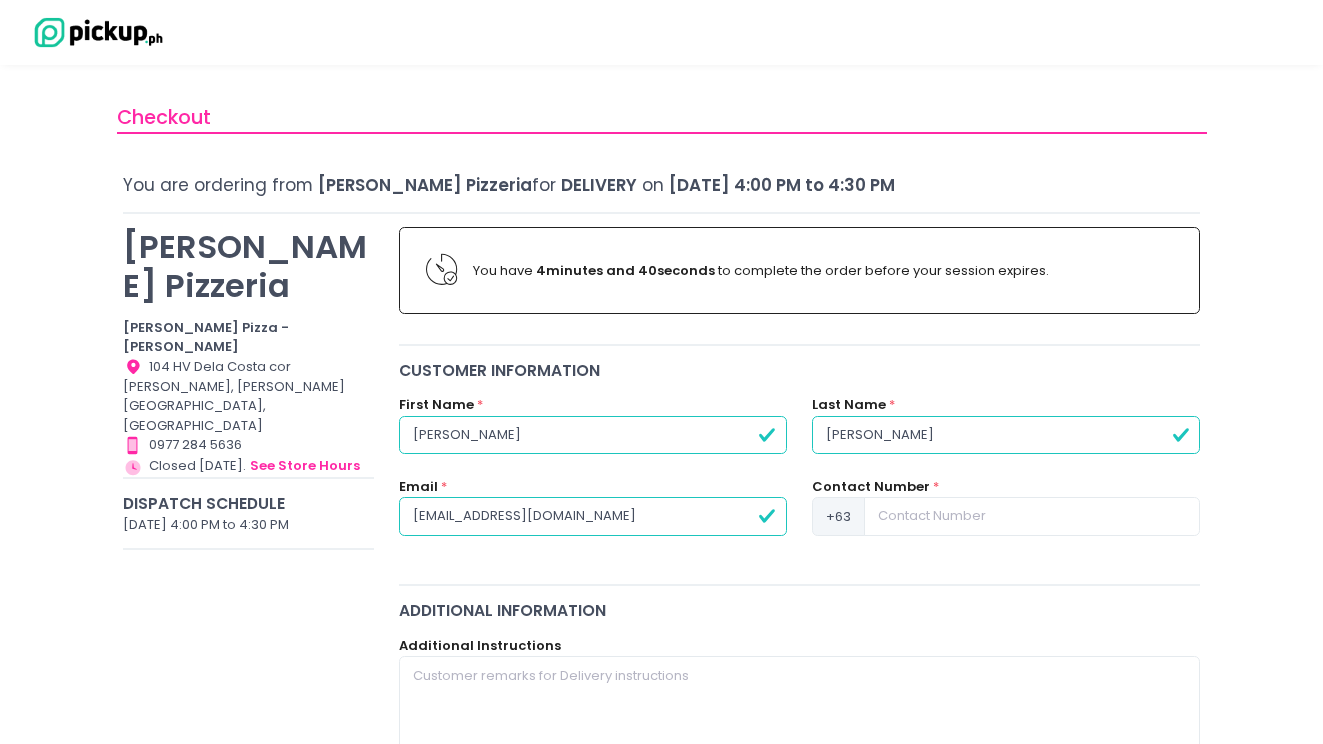 type on "Chang" 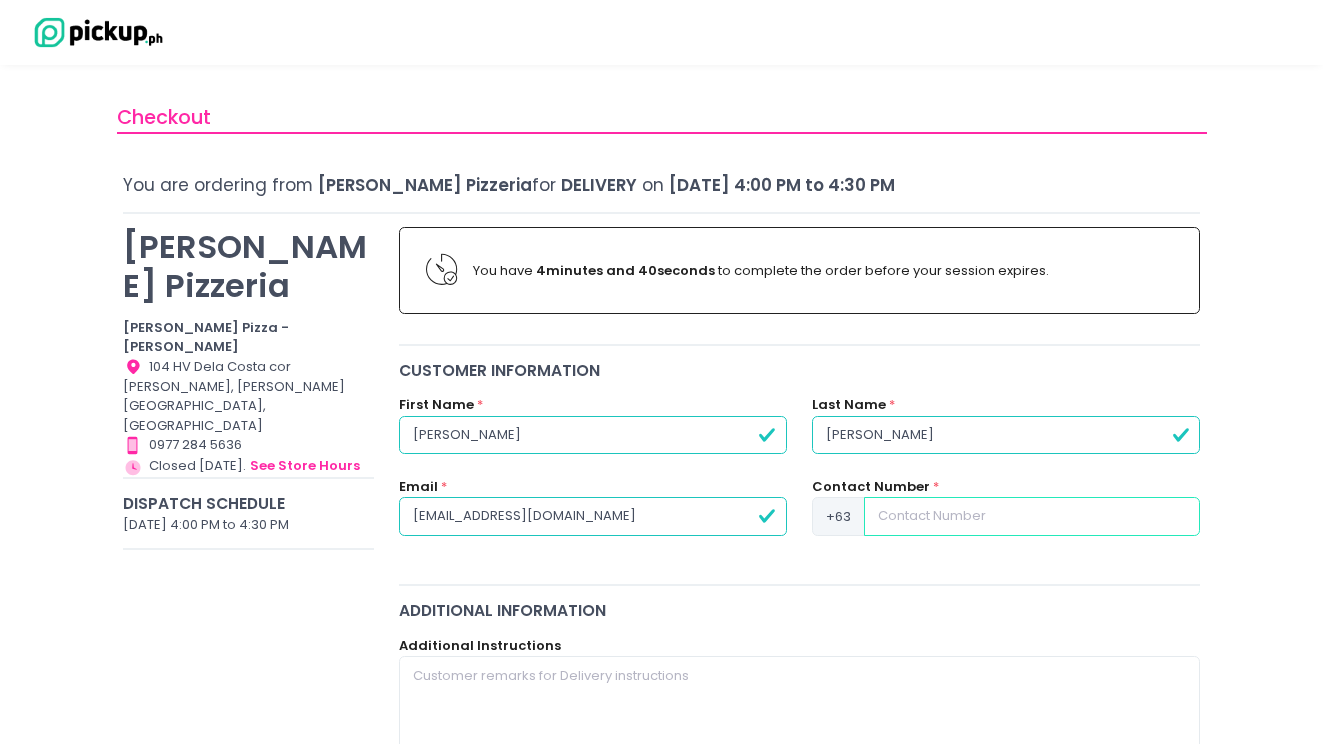 click at bounding box center (1032, 516) 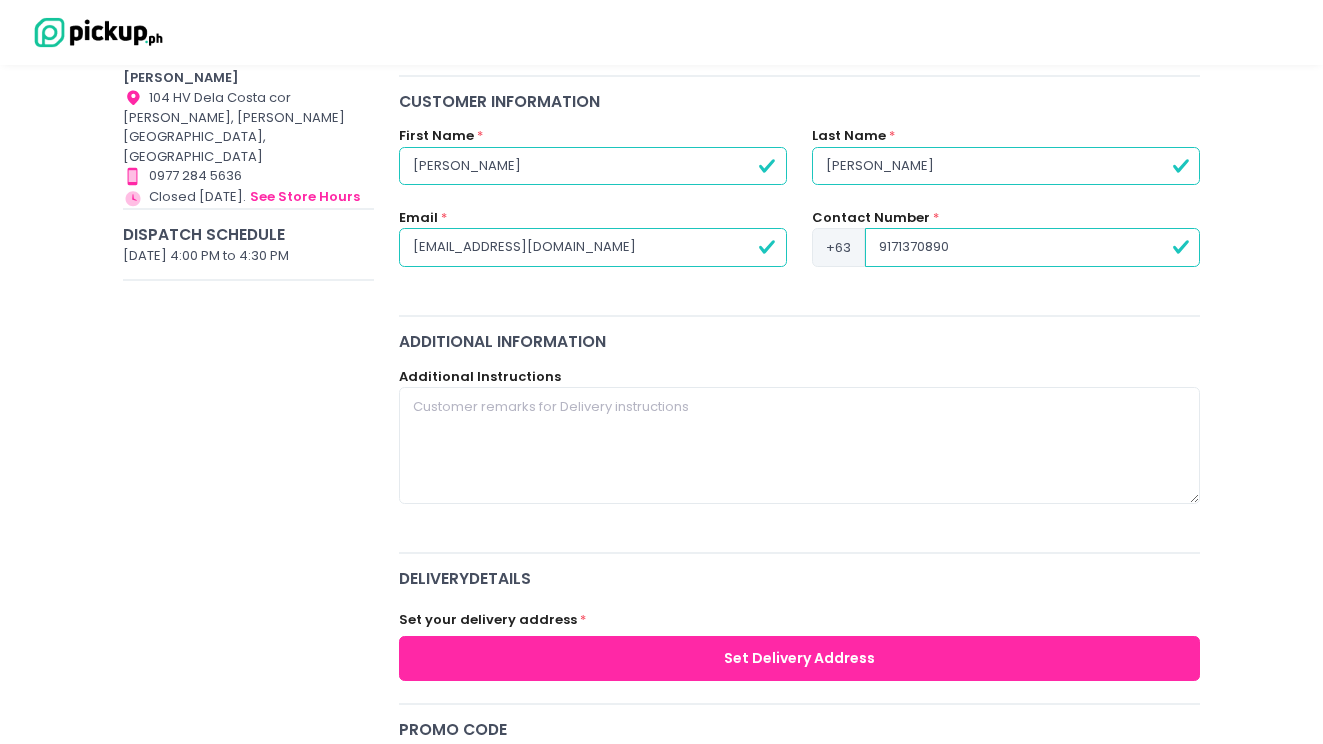 scroll, scrollTop: 301, scrollLeft: 0, axis: vertical 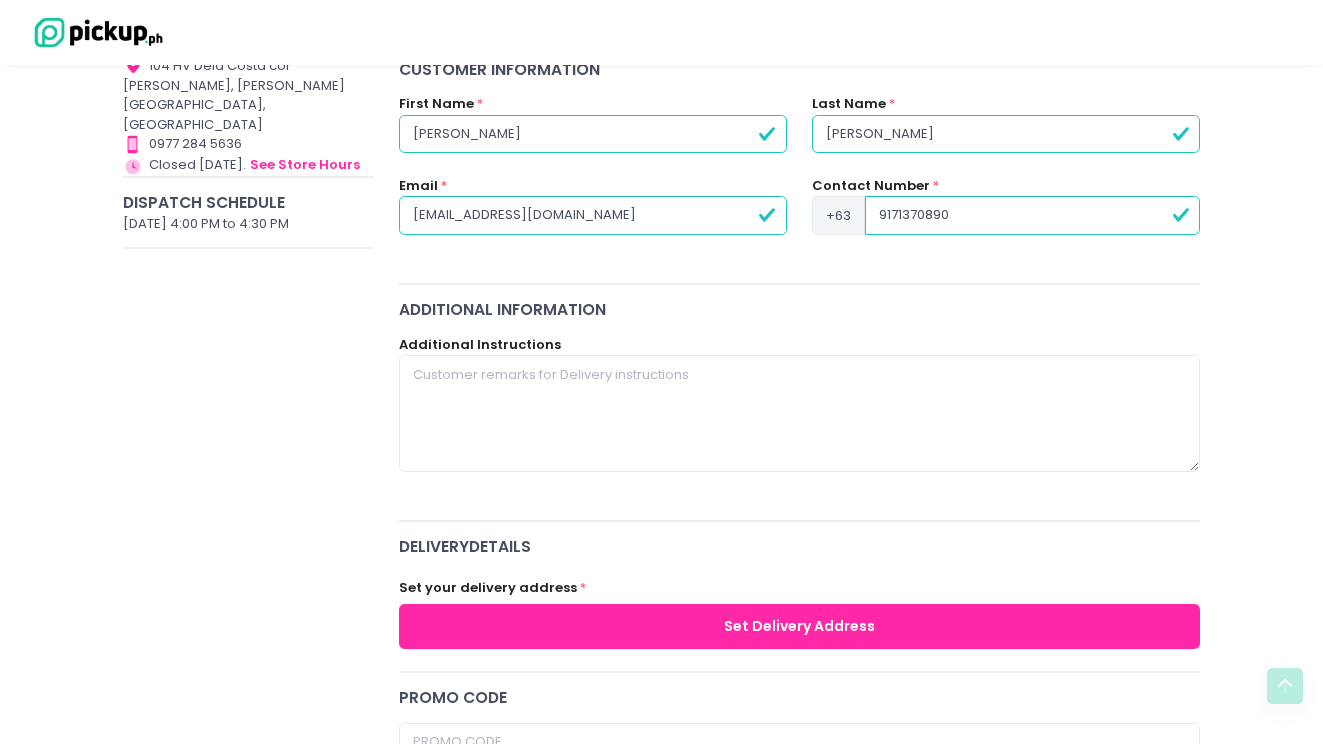 type on "9171370890" 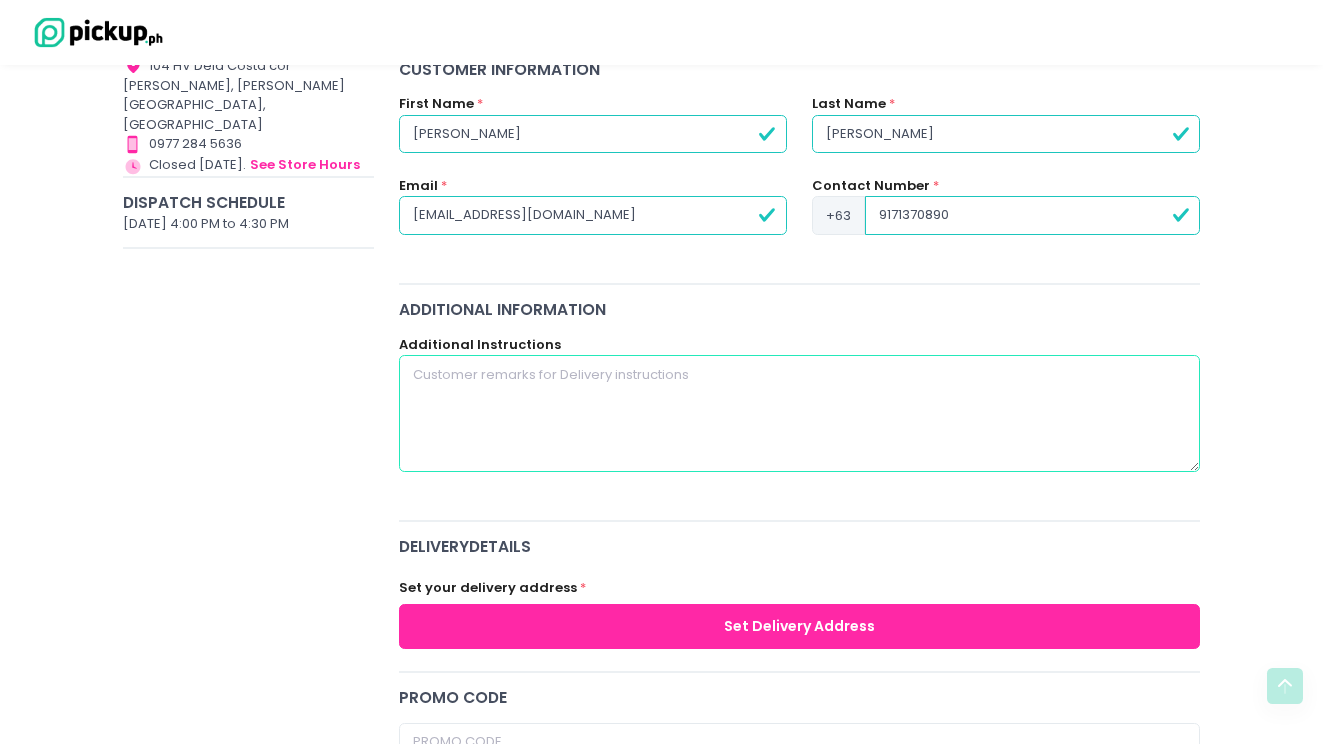 click at bounding box center (800, 413) 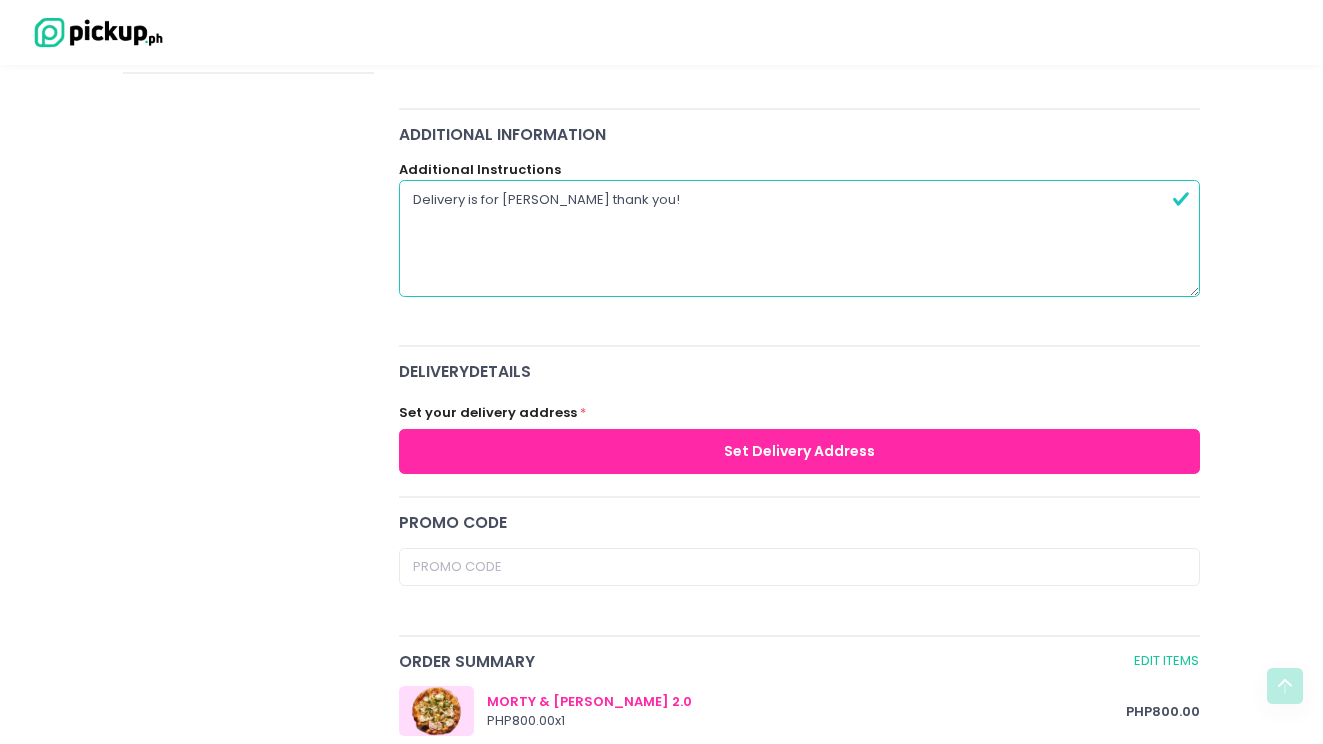 scroll, scrollTop: 477, scrollLeft: 0, axis: vertical 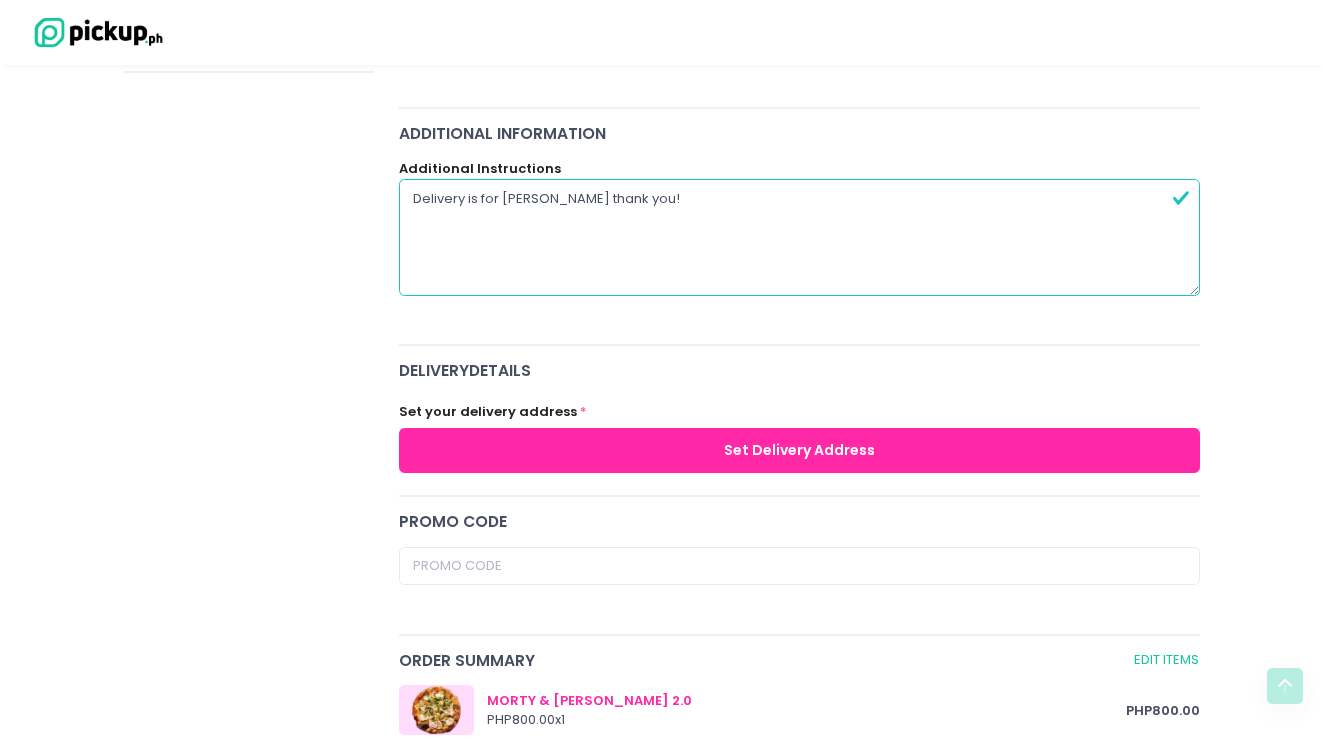 type on "Delivery is for JULIAN LAO thank you!" 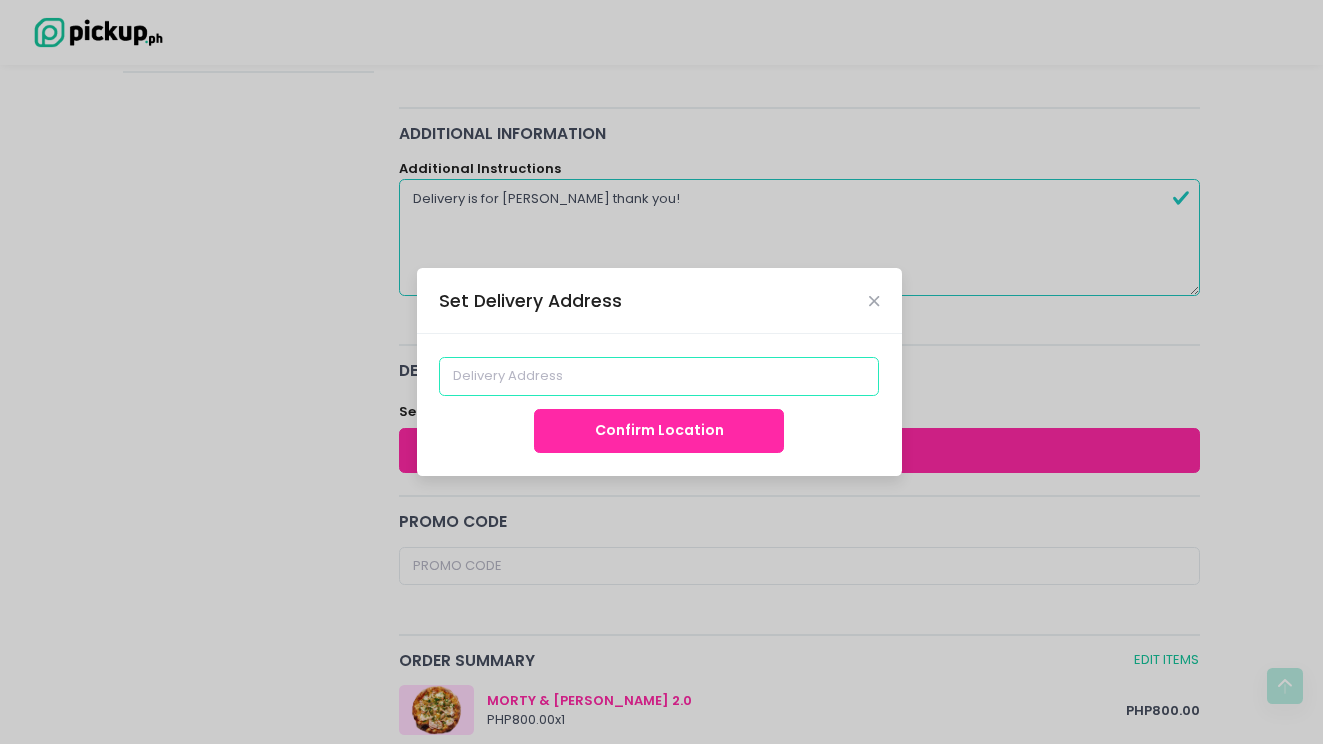 click at bounding box center [659, 376] 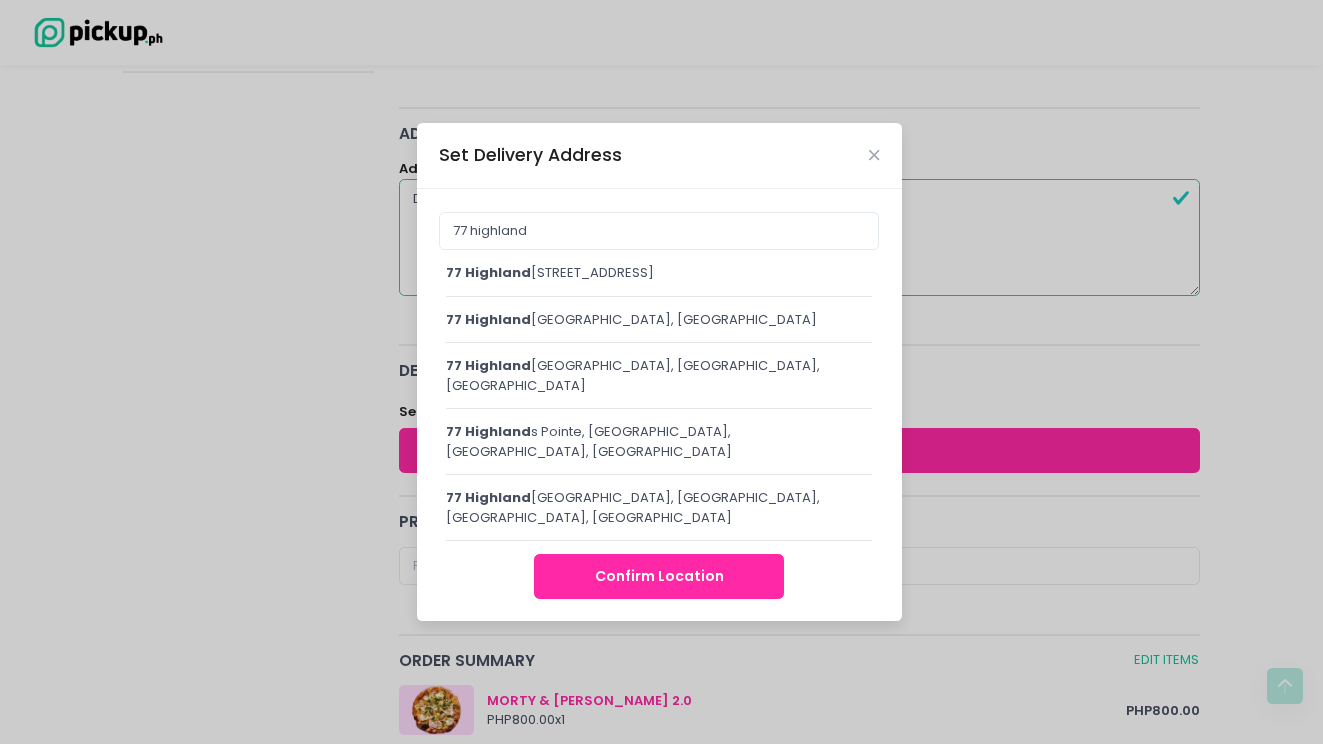 click on "77 highland  Drive, Project 4, Quezon City, Metro Manila, Philippines" at bounding box center [659, 280] 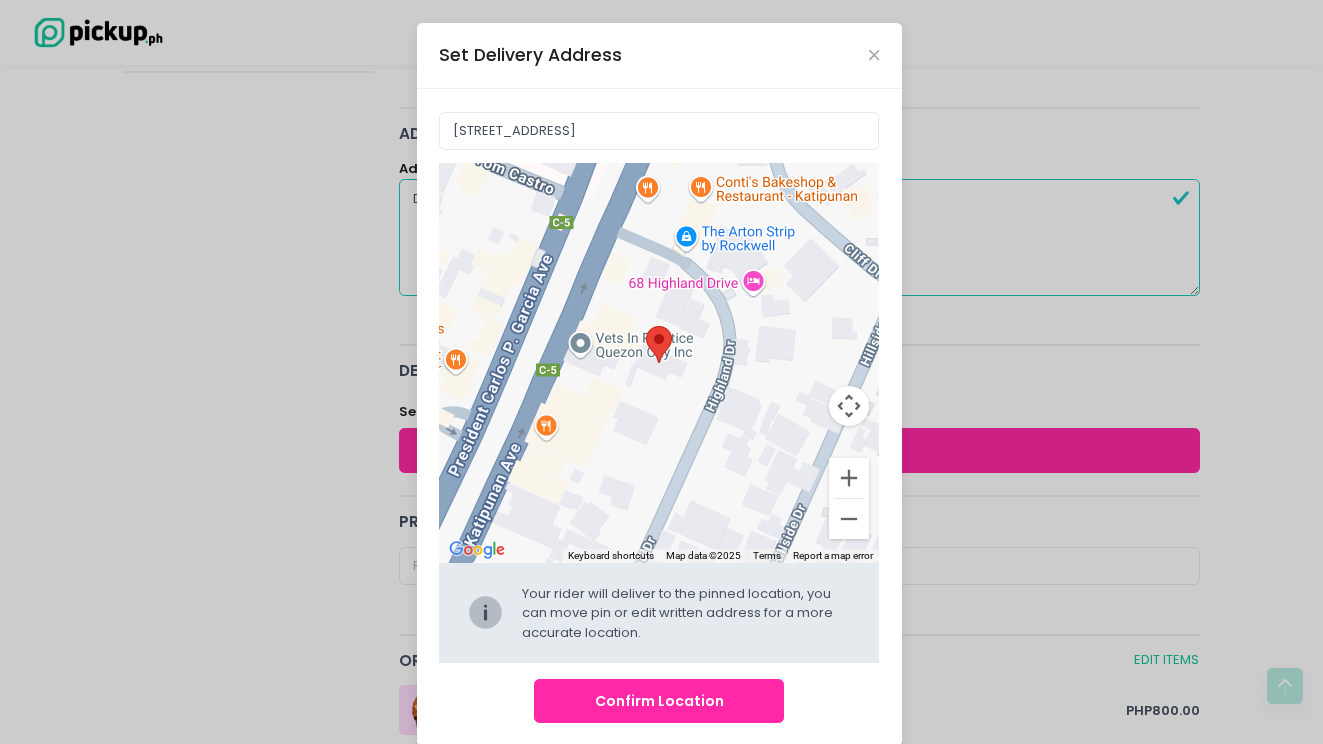 click on "Confirm Location" at bounding box center [659, 701] 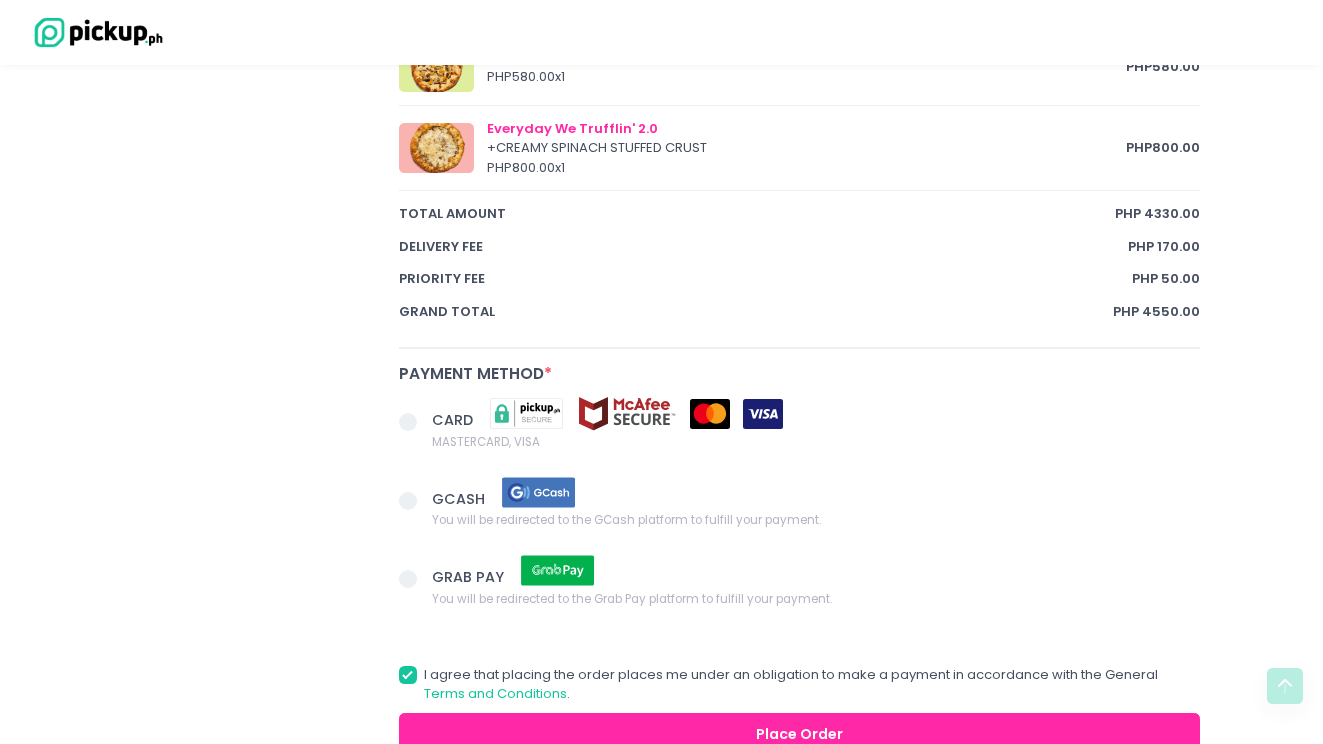 scroll, scrollTop: 1457, scrollLeft: 0, axis: vertical 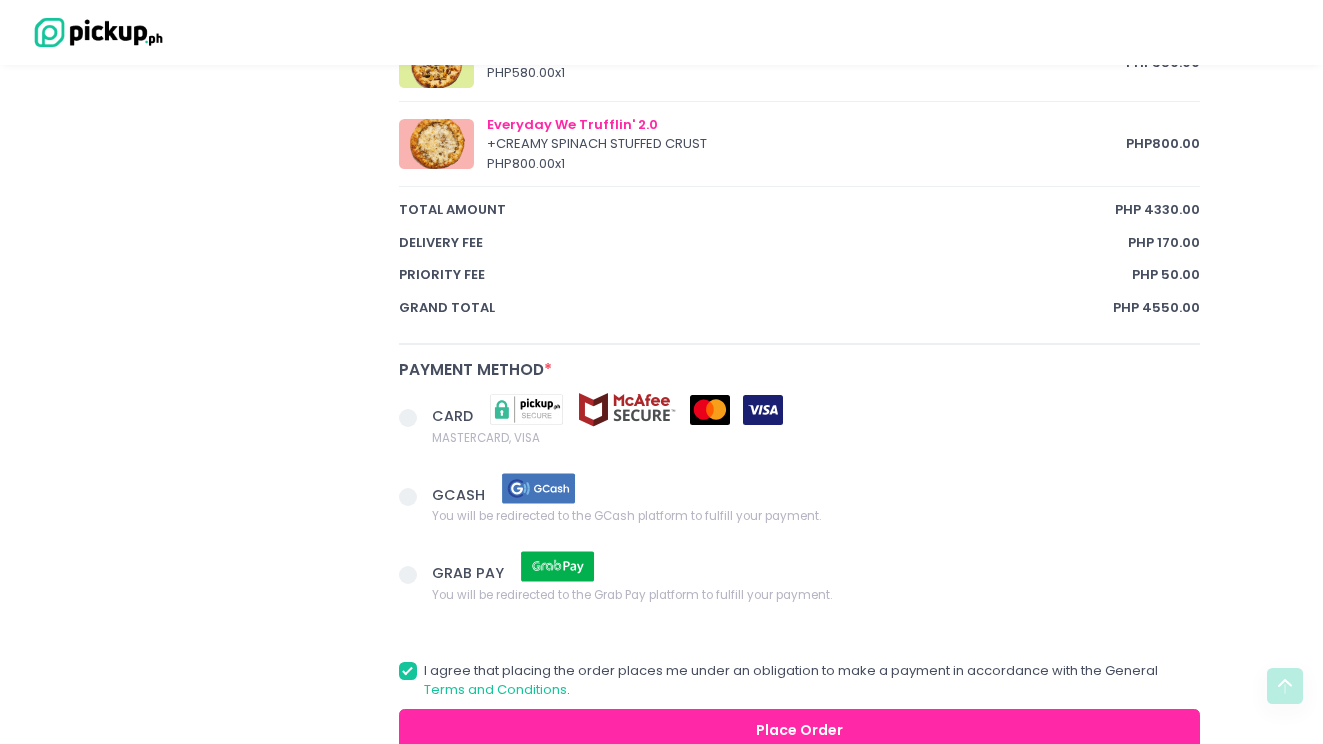 click at bounding box center (408, 418) 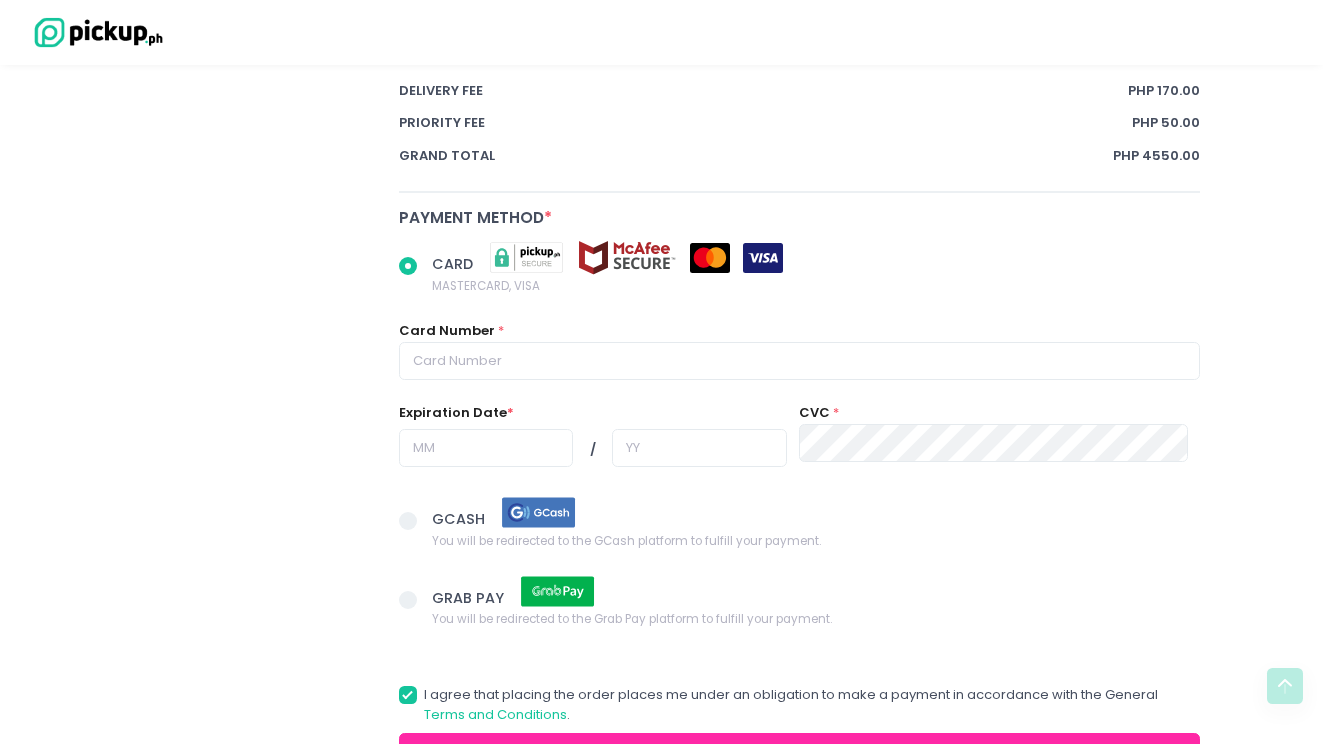 scroll, scrollTop: 1642, scrollLeft: 0, axis: vertical 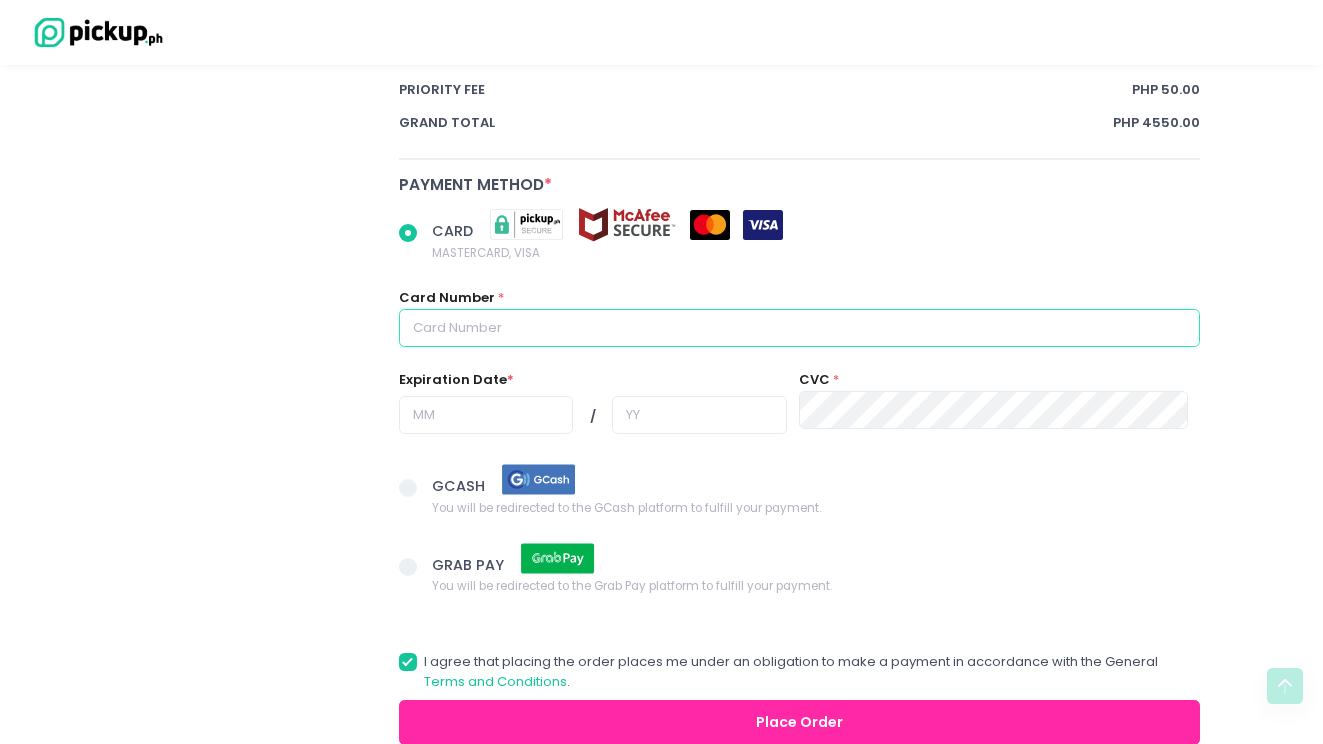 click at bounding box center (800, 328) 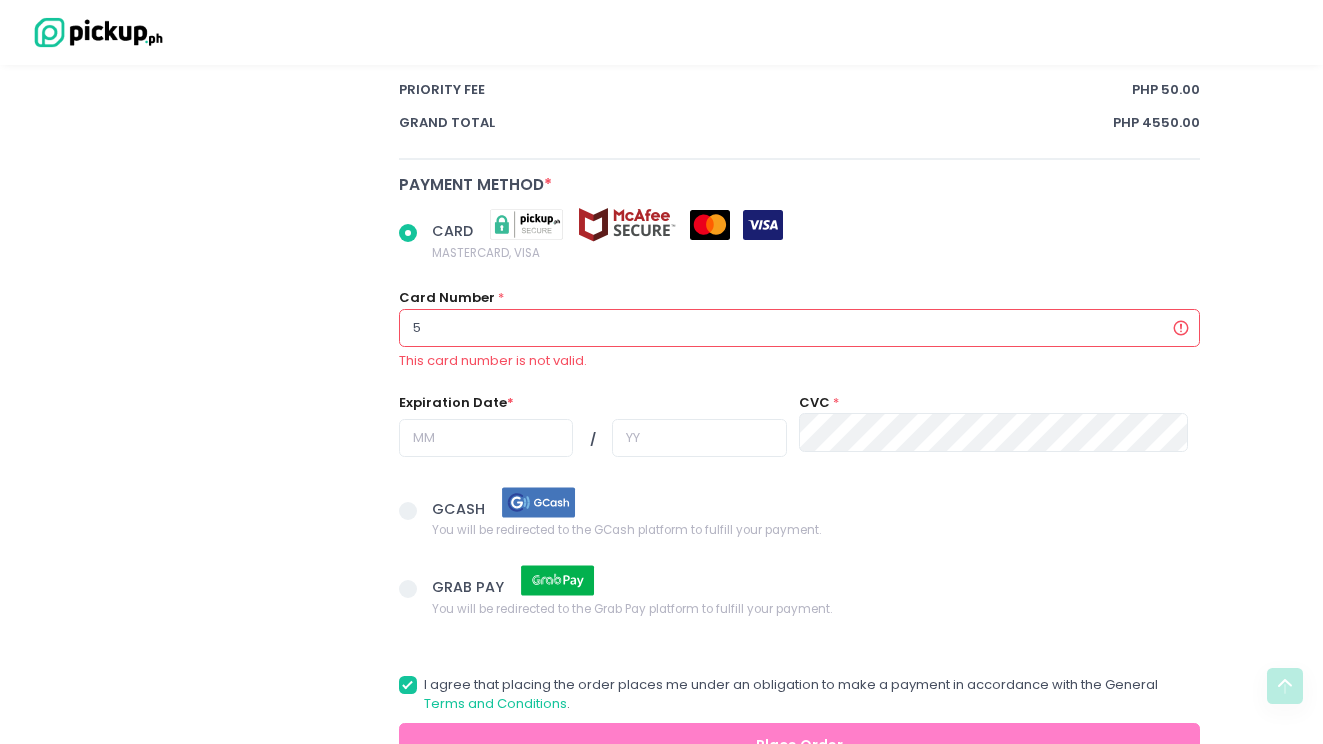 radio on "true" 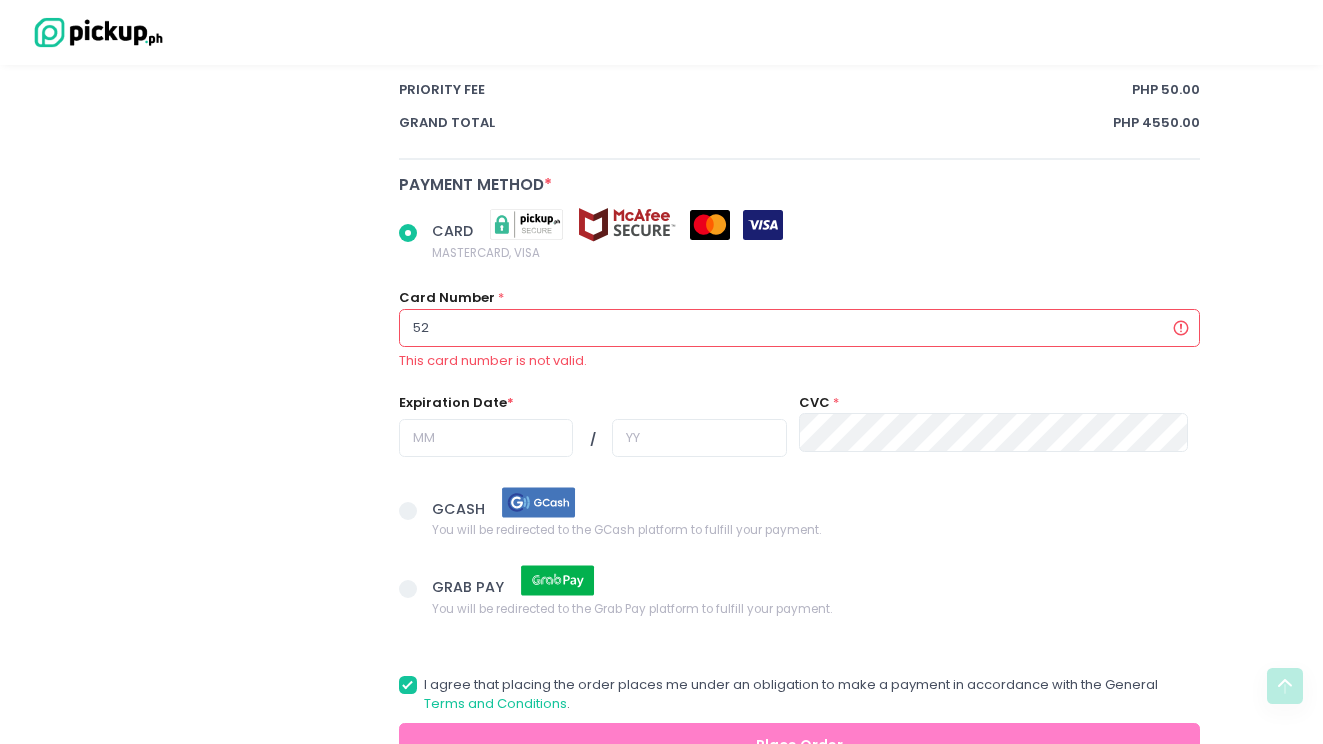 type on "524" 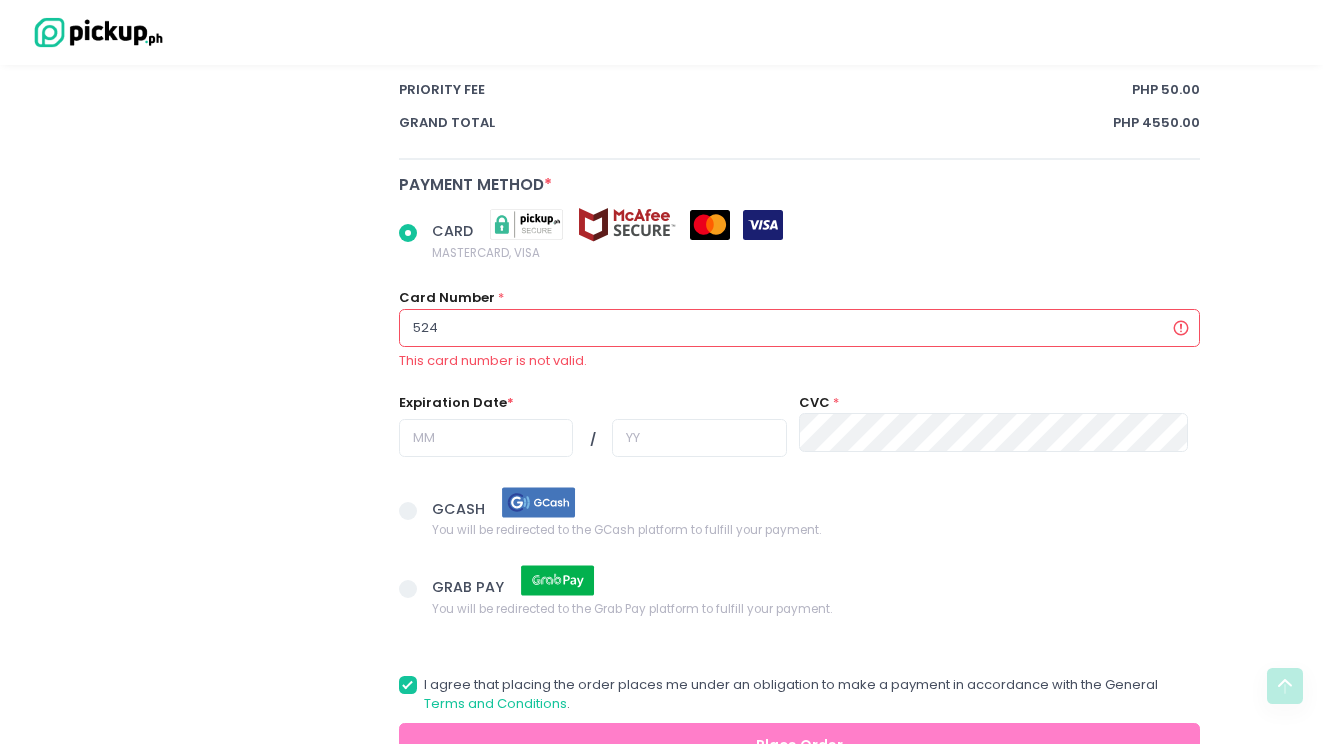 radio on "true" 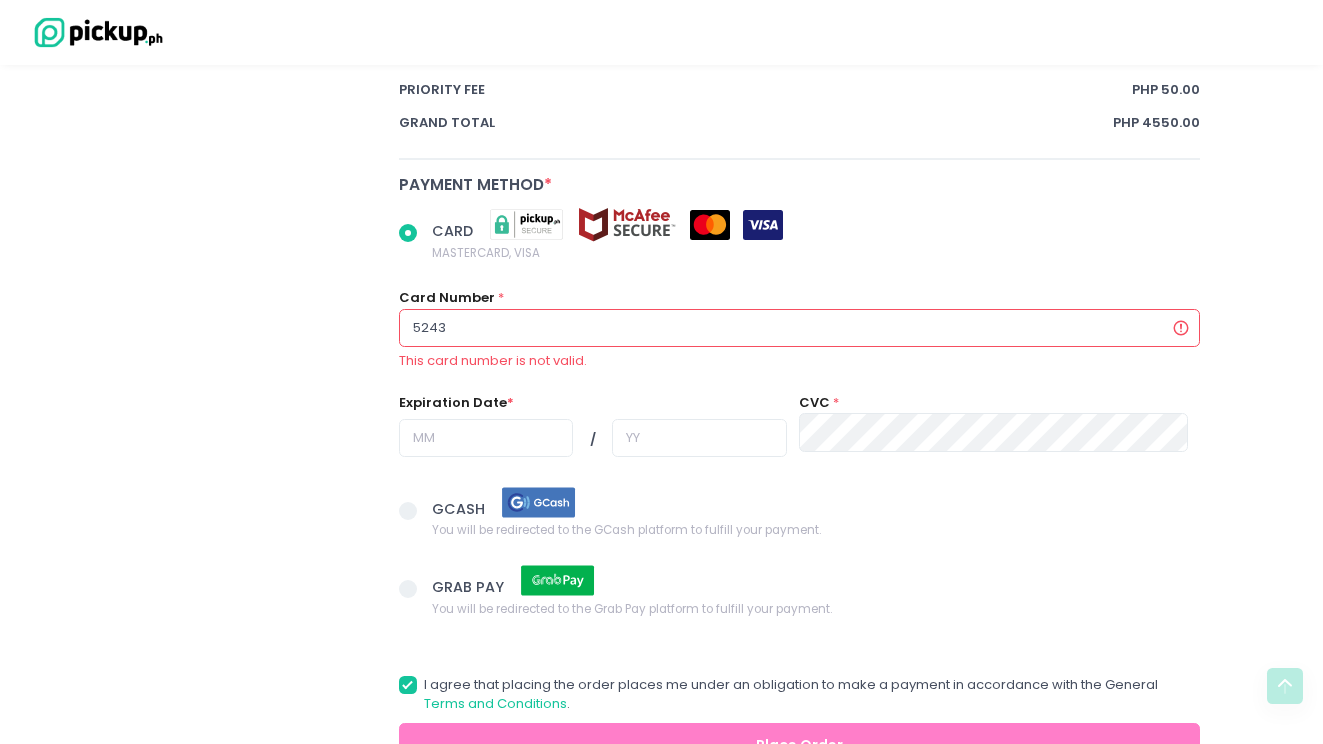 radio on "true" 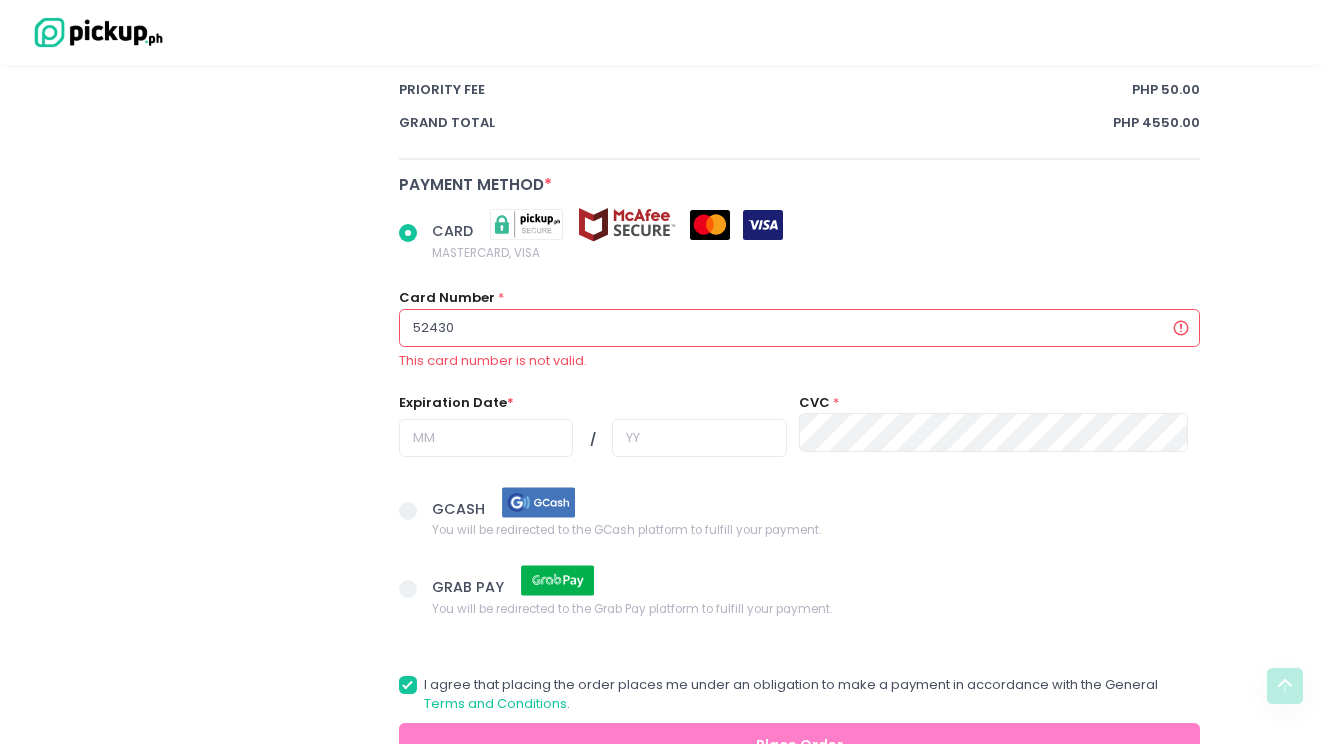 radio on "true" 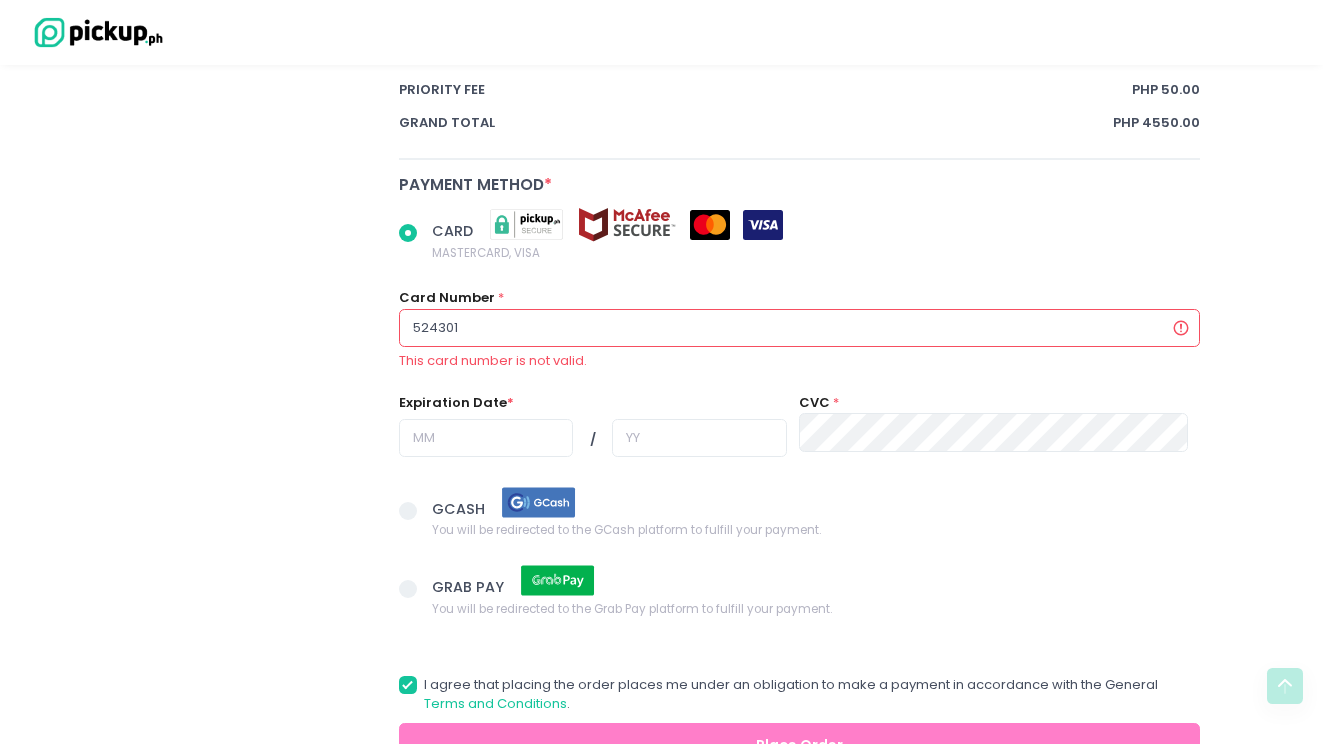 radio on "true" 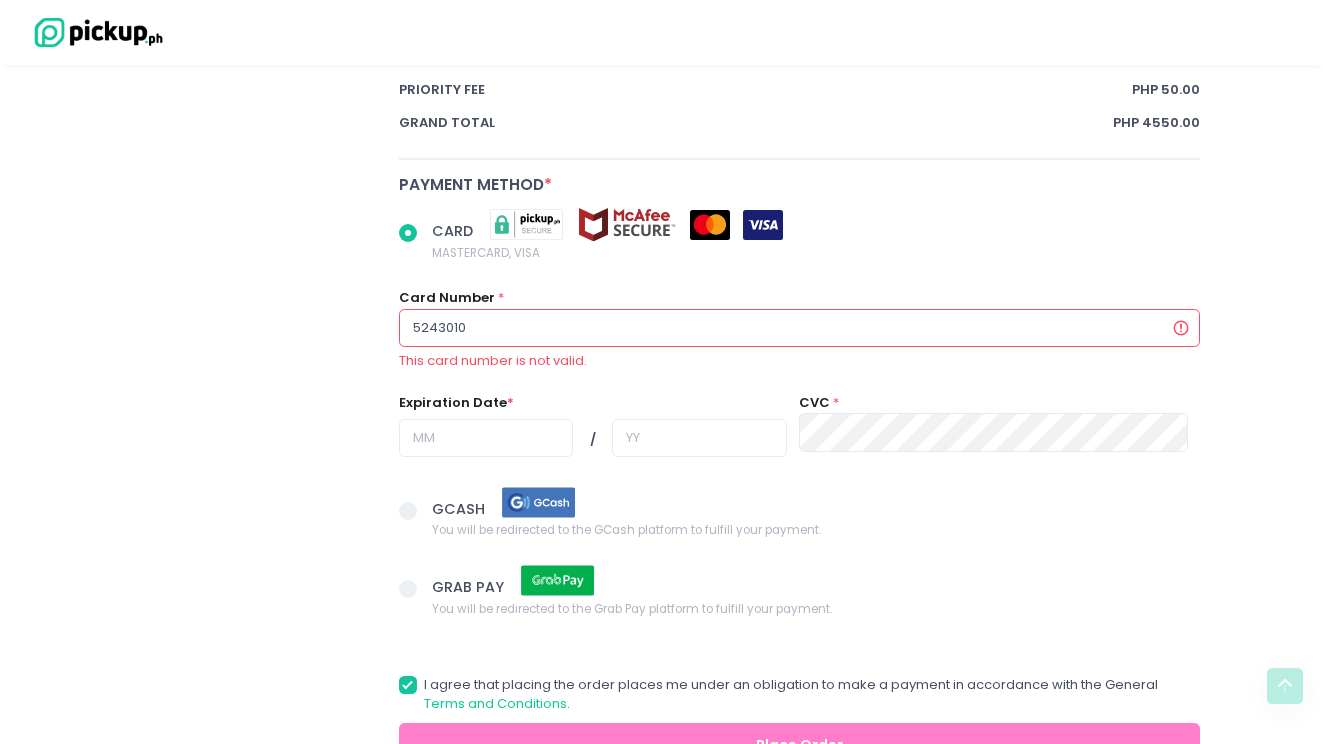 radio on "true" 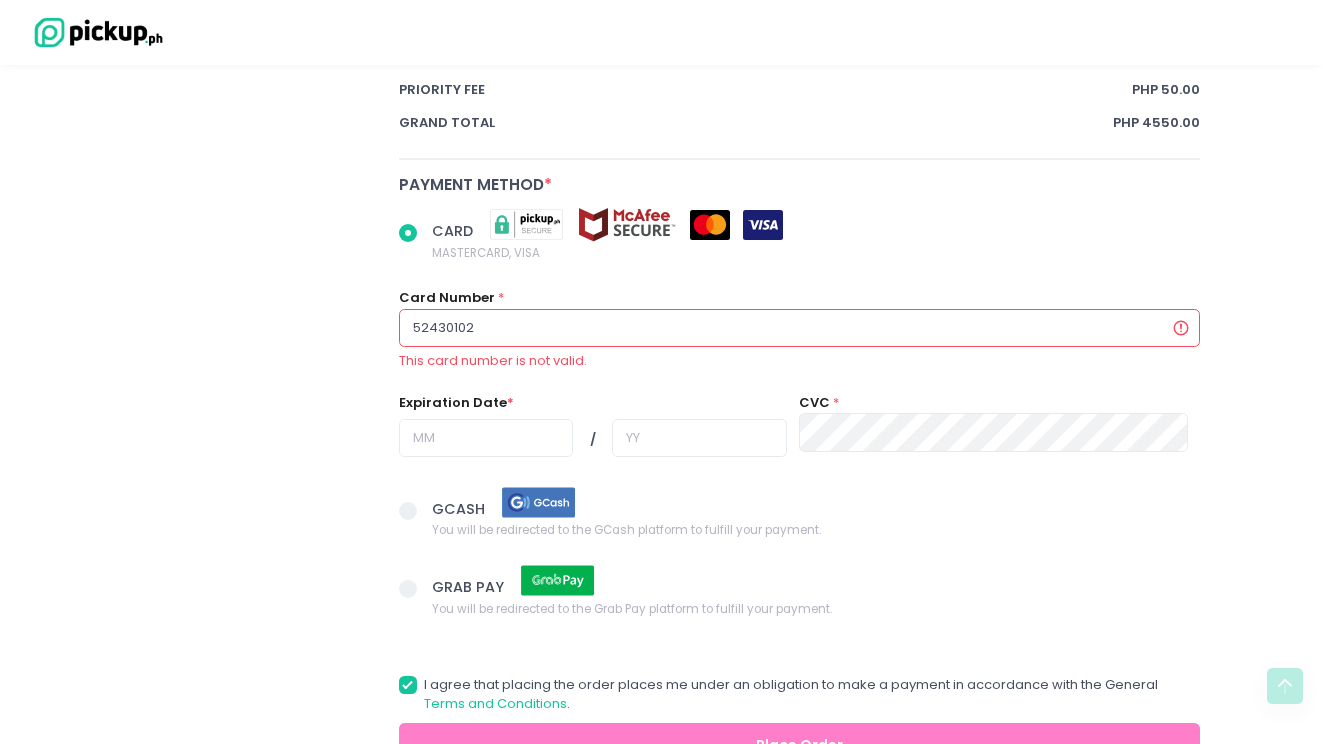 radio on "true" 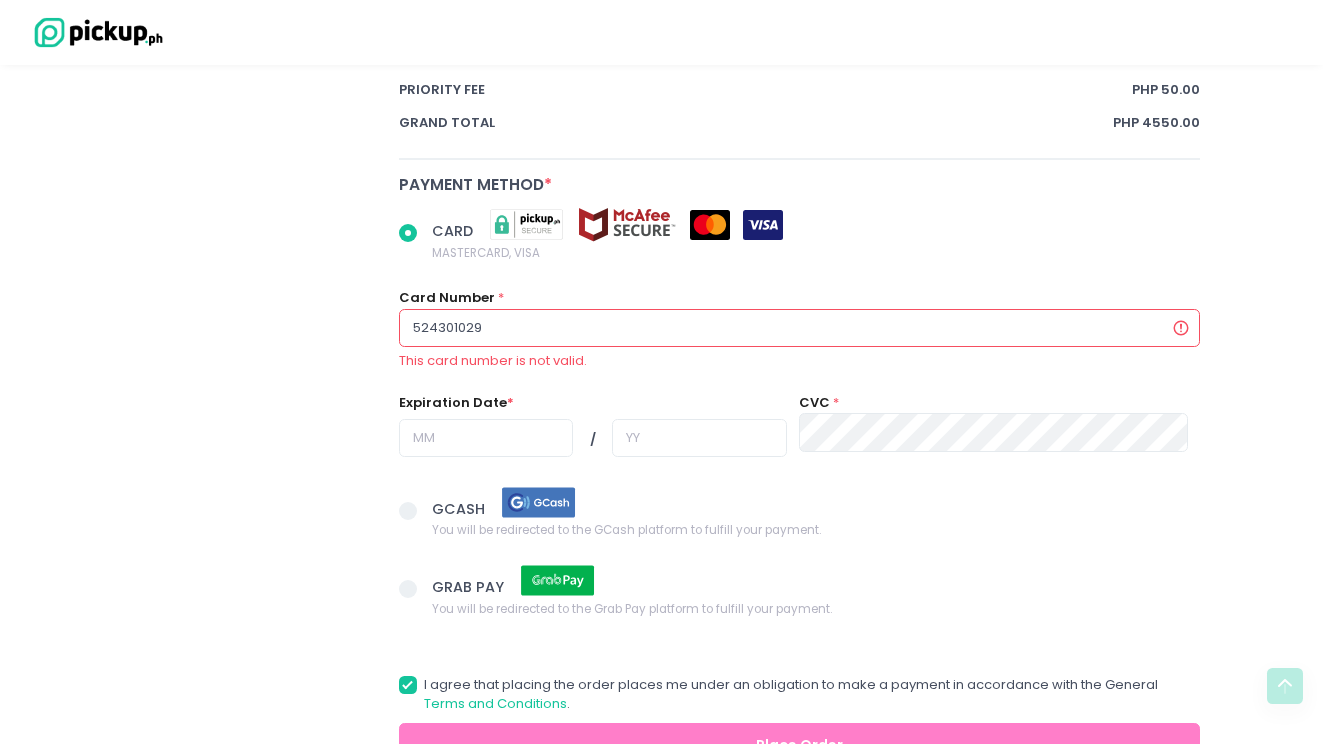 radio on "true" 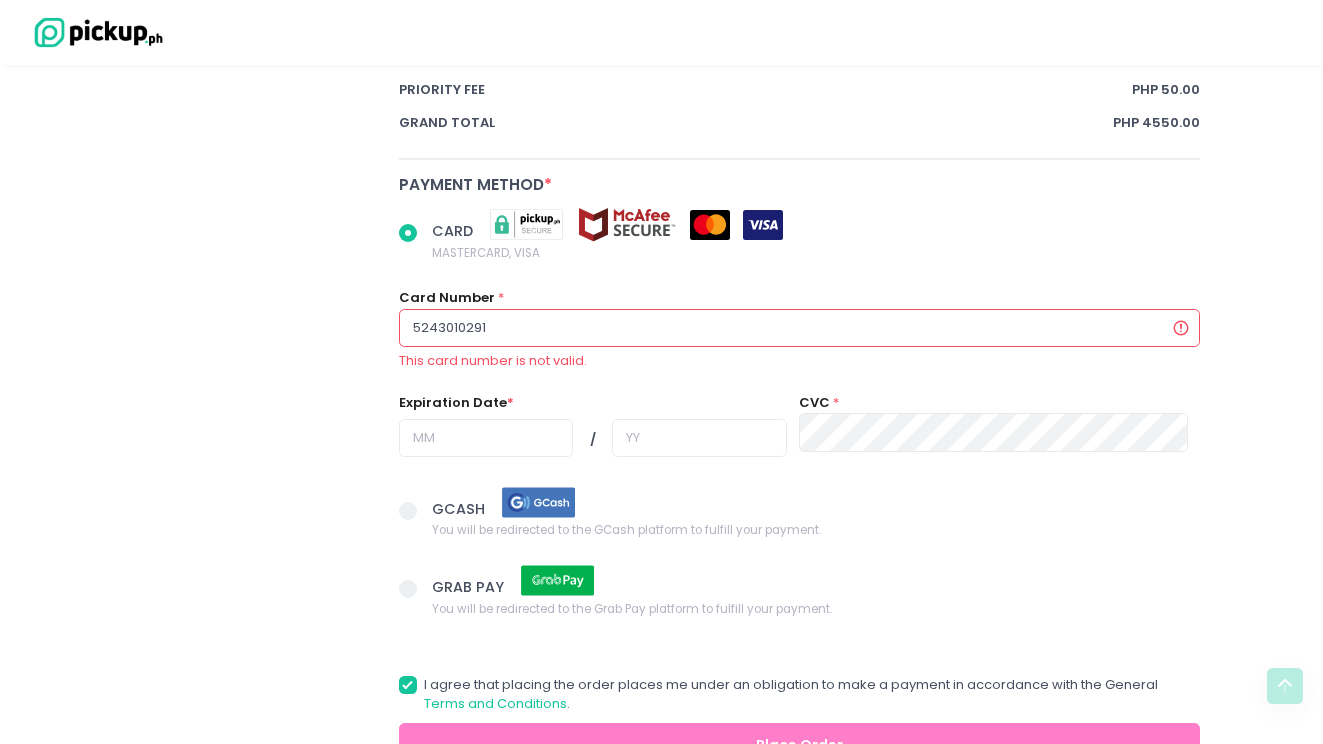 radio on "true" 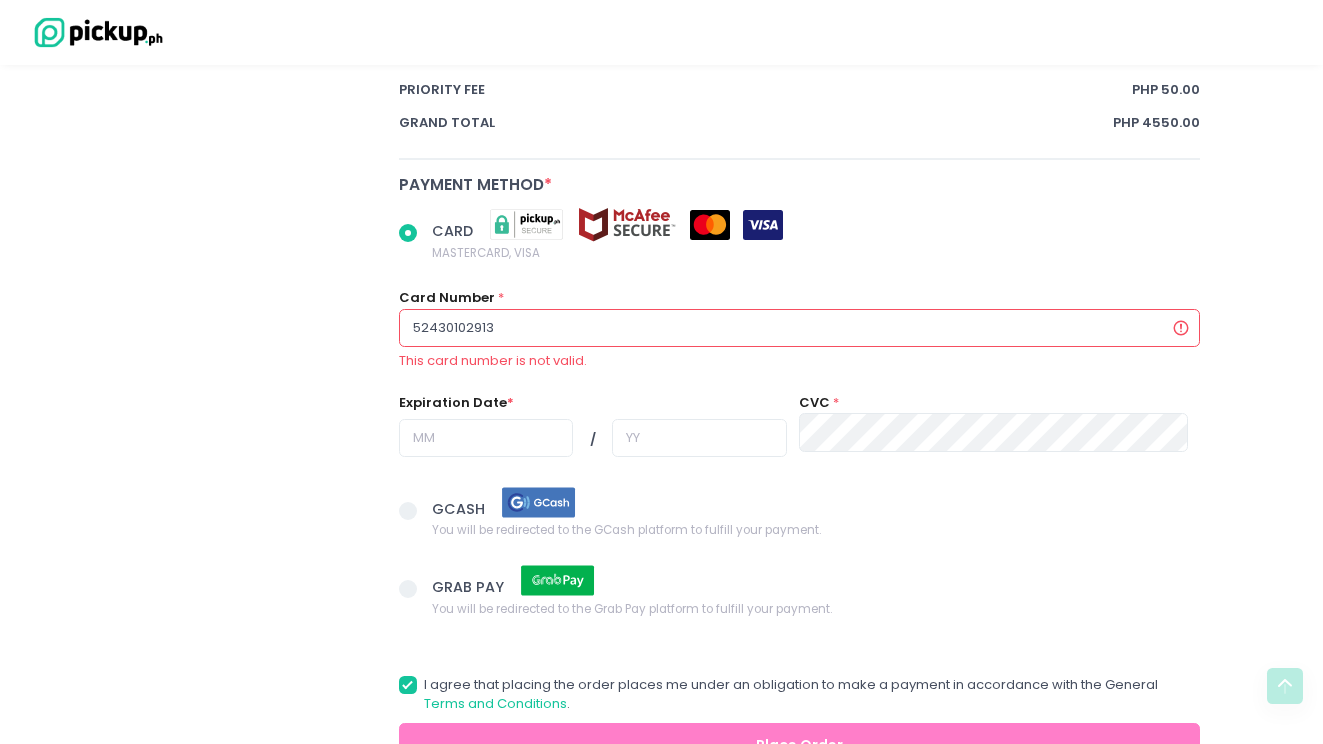 radio on "true" 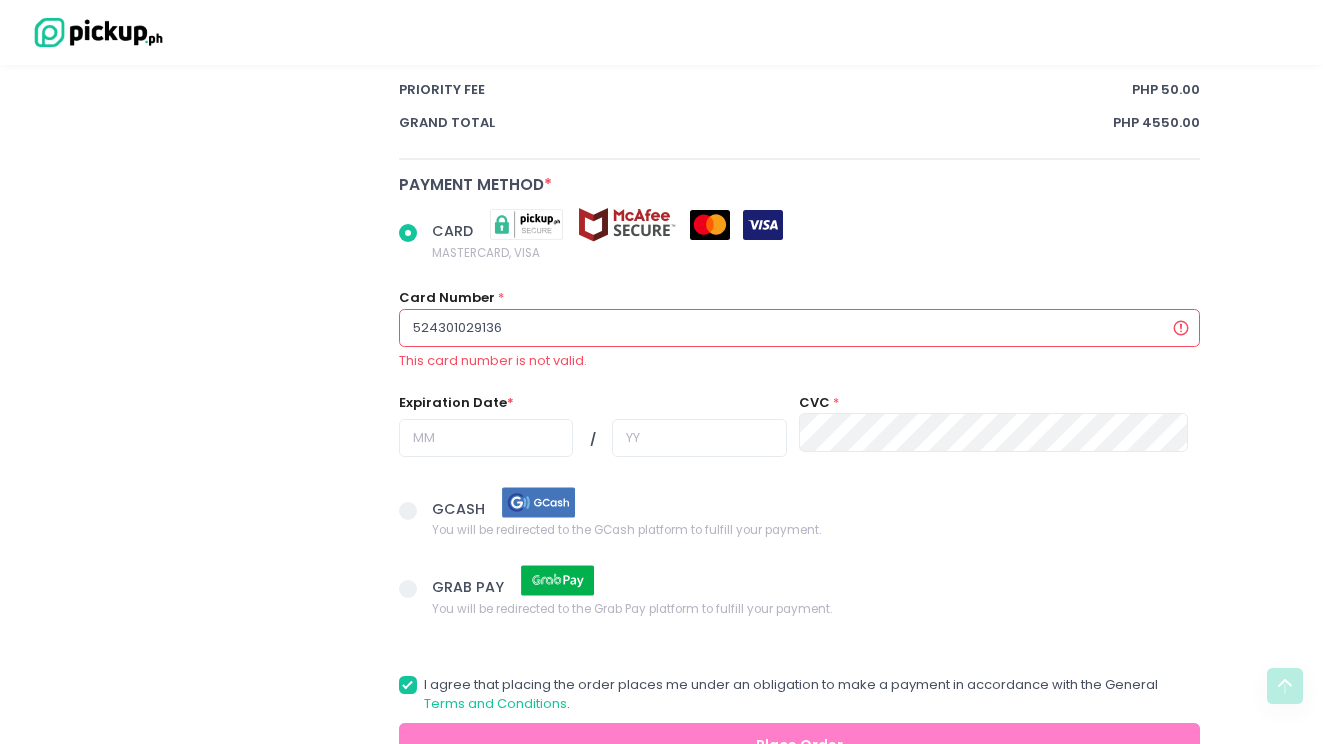 radio on "true" 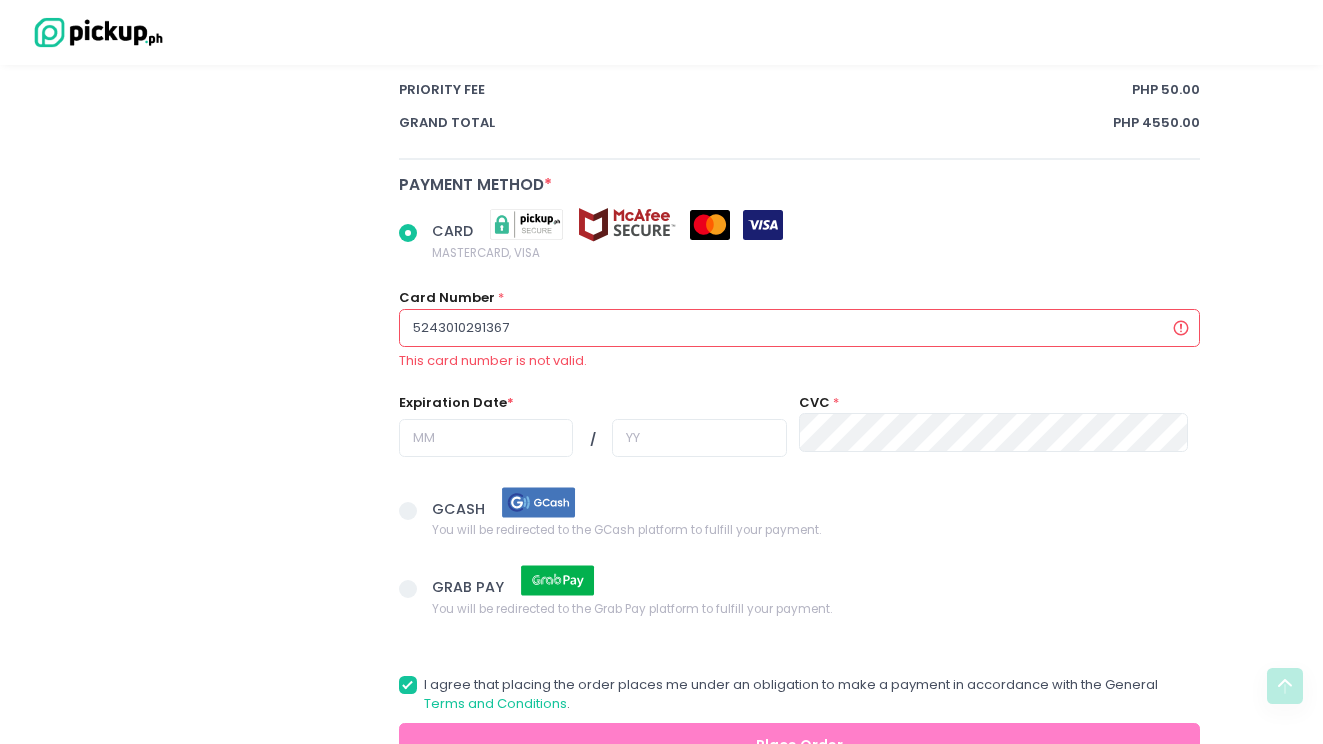radio on "true" 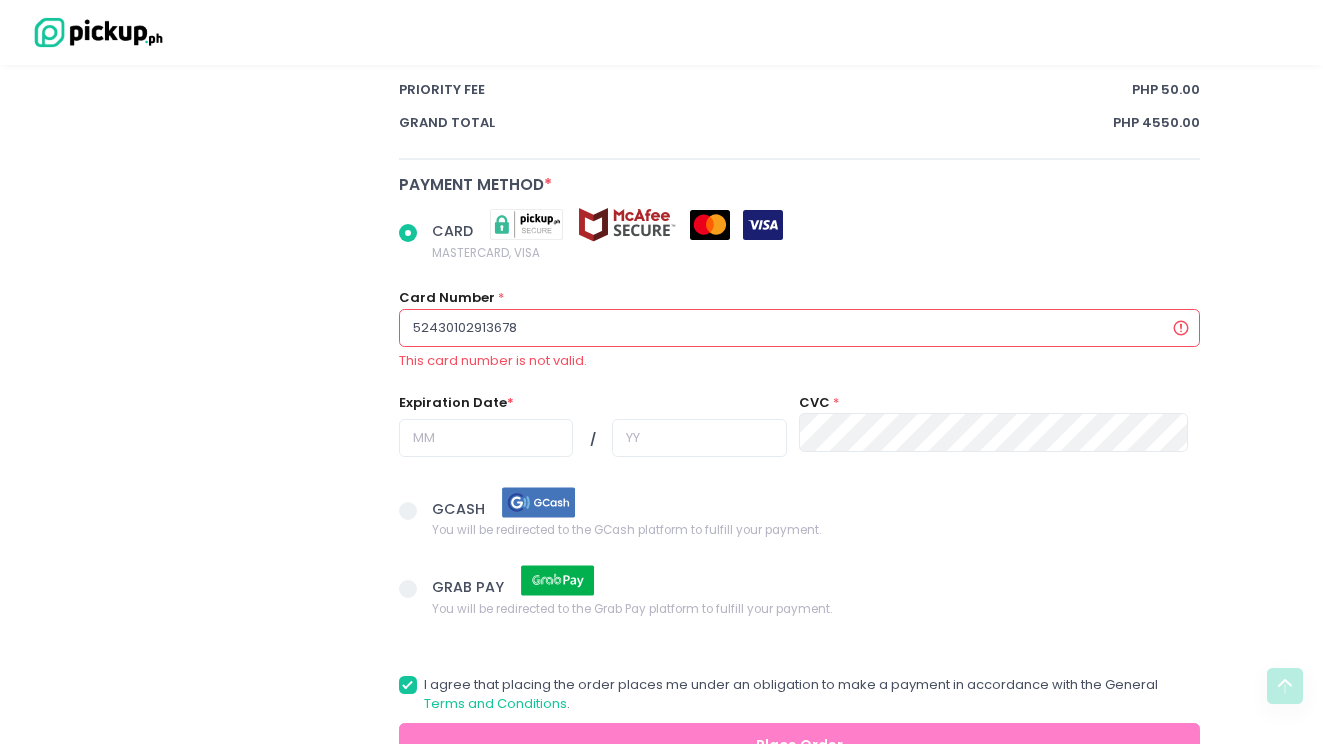 radio on "true" 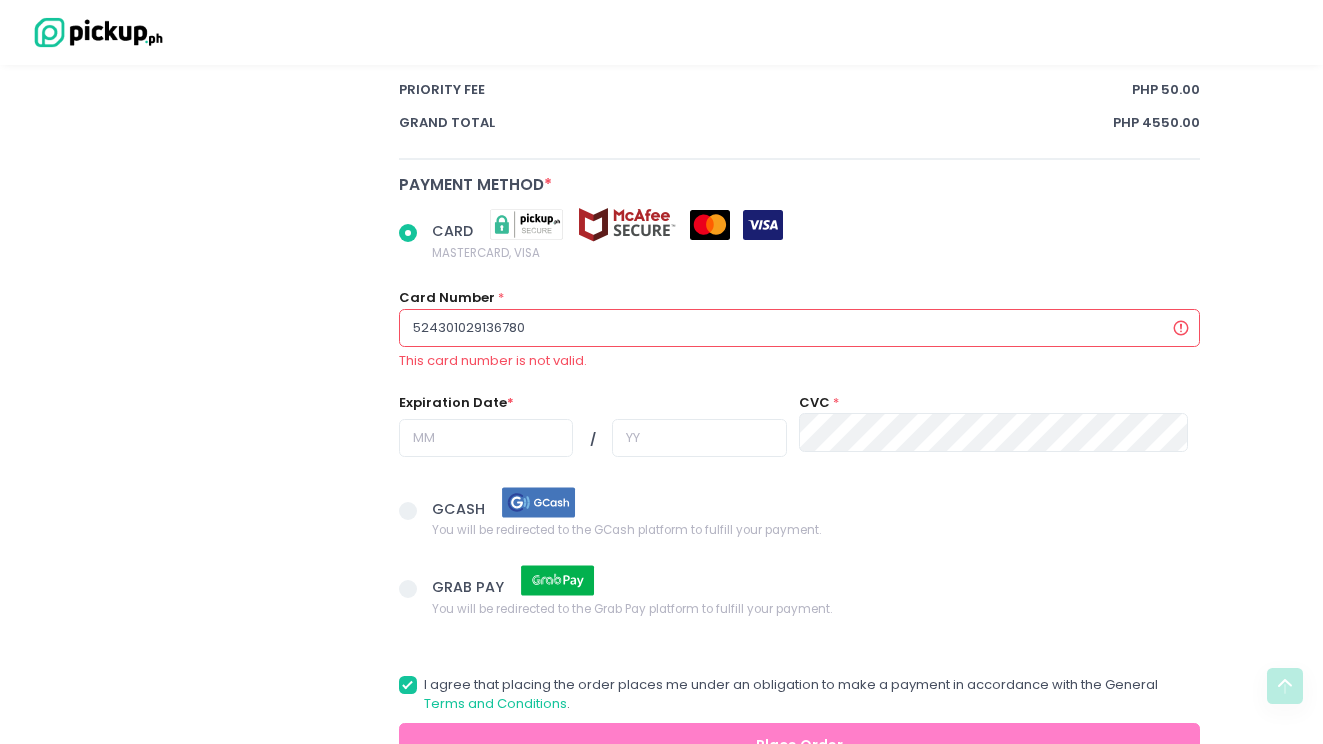 radio on "true" 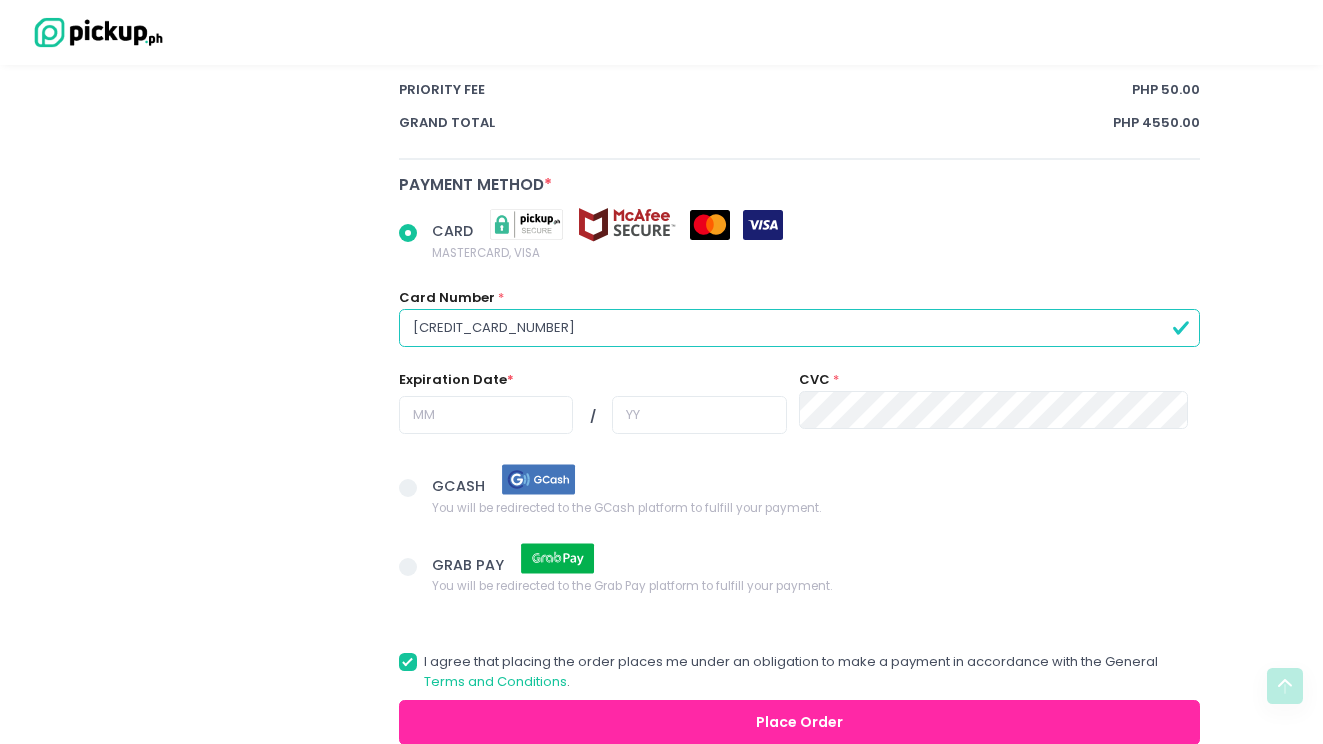 type on "5243010291367808" 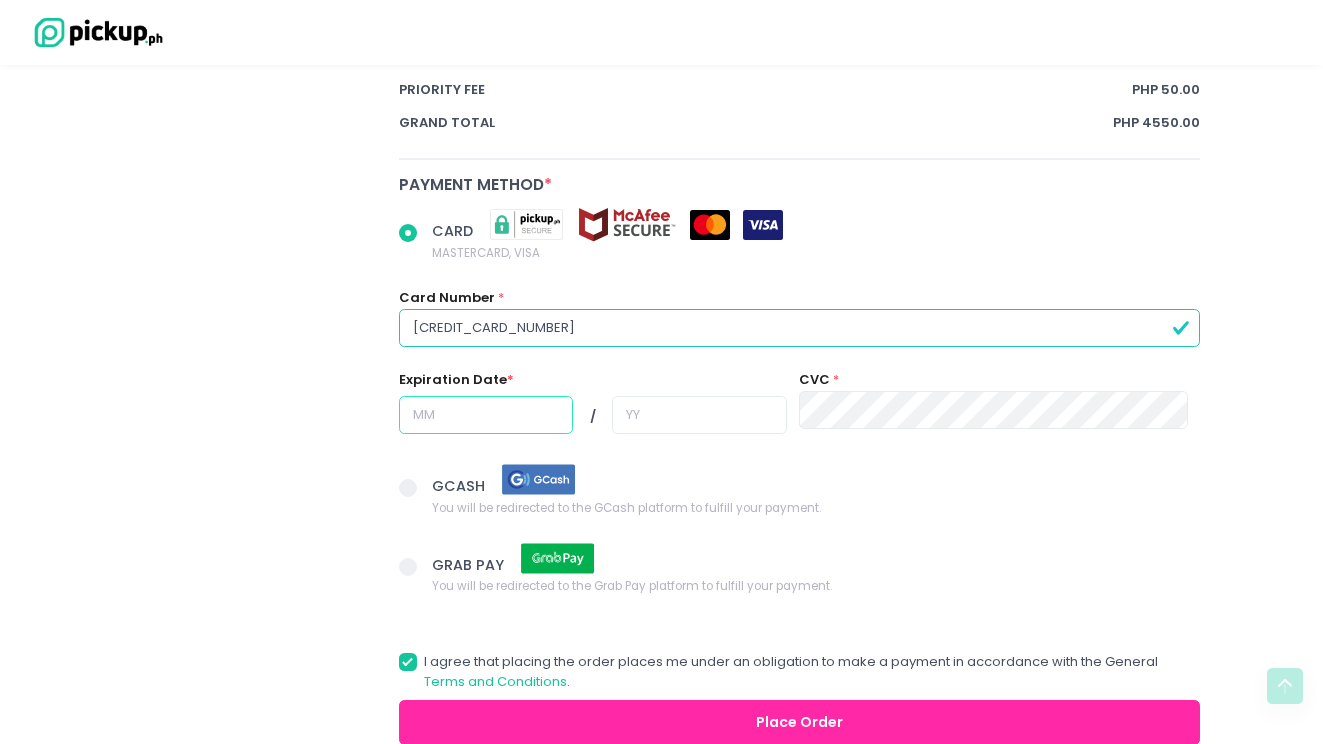 click at bounding box center [486, 415] 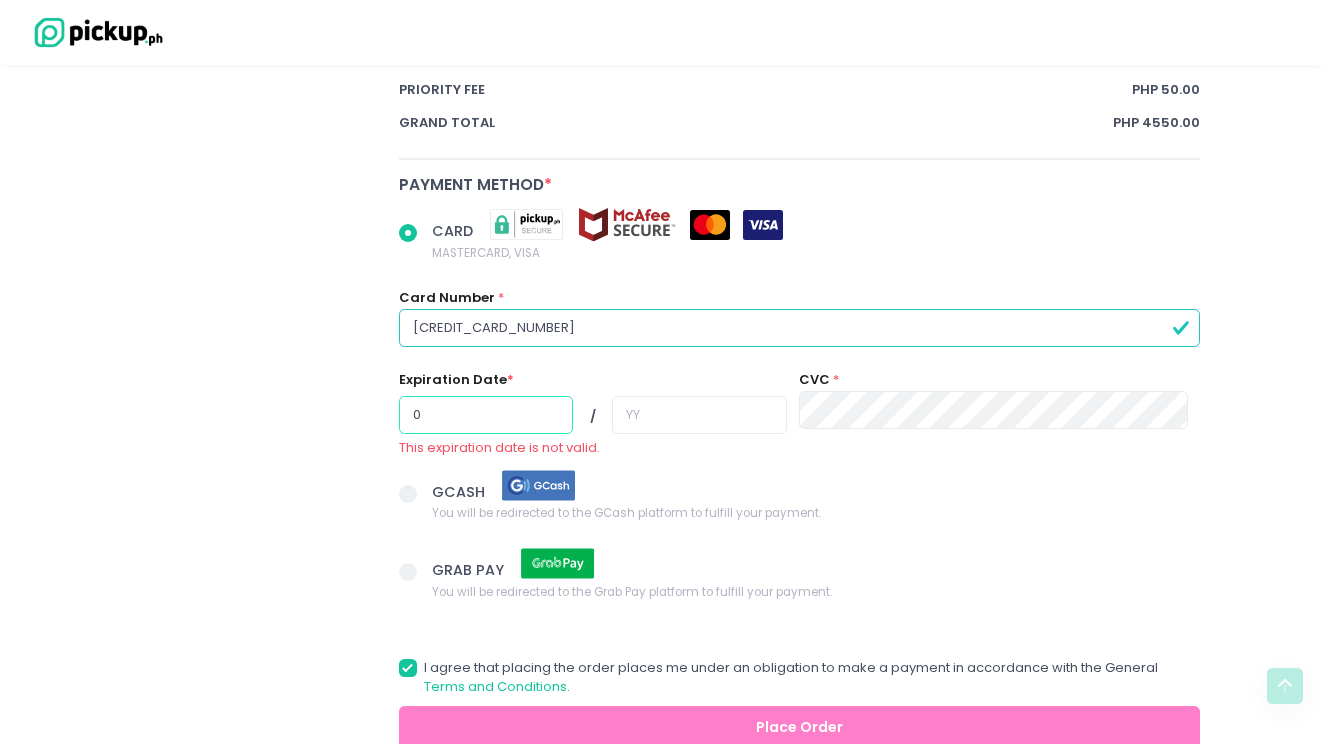radio on "true" 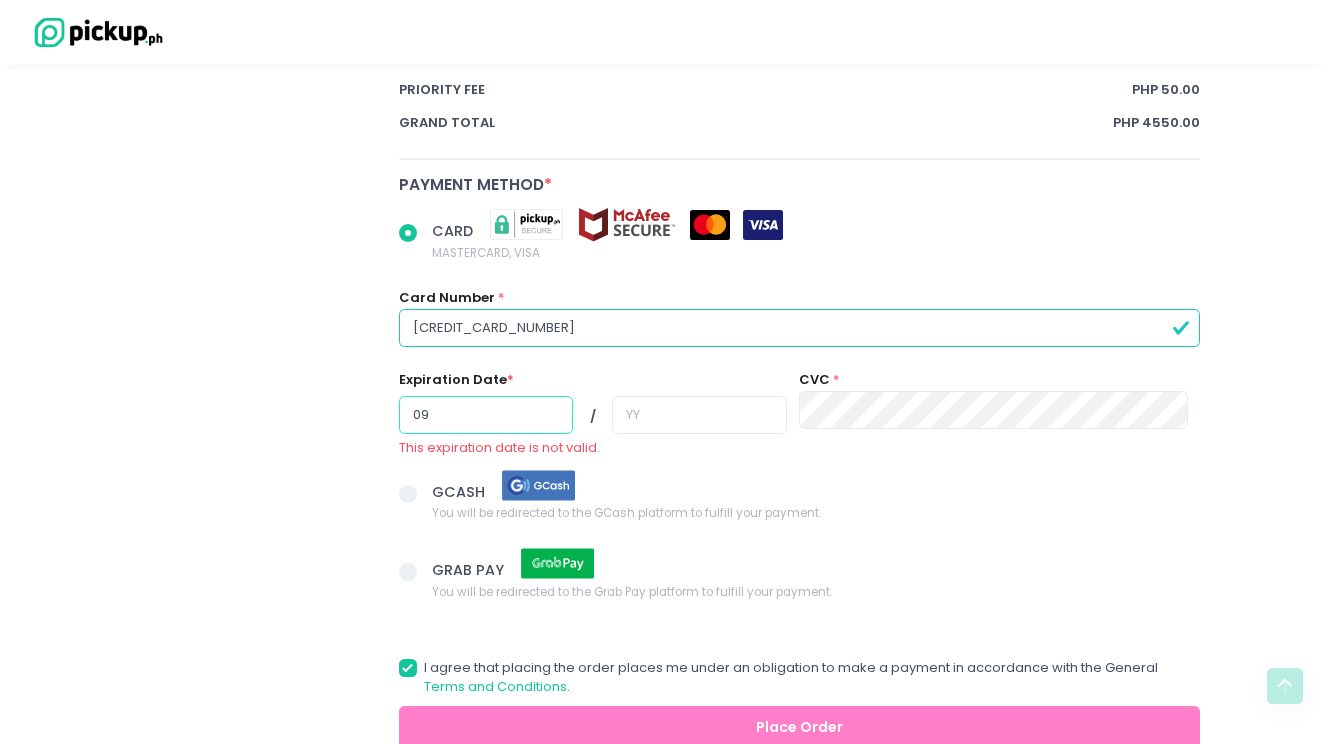 type on "09" 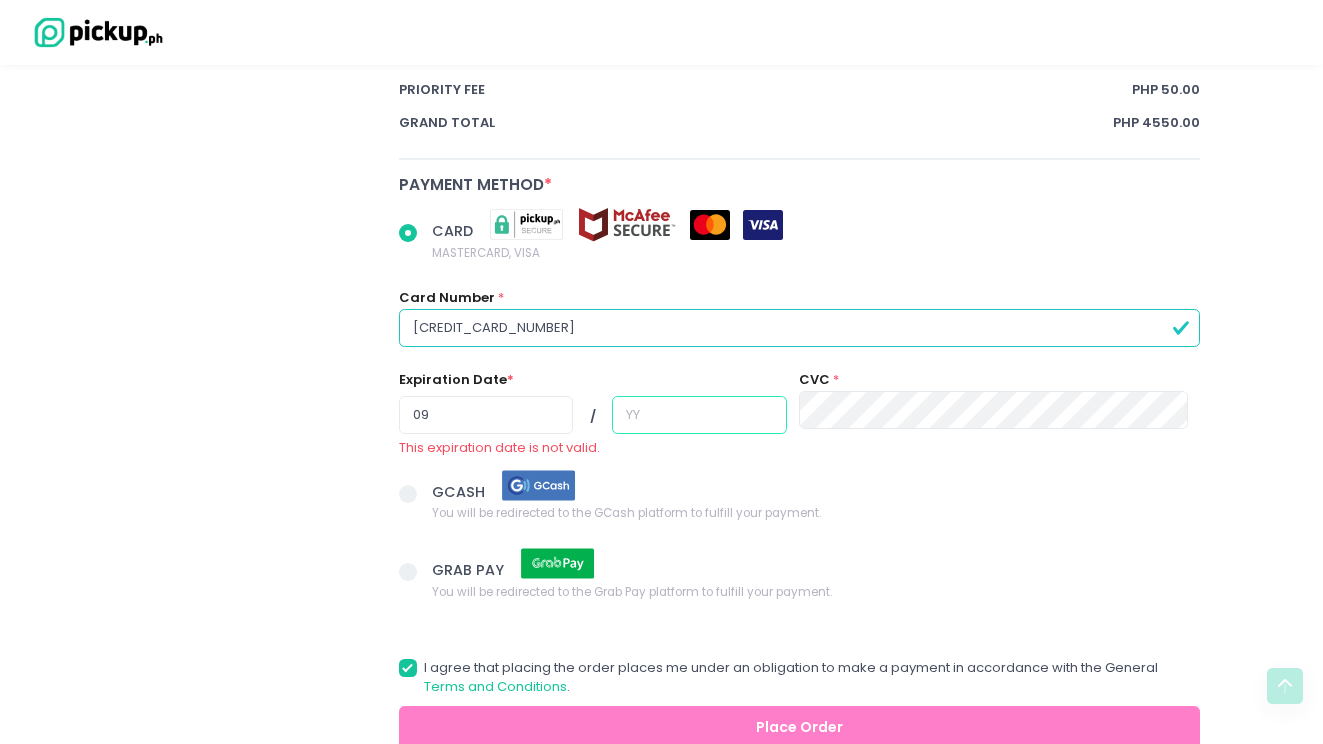 click at bounding box center [699, 415] 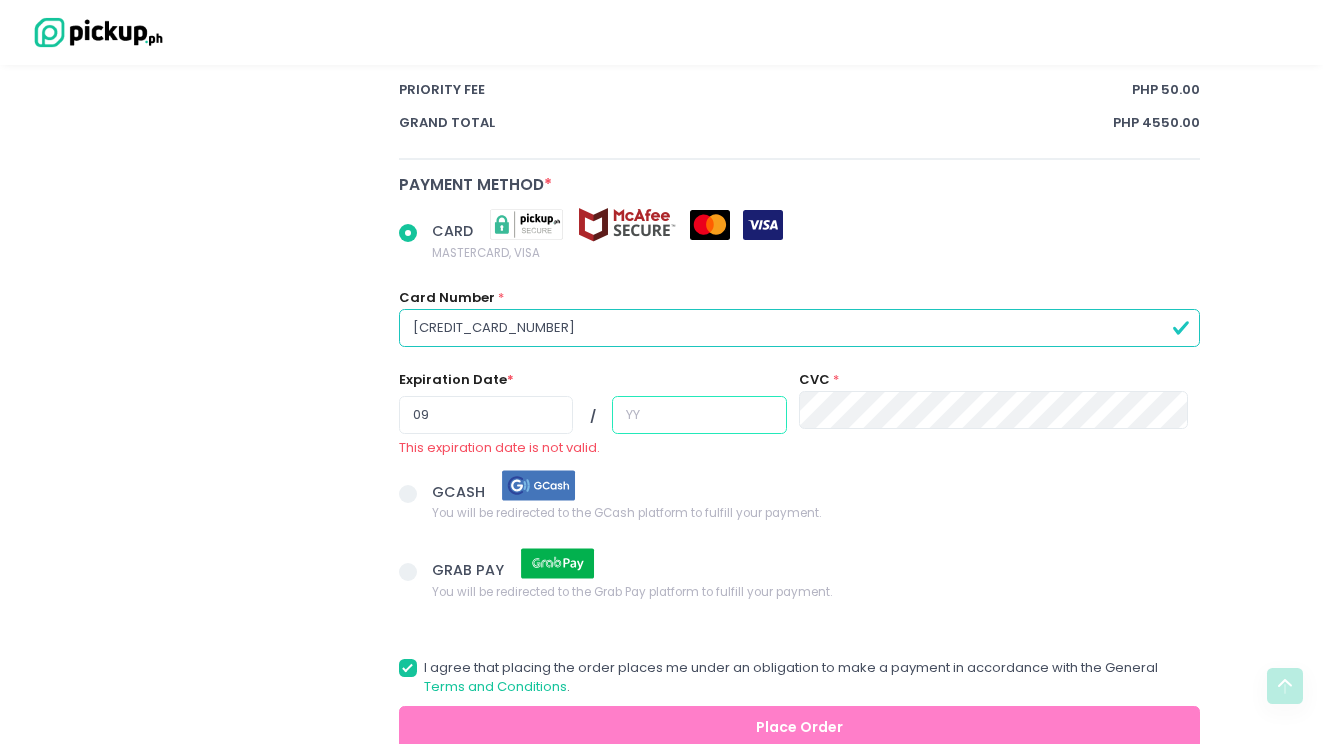 radio on "true" 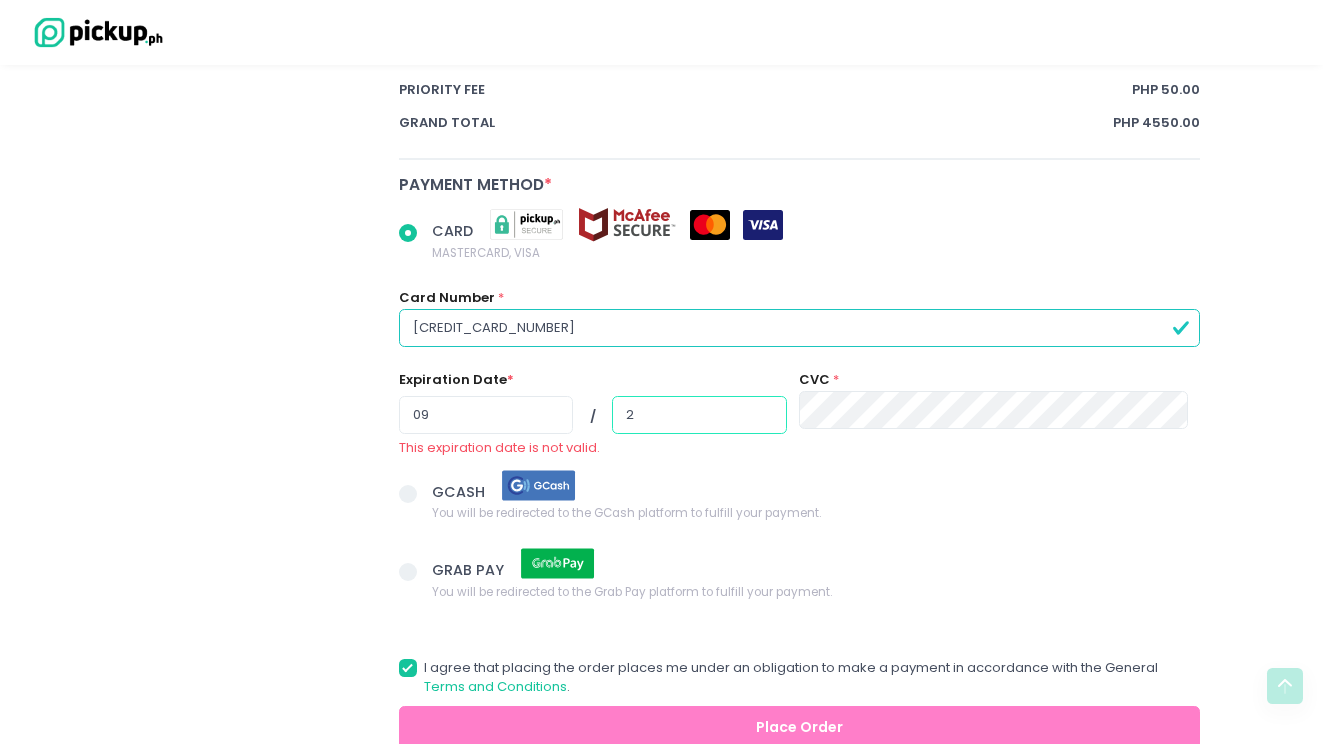 radio on "true" 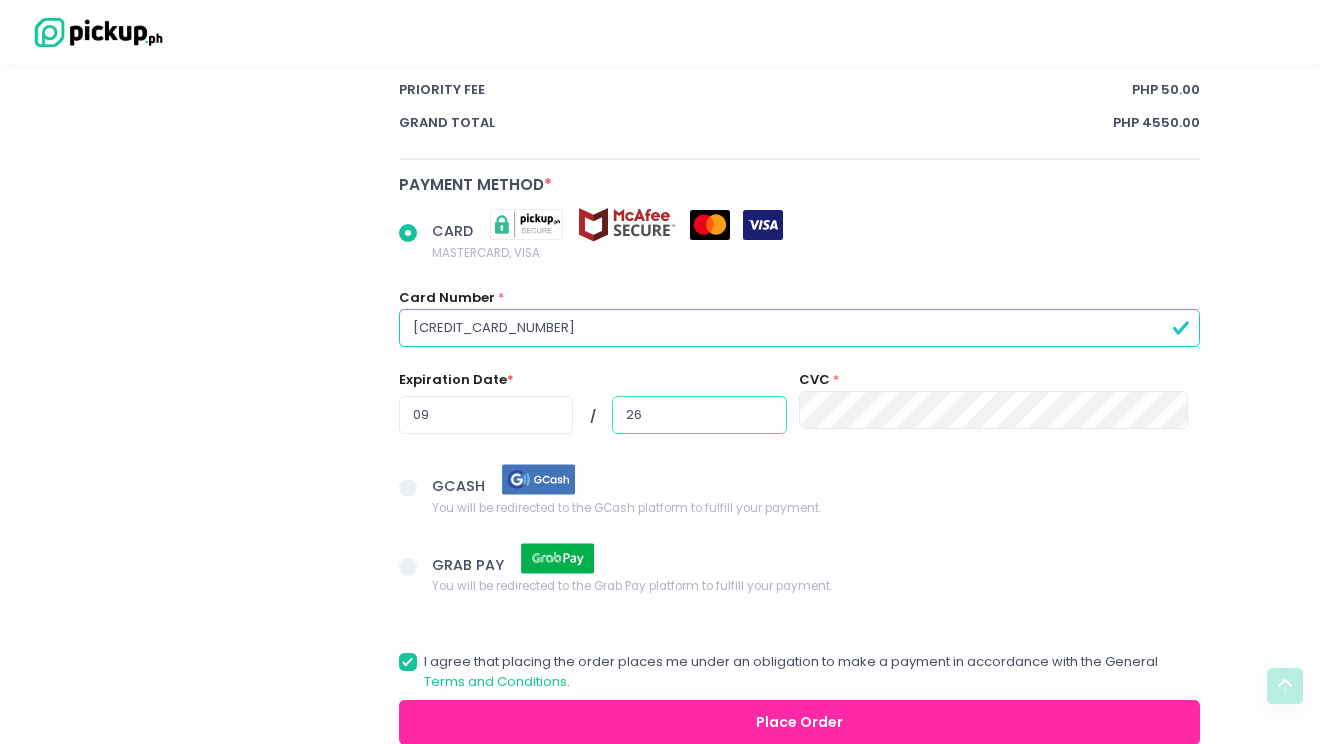 type on "26" 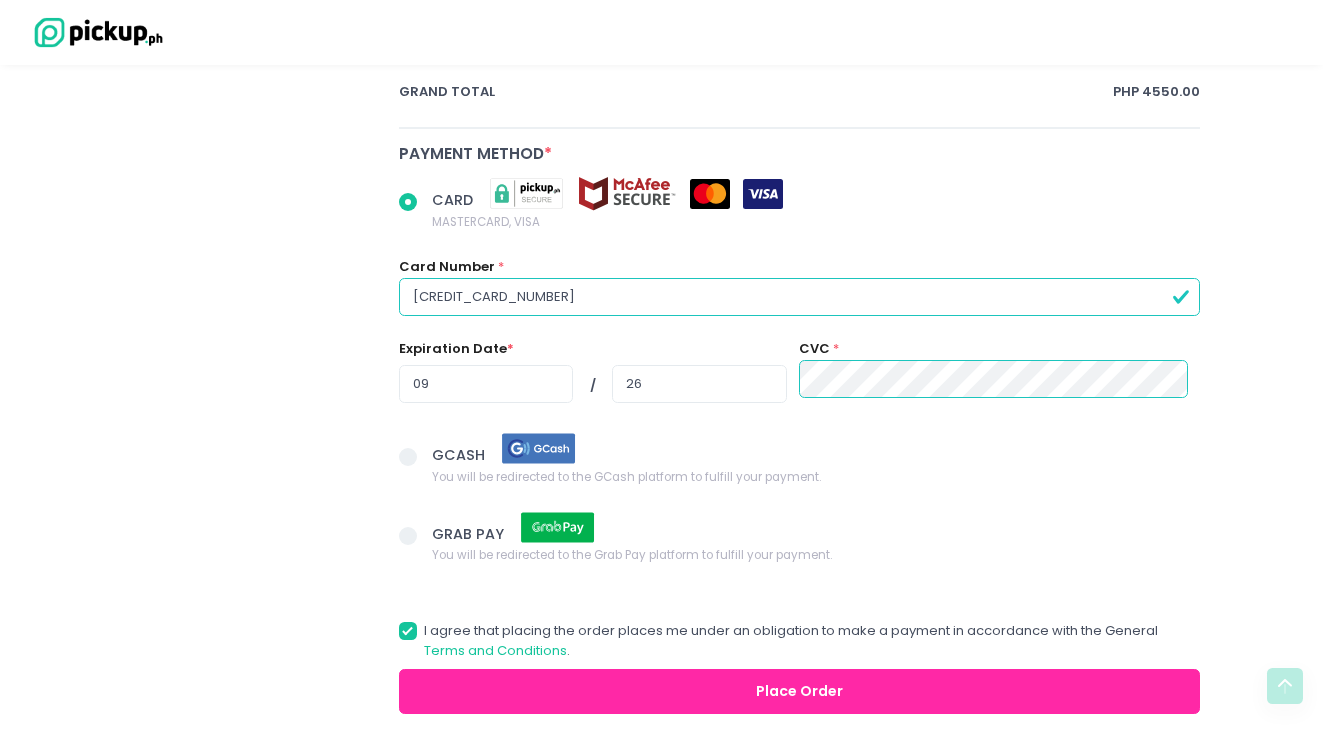 scroll, scrollTop: 1743, scrollLeft: 0, axis: vertical 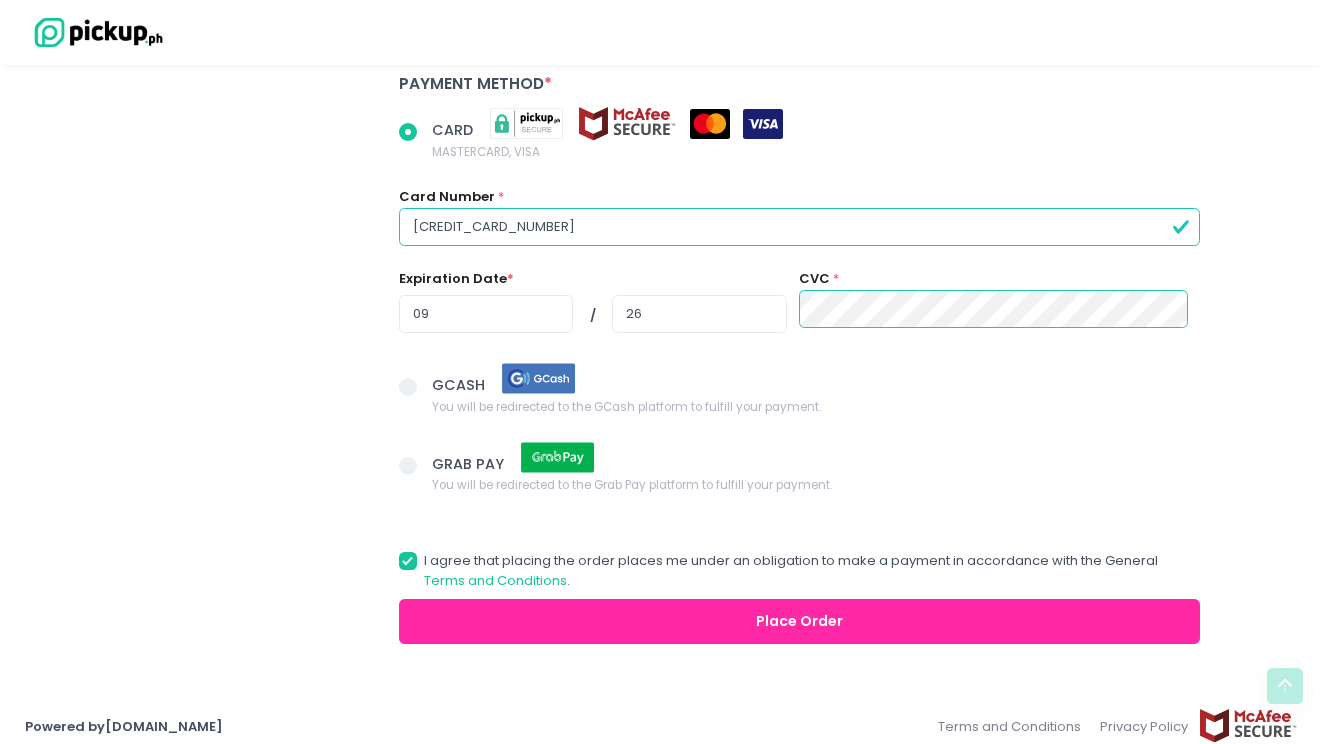 click on "Place Order" at bounding box center (800, 621) 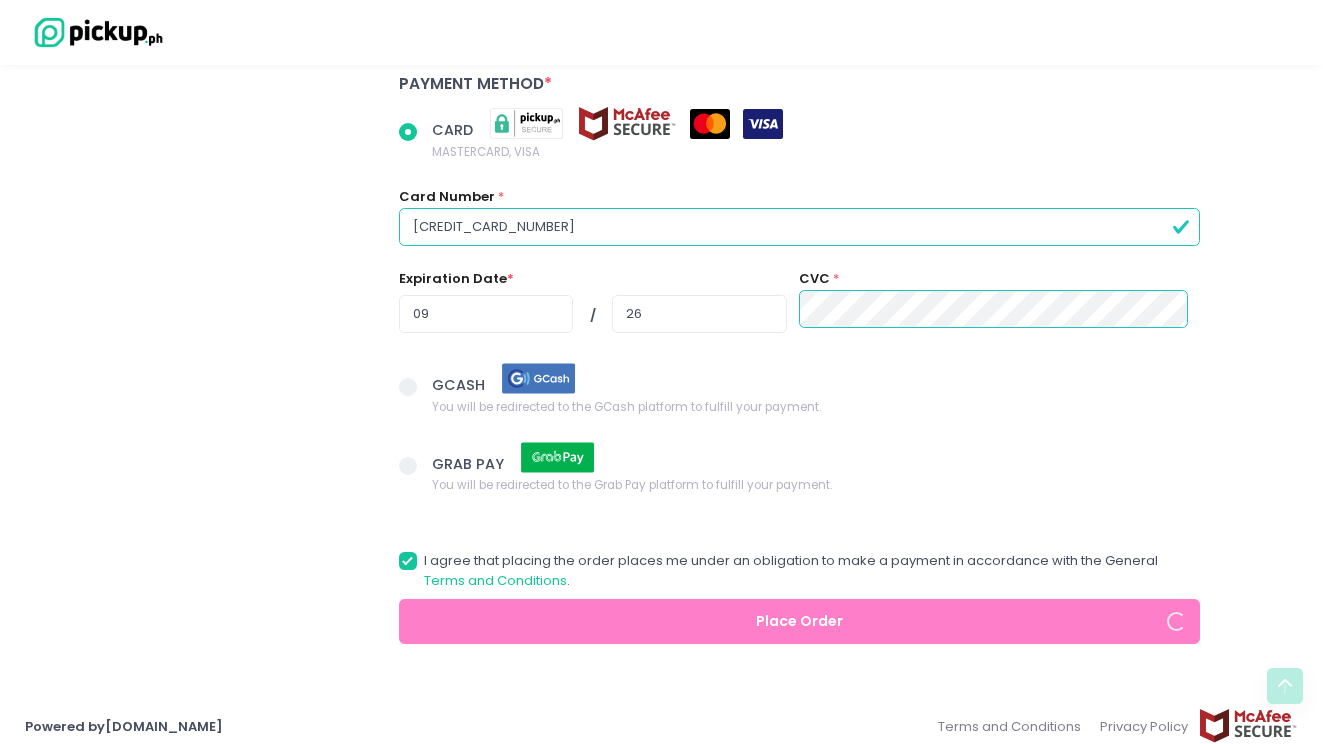 radio on "true" 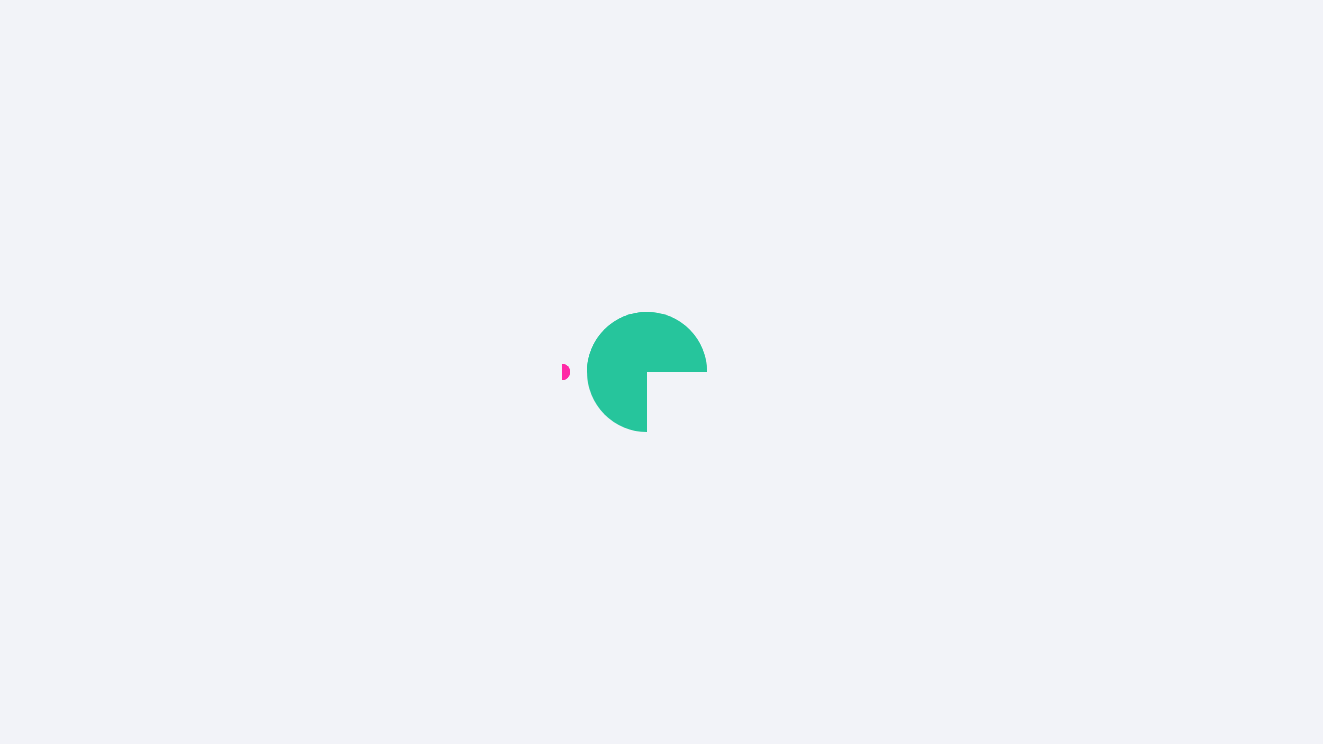 scroll, scrollTop: 0, scrollLeft: 0, axis: both 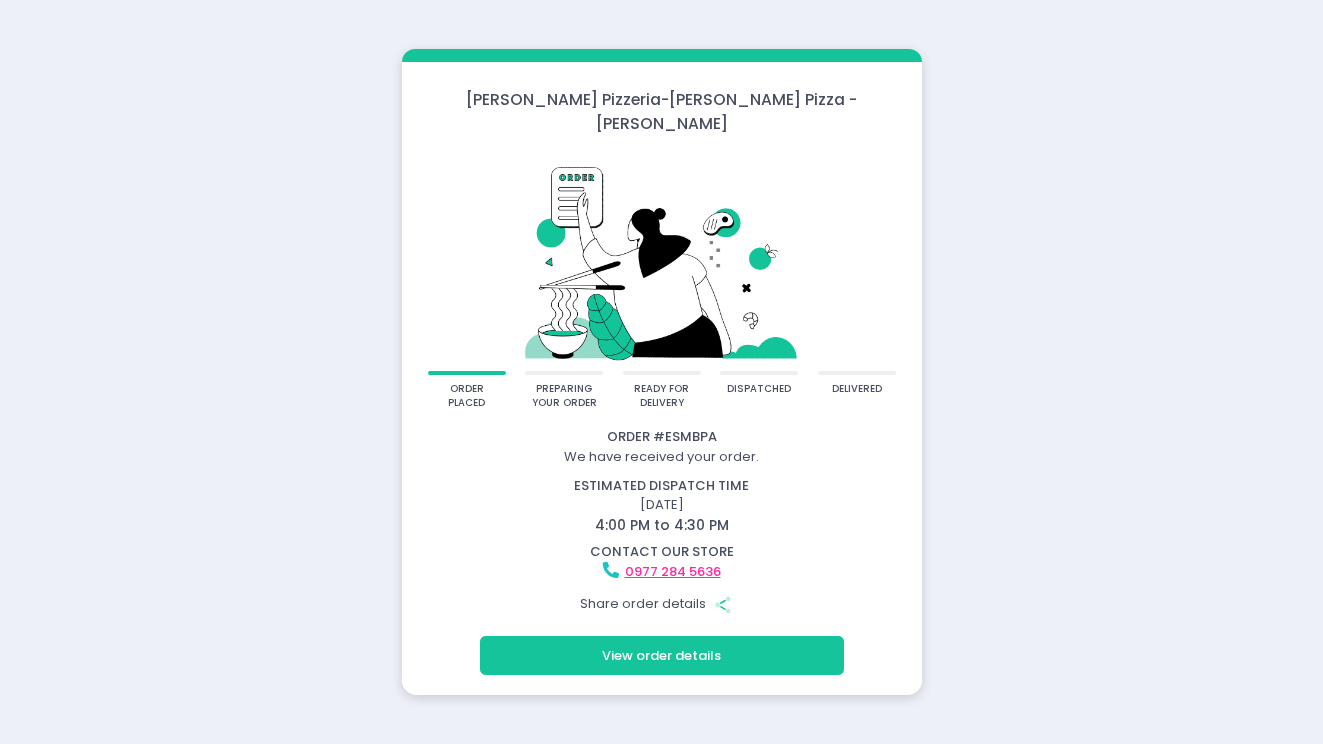 click on "View order details" at bounding box center [662, 655] 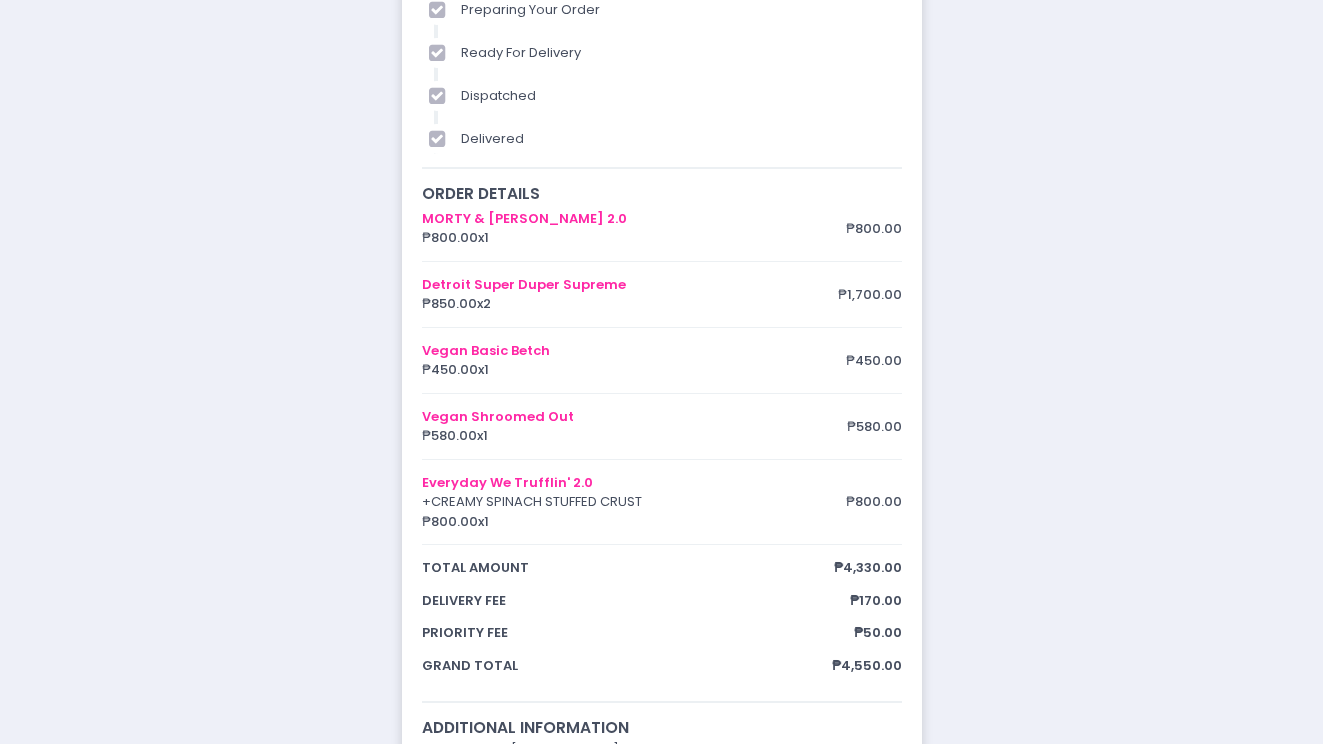 scroll, scrollTop: 0, scrollLeft: 0, axis: both 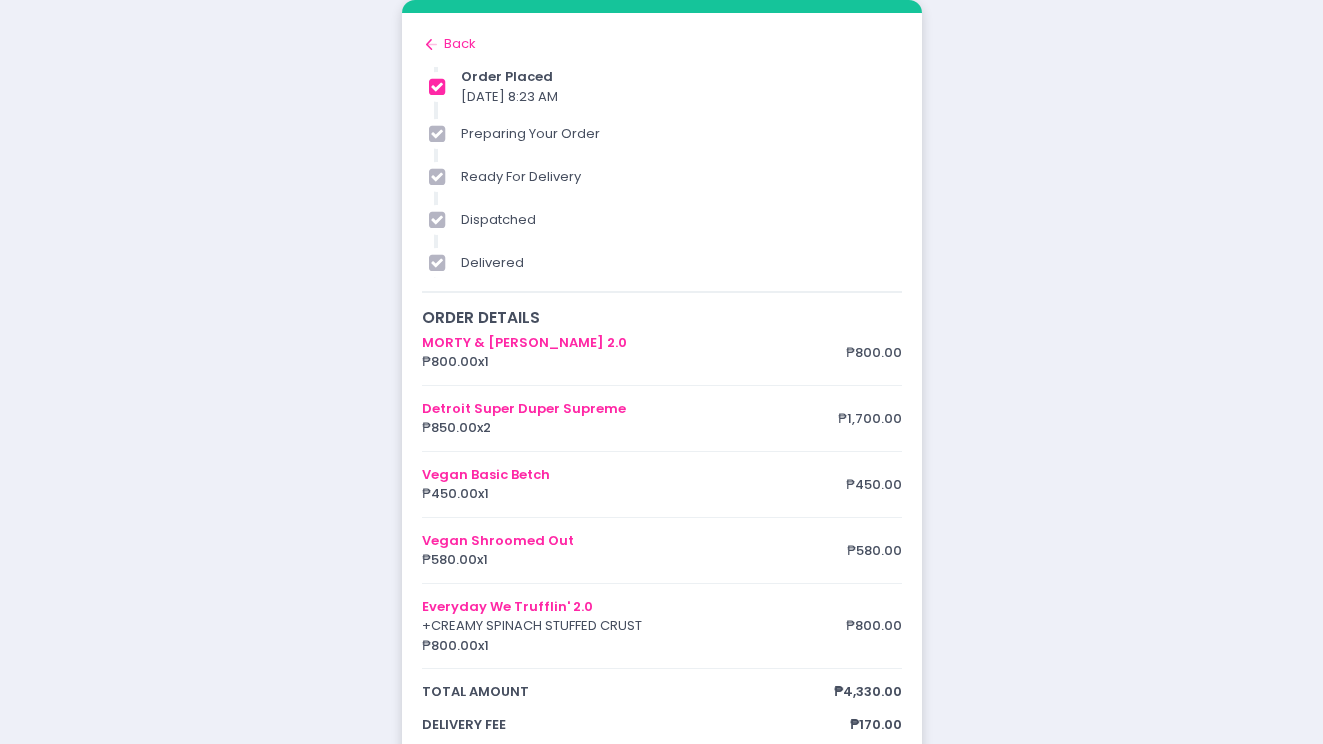 click on "Back to home Created with Sketch.   Back" at bounding box center (662, 44) 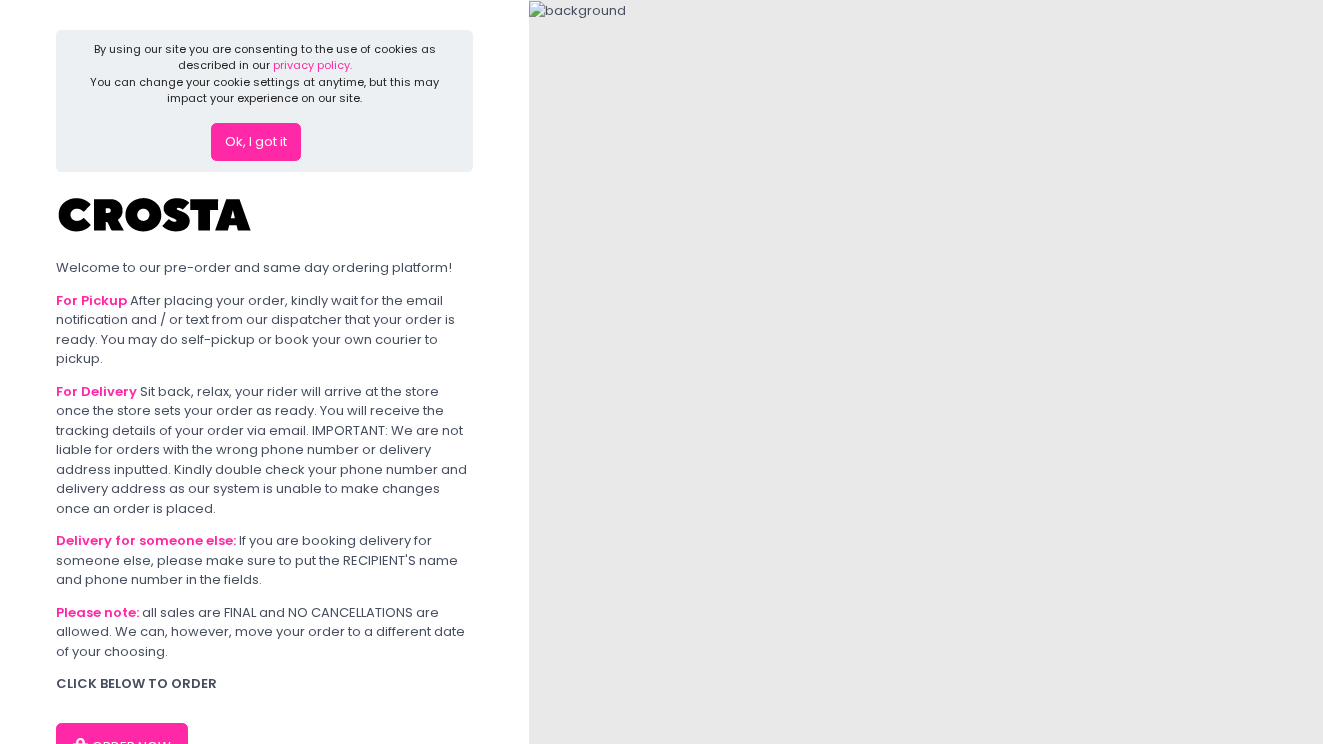scroll, scrollTop: 0, scrollLeft: 0, axis: both 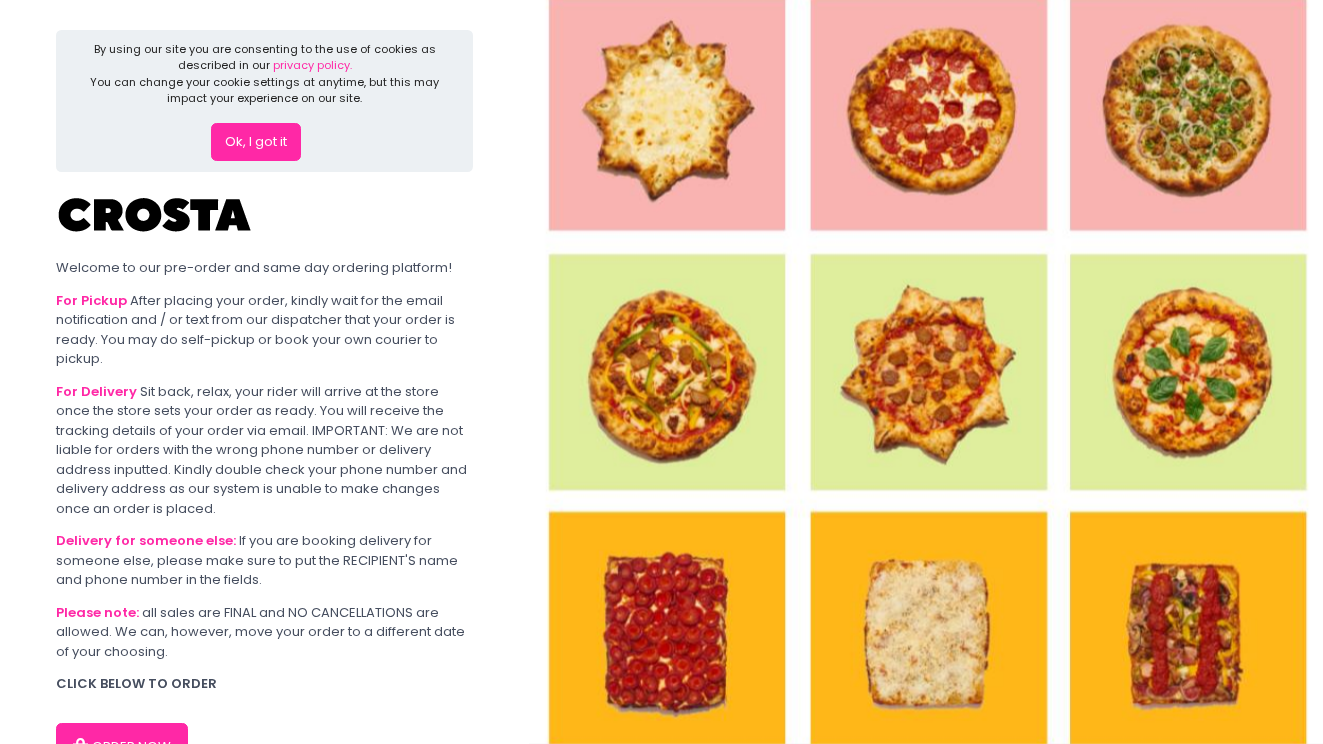 click on "Ok, I got it" at bounding box center [256, 142] 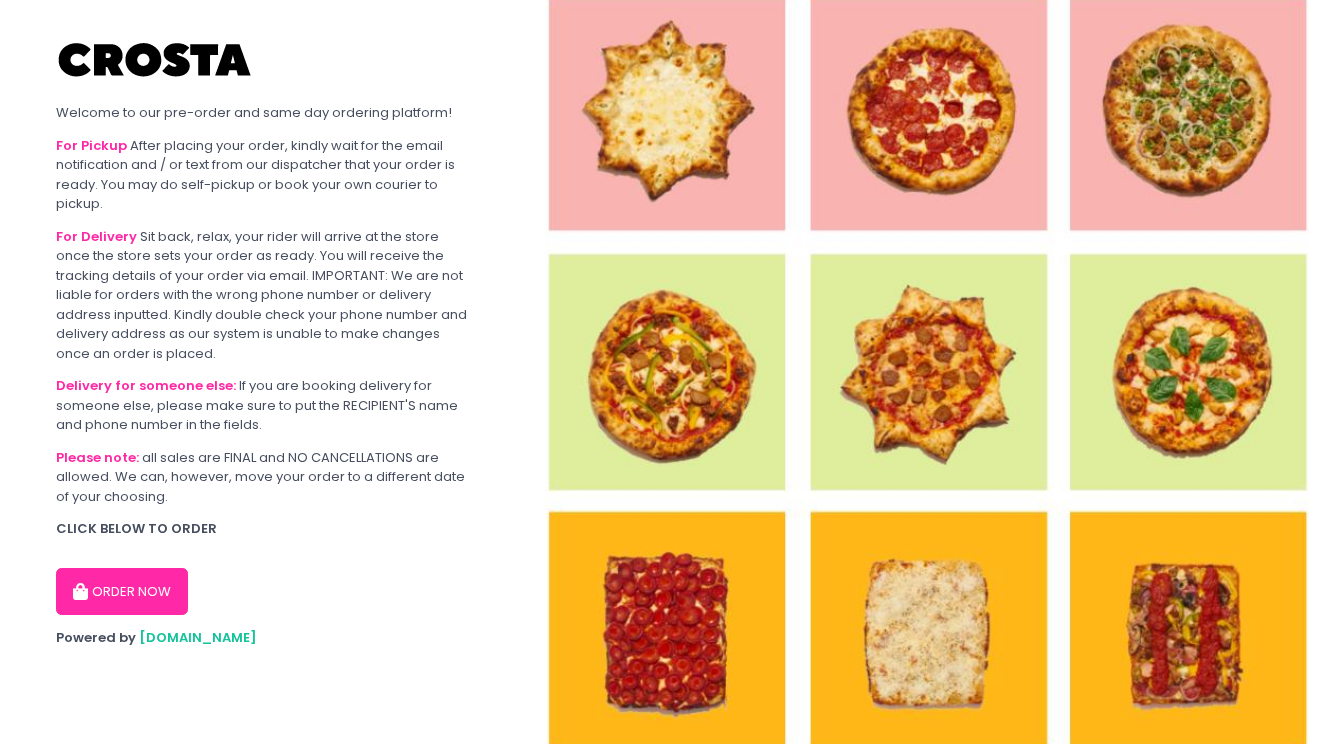 click on "ORDER NOW" at bounding box center (122, 592) 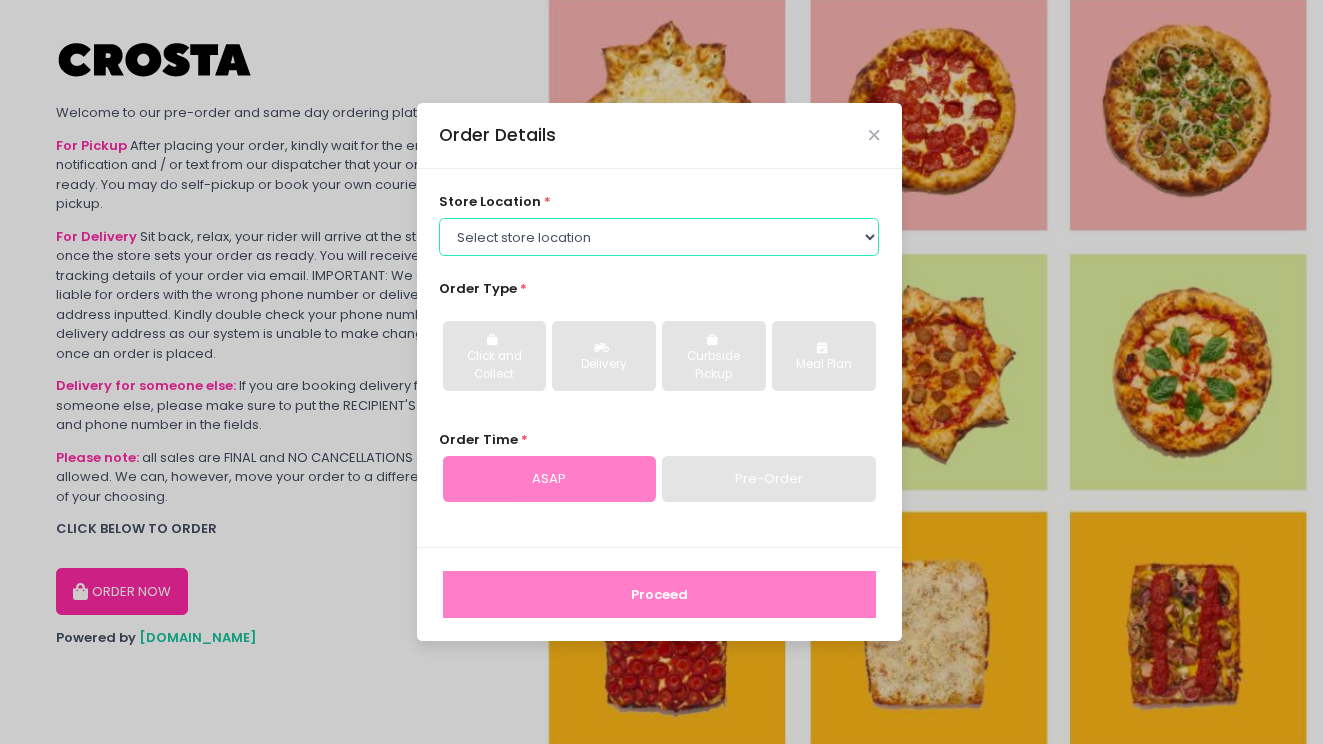 click on "Select store location [PERSON_NAME] Pizza - [PERSON_NAME] Pizza - [GEOGRAPHIC_DATA][PERSON_NAME]" at bounding box center [659, 237] 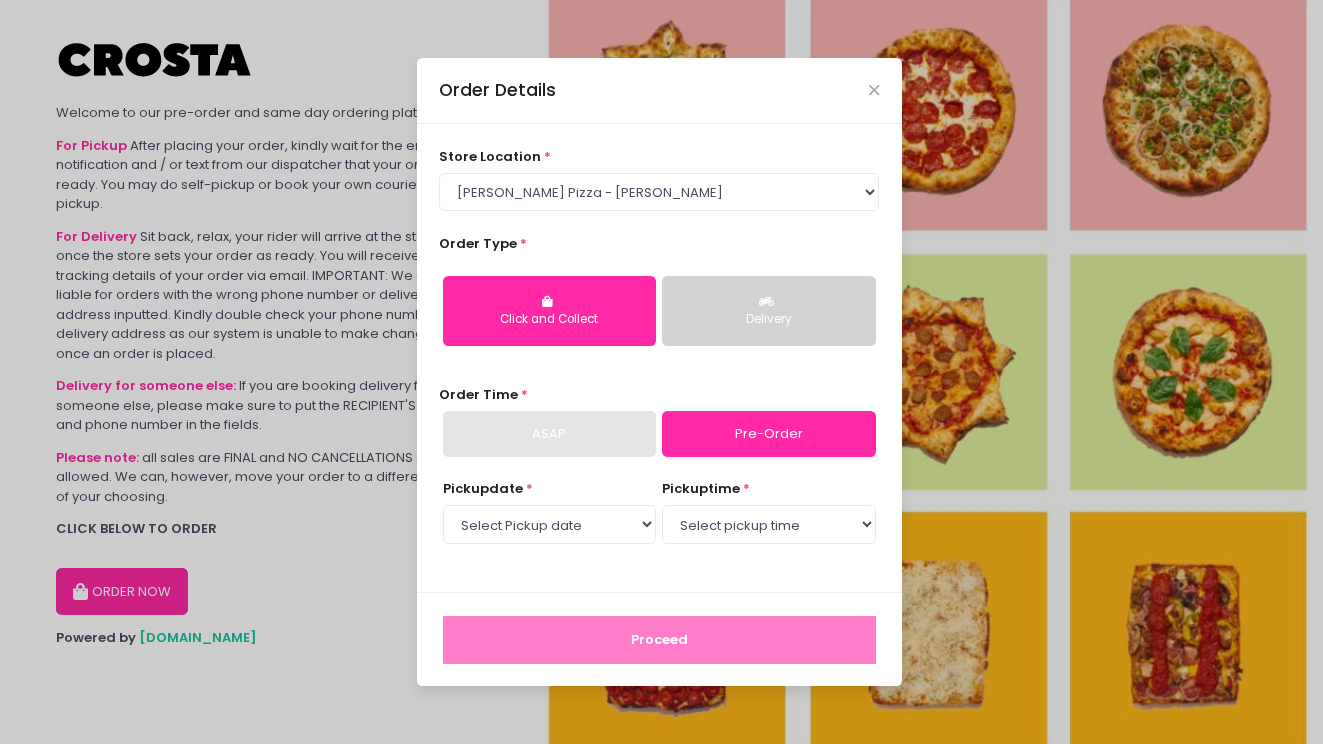 click on "Delivery" at bounding box center (768, 311) 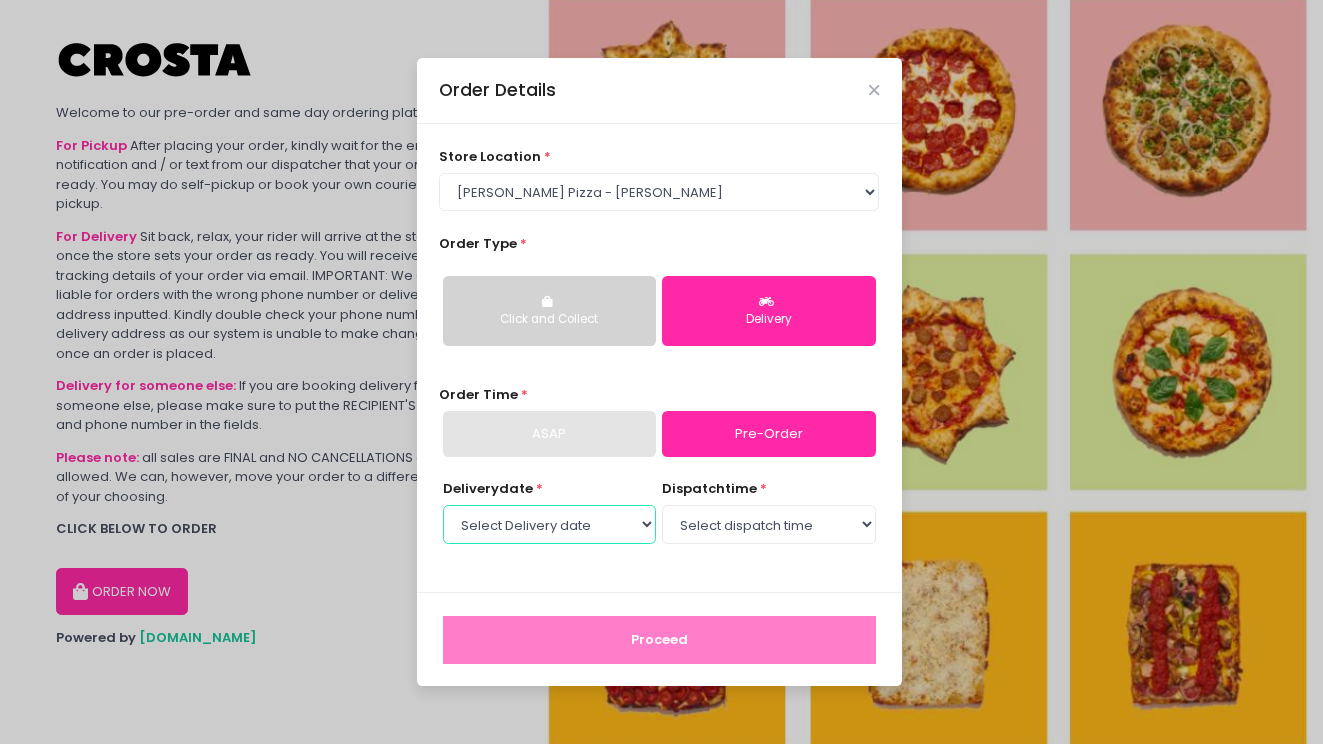 click on "Select Delivery date [DATE] [DATE] [DATE]" at bounding box center (549, 524) 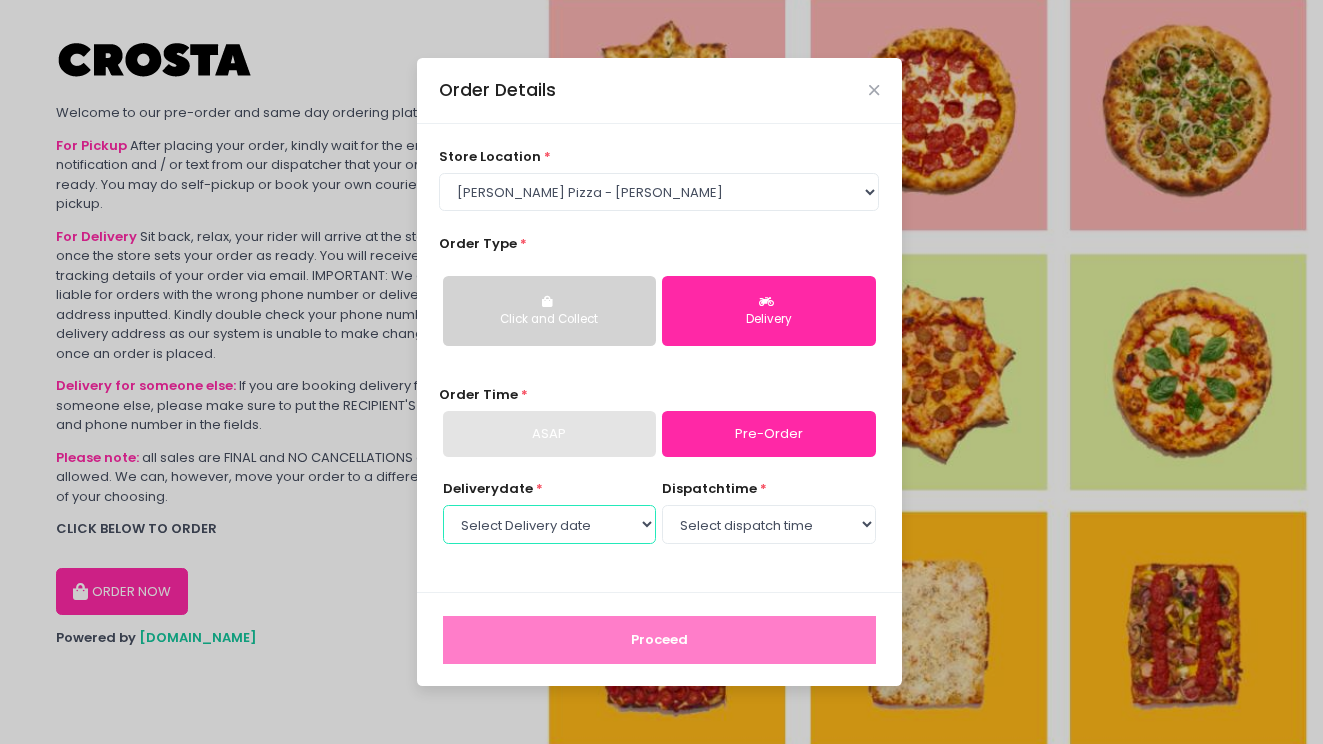 select on "[DATE]" 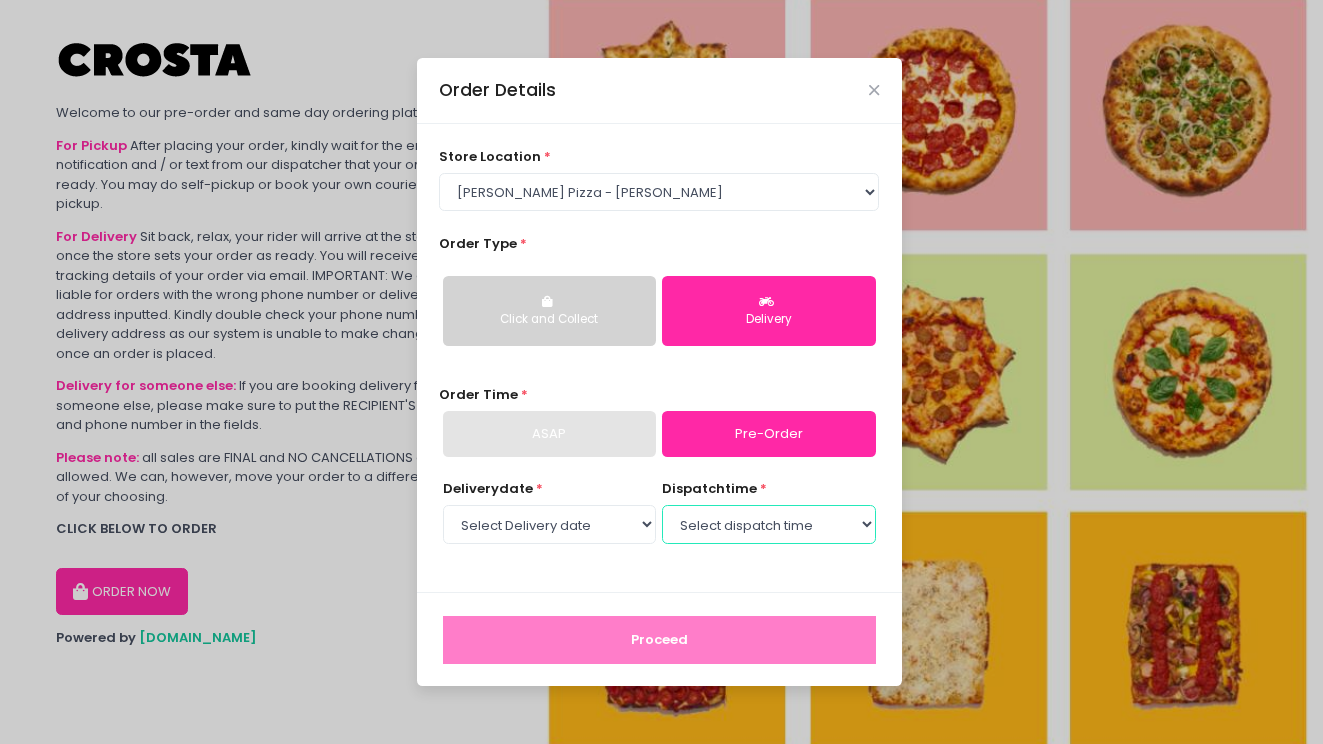 click on "Select dispatch time 12:00 PM - 12:30 PM 12:30 PM - 01:00 PM 01:00 PM - 01:30 PM 01:30 PM - 02:00 PM 02:00 PM - 02:30 PM 02:30 PM - 03:00 PM 03:00 PM - 03:30 PM 03:30 PM - 04:00 PM 04:00 PM - 04:30 PM 04:30 PM - 05:00 PM 05:00 PM - 05:30 PM 05:30 PM - 06:00 PM 06:00 PM - 06:30 PM 06:30 PM - 07:00 PM 07:00 PM - 07:30 PM 07:30 PM - 08:00 PM 08:00 PM - 08:30 PM 08:30 PM - 09:00 PM 09:00 PM - 09:30 PM 09:30 PM - 10:00 PM" at bounding box center (768, 524) 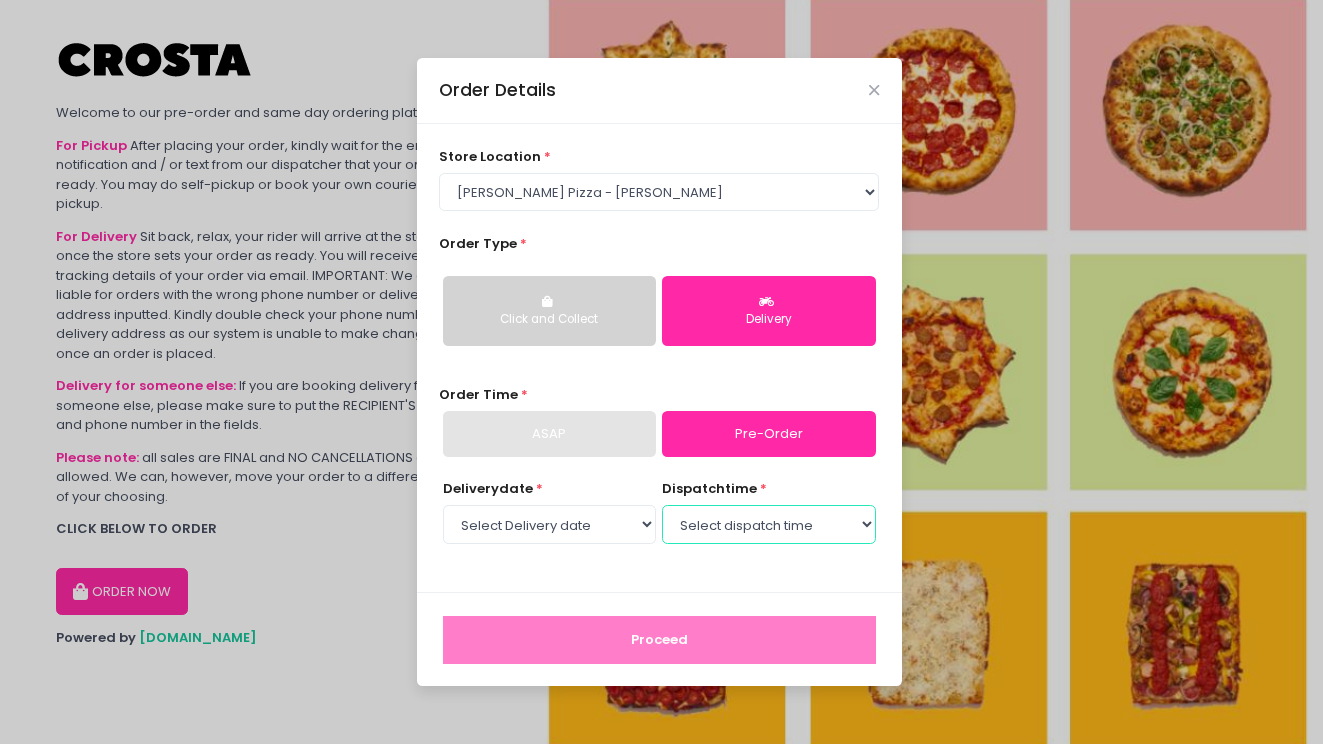 select on "16:00" 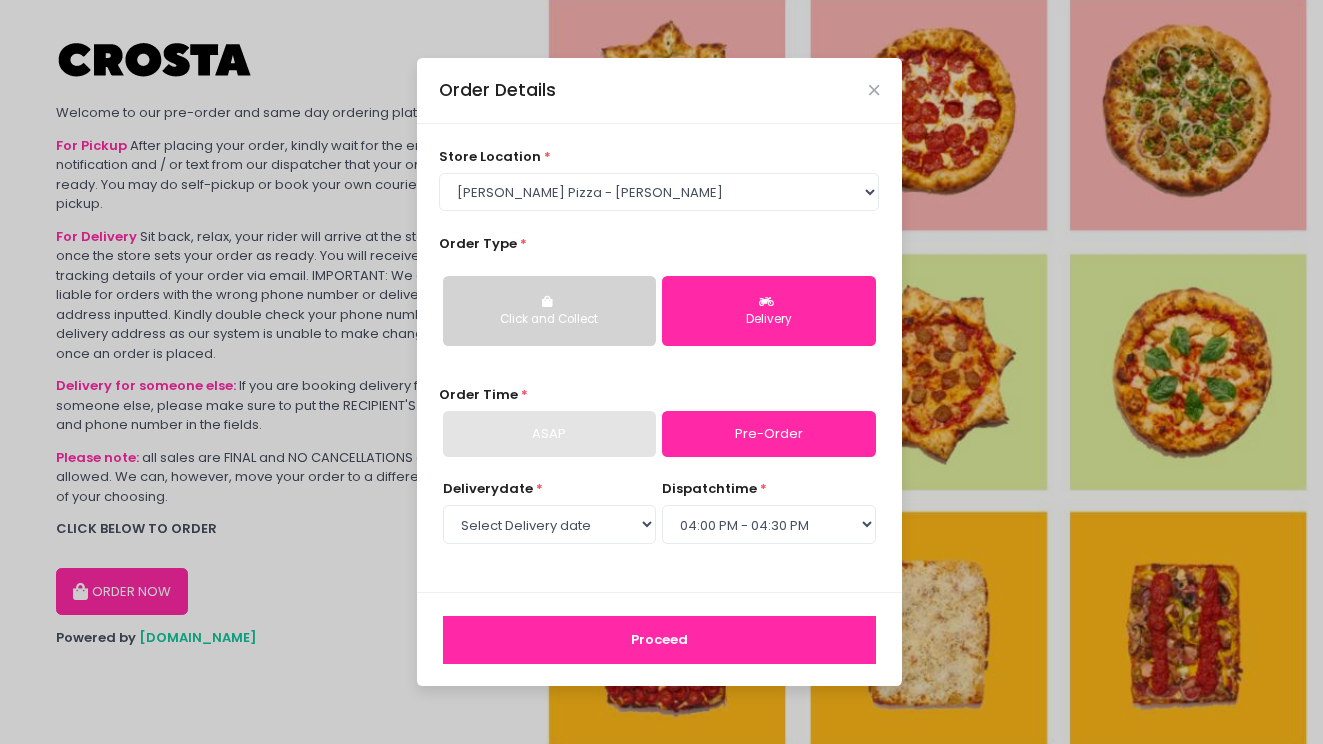click on "Proceed" at bounding box center (659, 640) 